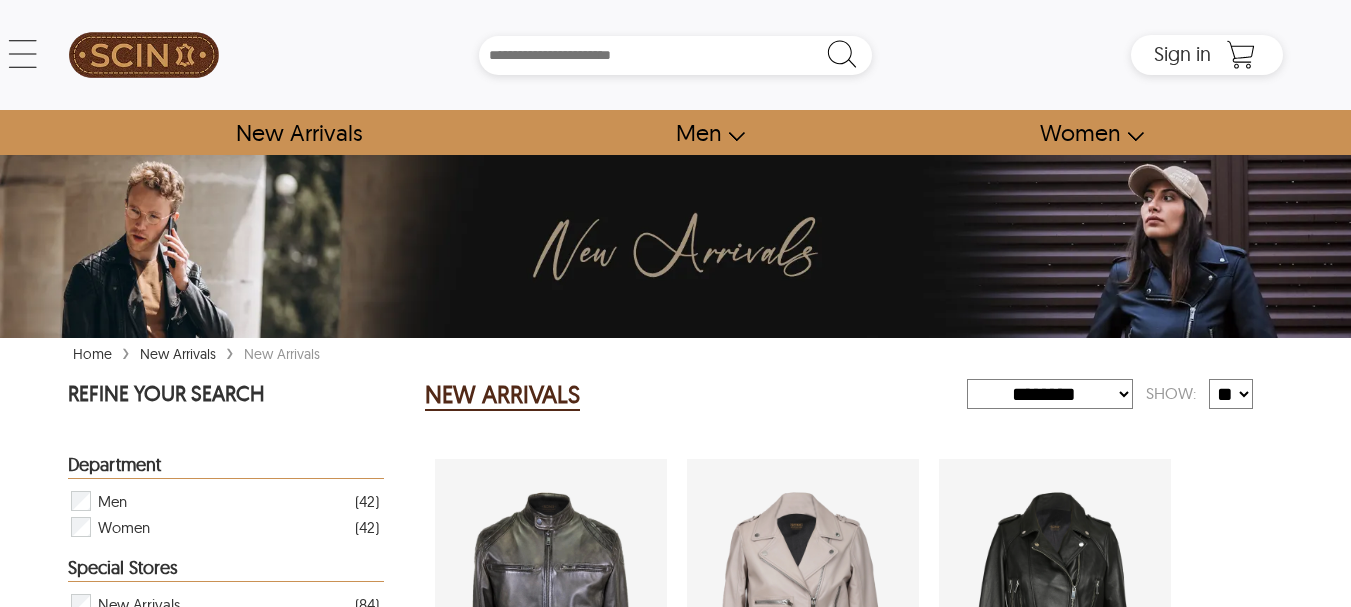 select on "********" 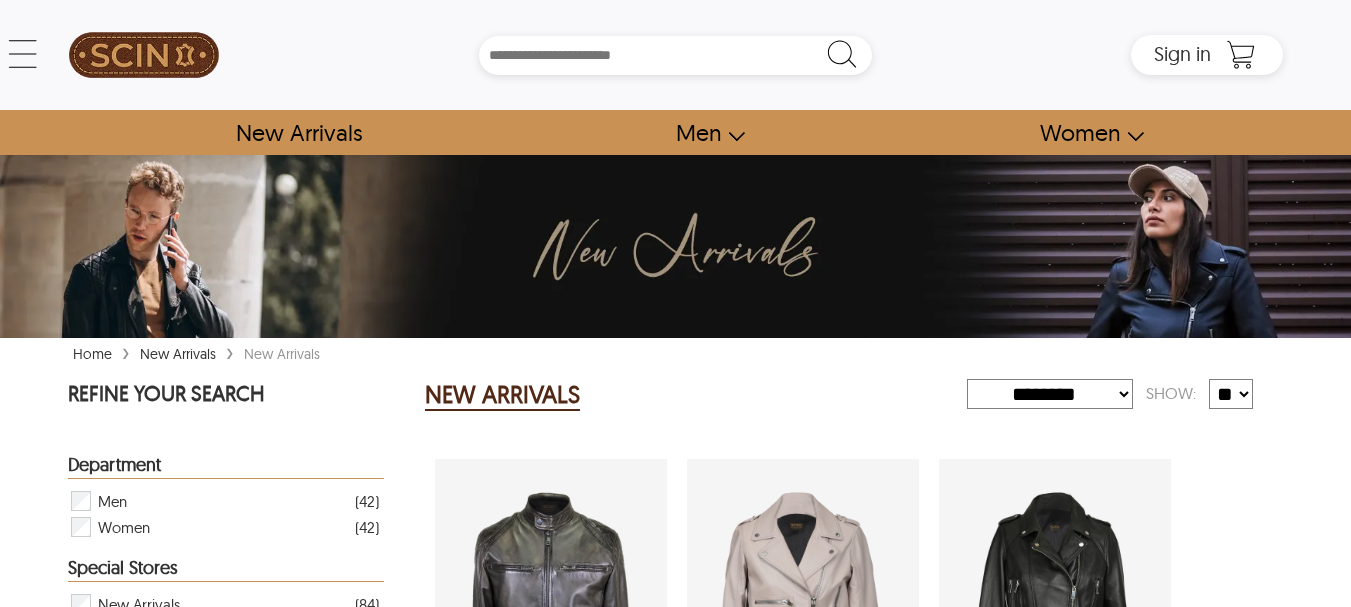scroll, scrollTop: 0, scrollLeft: 0, axis: both 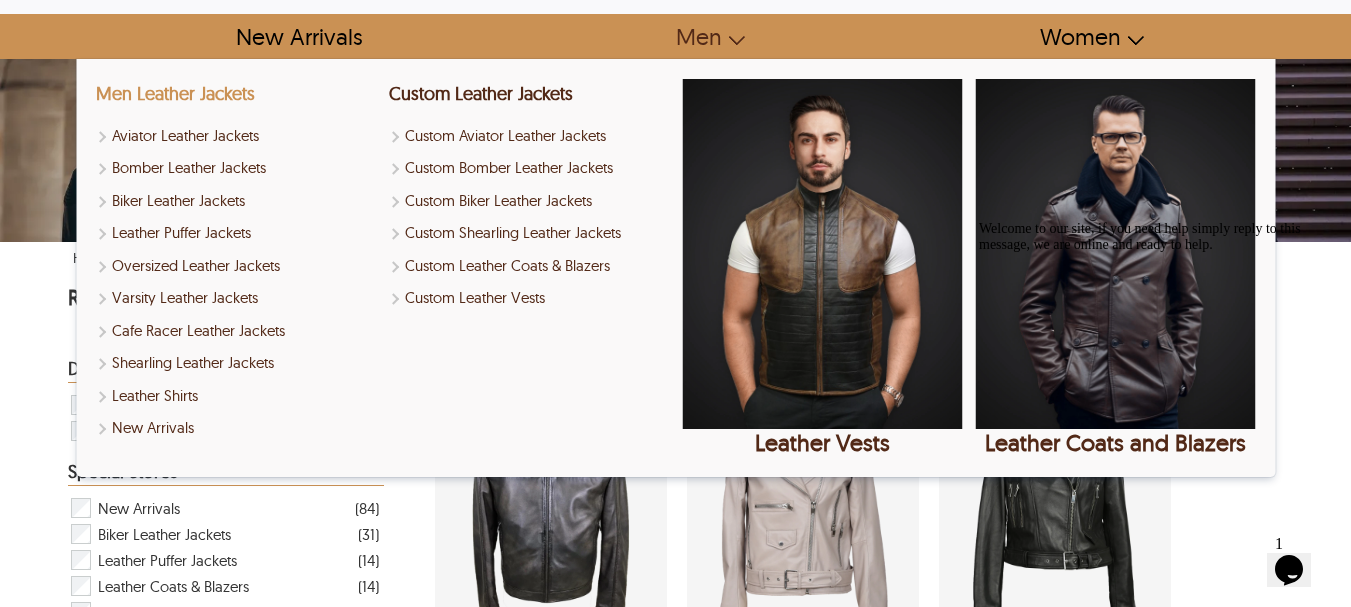 click on "Men Leather Jackets" at bounding box center (175, 93) 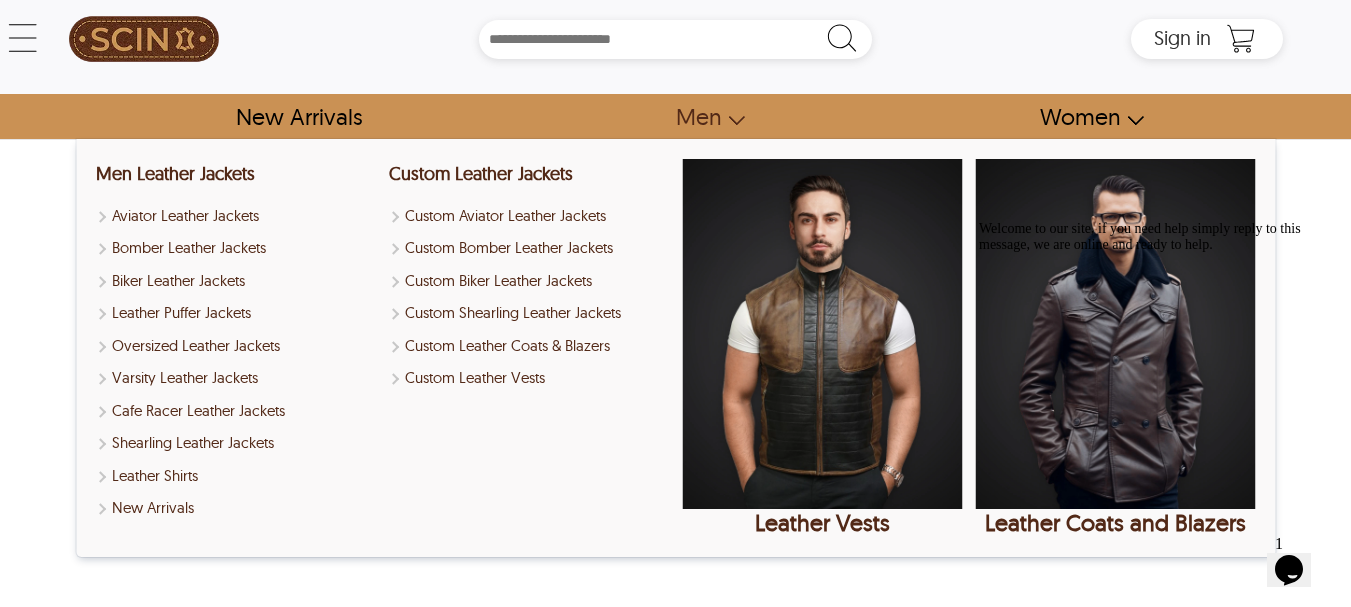 scroll, scrollTop: 0, scrollLeft: 0, axis: both 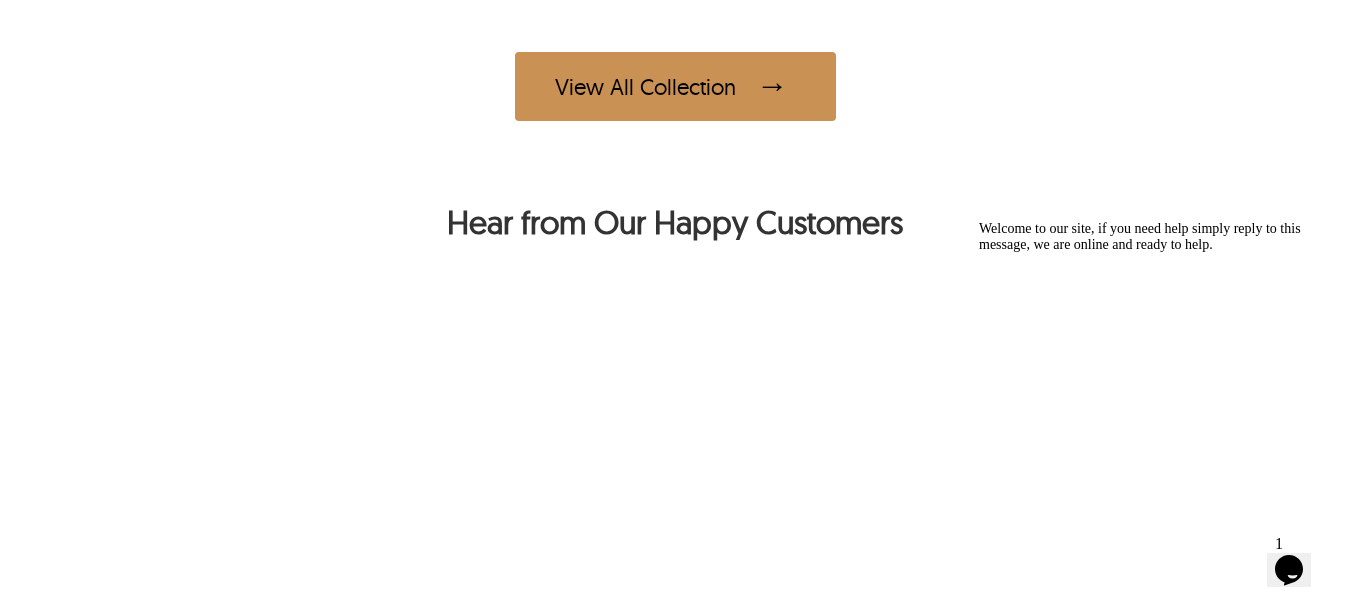 click at bounding box center [1090, -97] 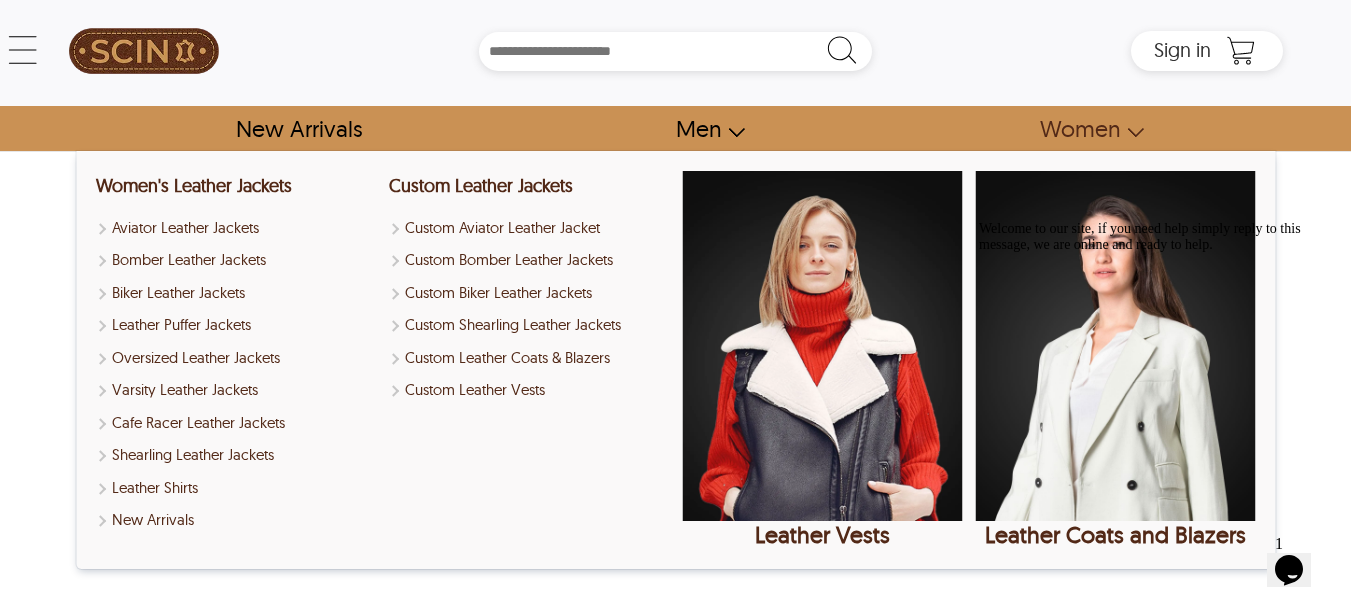 scroll, scrollTop: 0, scrollLeft: 0, axis: both 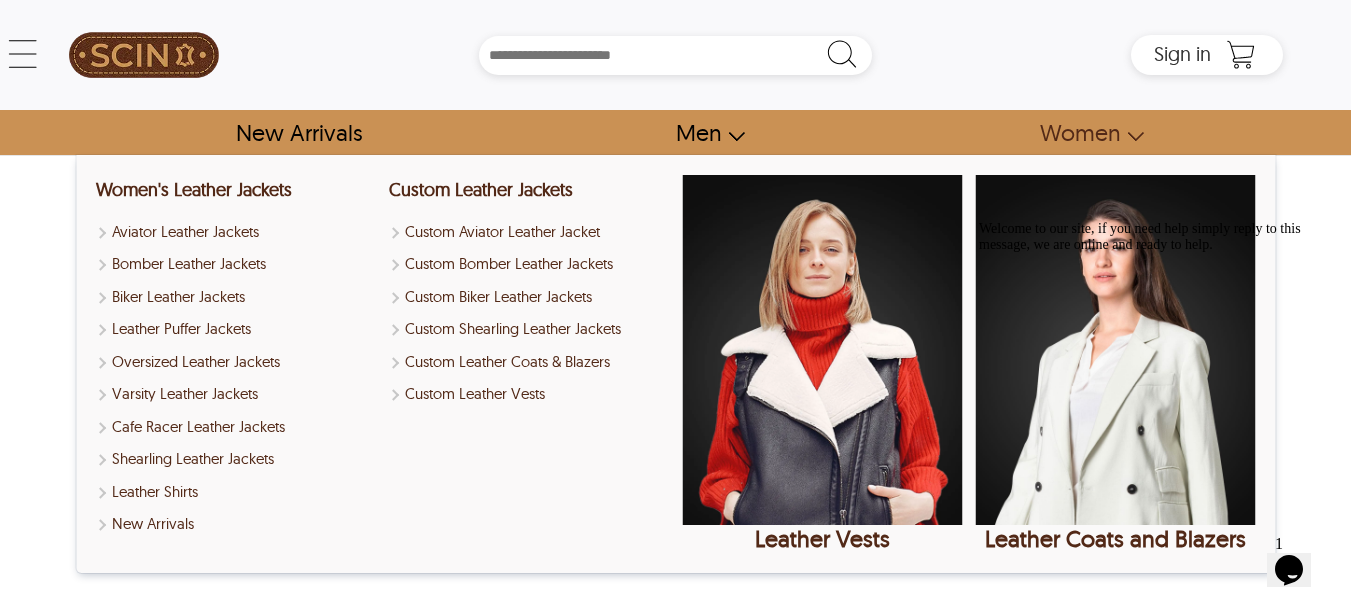 select on "********" 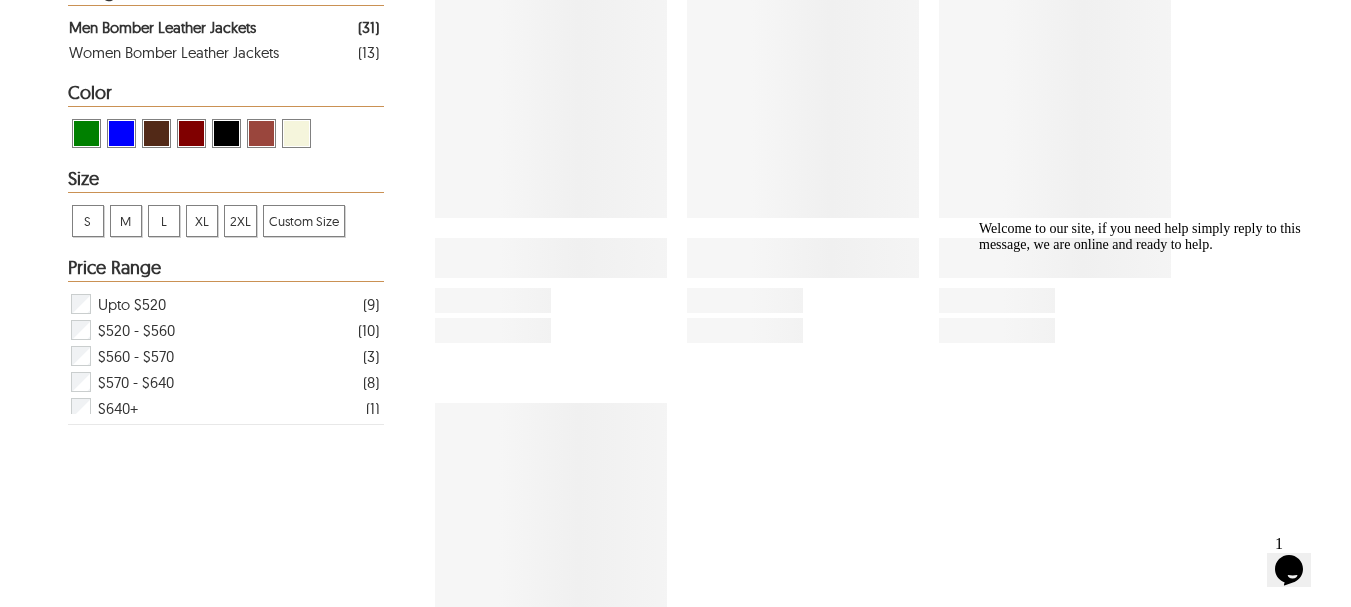 scroll, scrollTop: 1062, scrollLeft: 0, axis: vertical 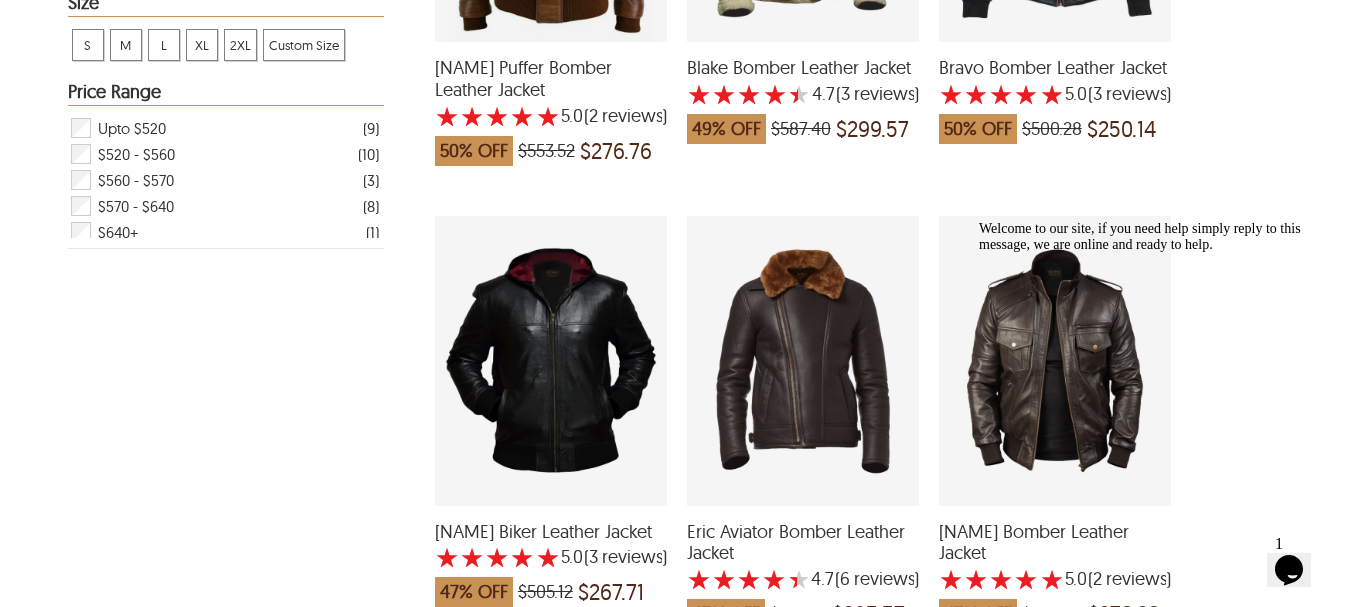 drag, startPoint x: 1082, startPoint y: 308, endPoint x: 1133, endPoint y: 275, distance: 60.74537 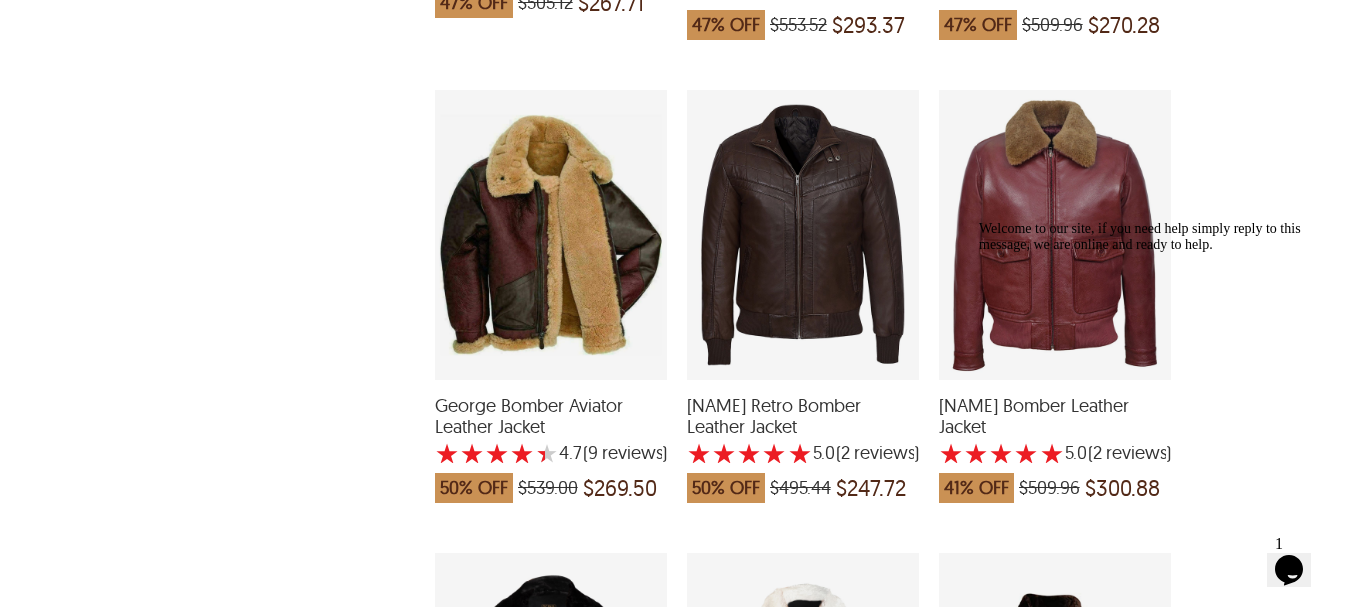 scroll, scrollTop: 1361, scrollLeft: 0, axis: vertical 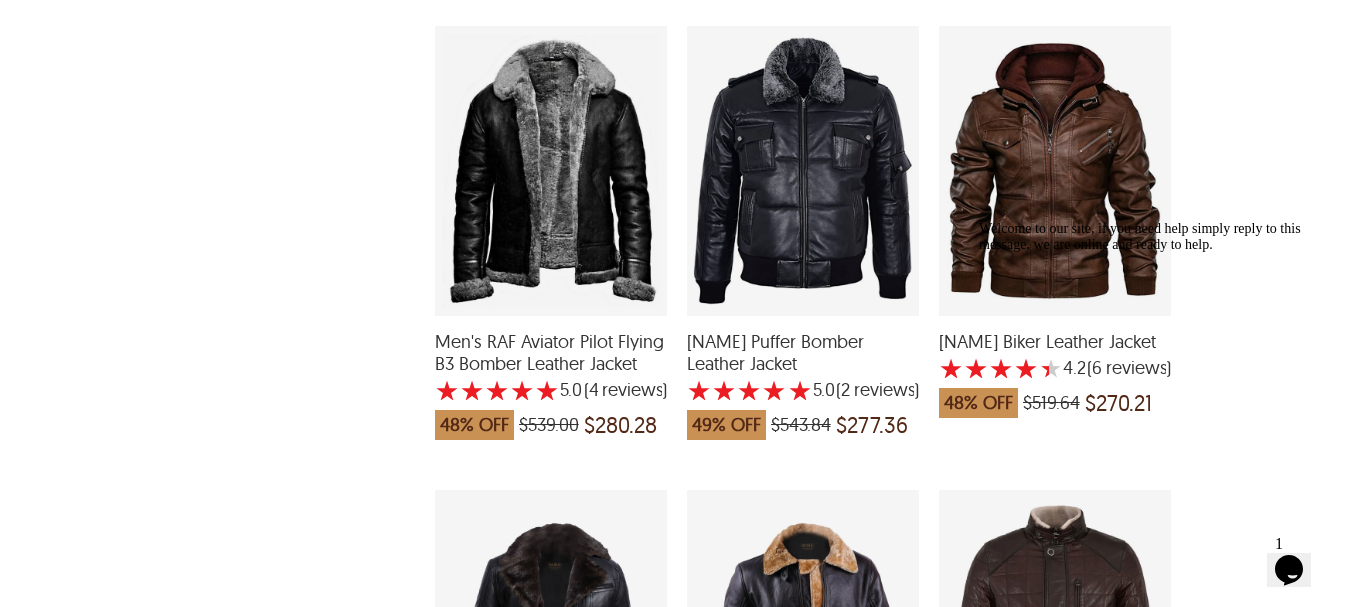 drag, startPoint x: 1050, startPoint y: 277, endPoint x: 1099, endPoint y: 345, distance: 83.81527 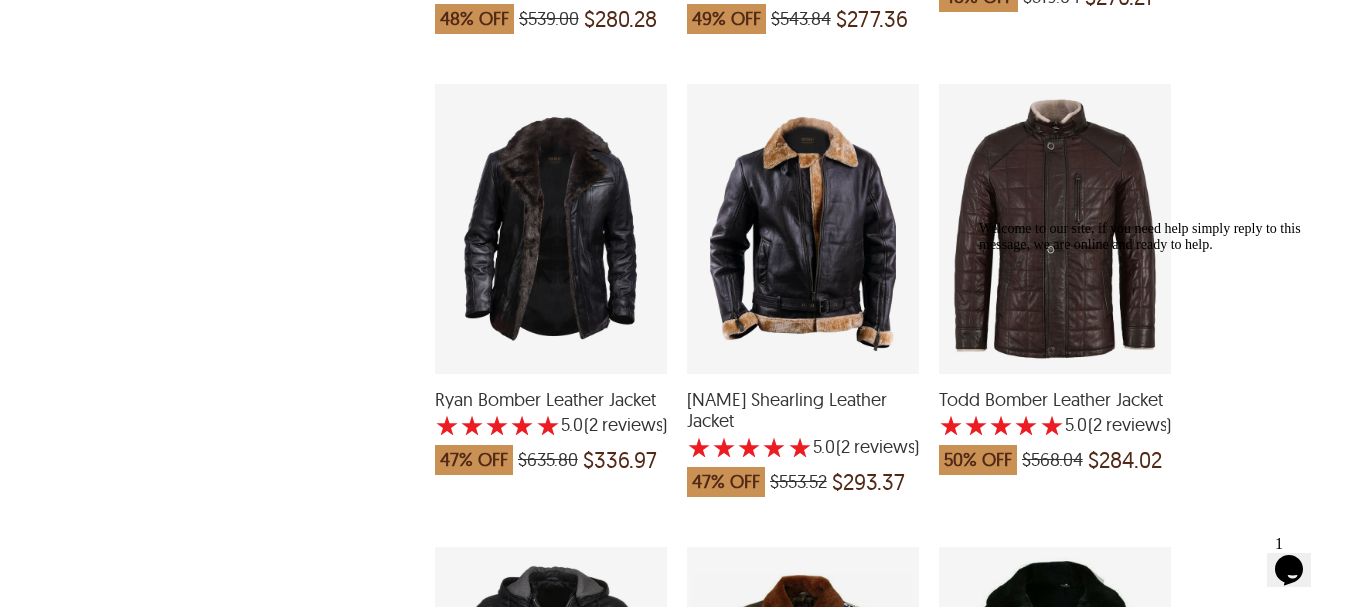 scroll, scrollTop: 3168, scrollLeft: 0, axis: vertical 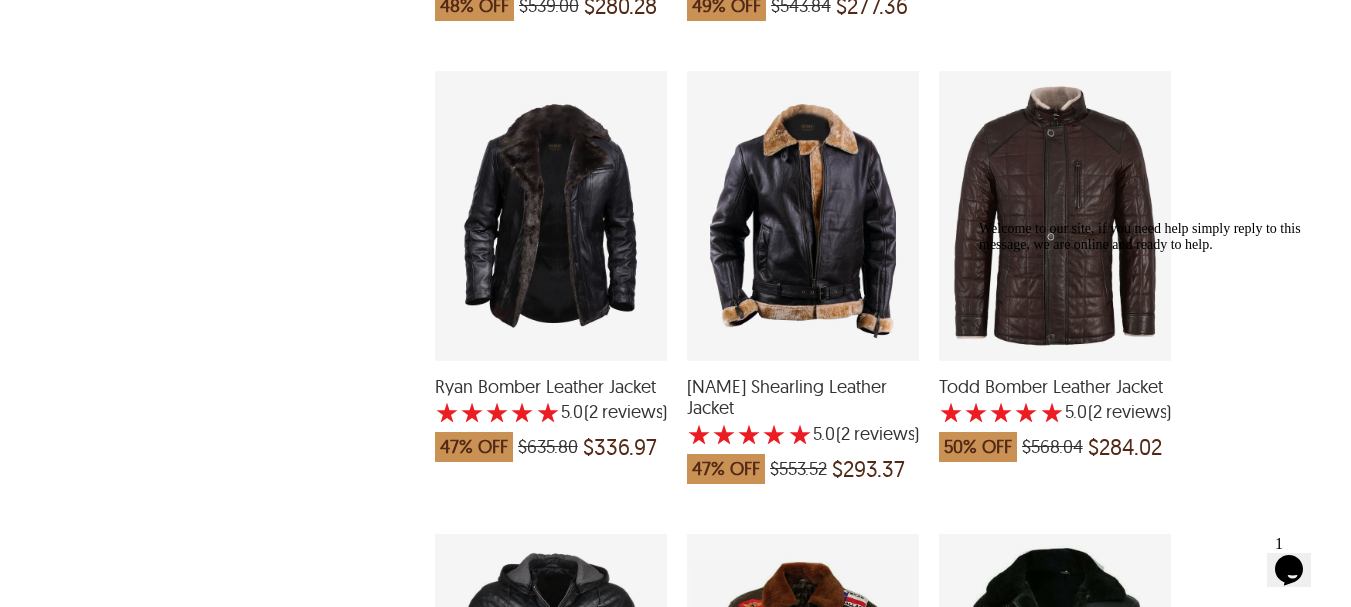 drag, startPoint x: 1030, startPoint y: 385, endPoint x: 997, endPoint y: 379, distance: 33.54102 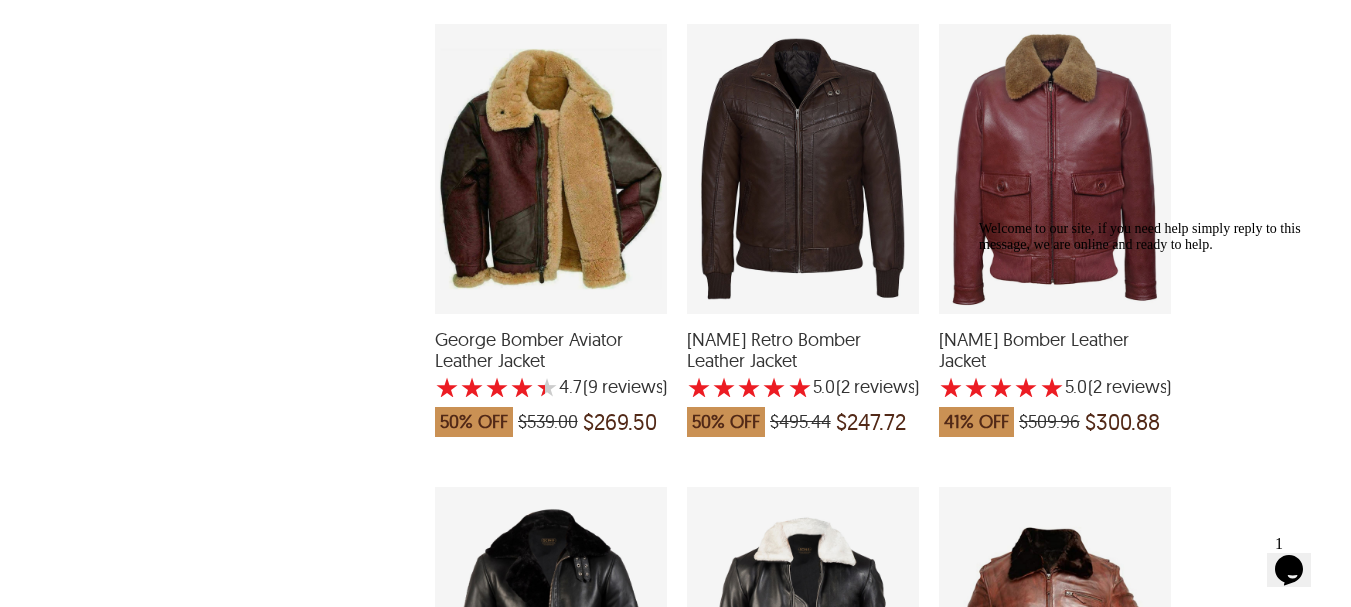 scroll, scrollTop: 1348, scrollLeft: 0, axis: vertical 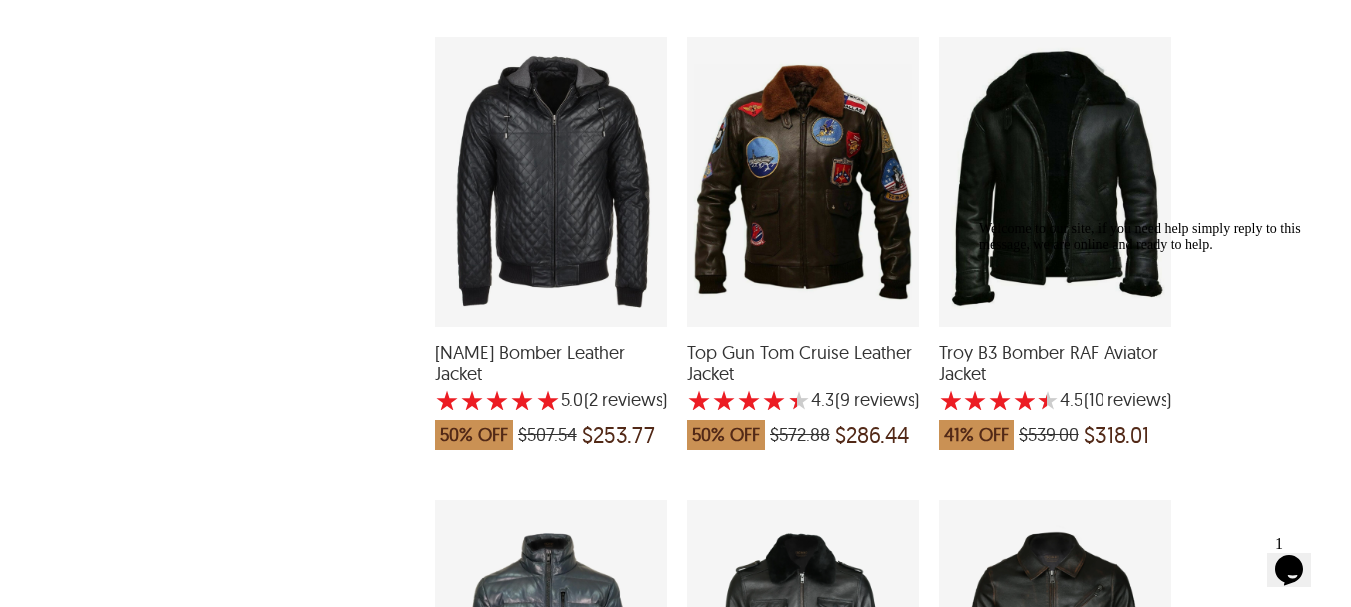 drag, startPoint x: 1088, startPoint y: 267, endPoint x: 1111, endPoint y: 288, distance: 31.144823 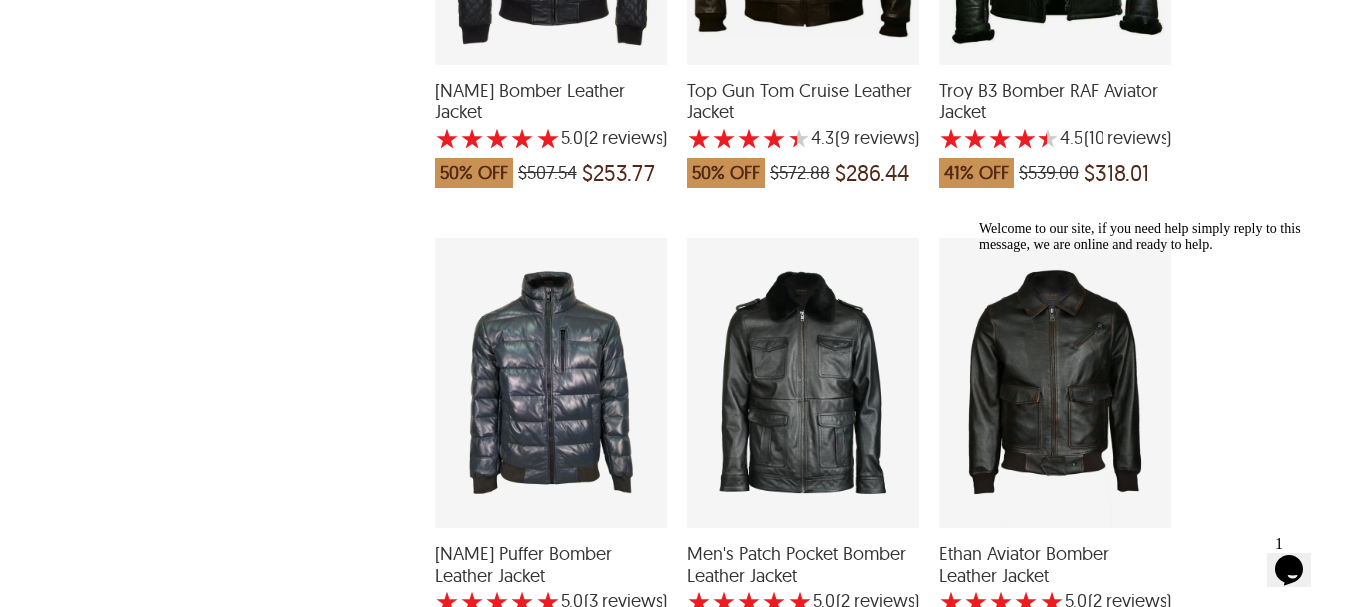 scroll, scrollTop: 4162, scrollLeft: 0, axis: vertical 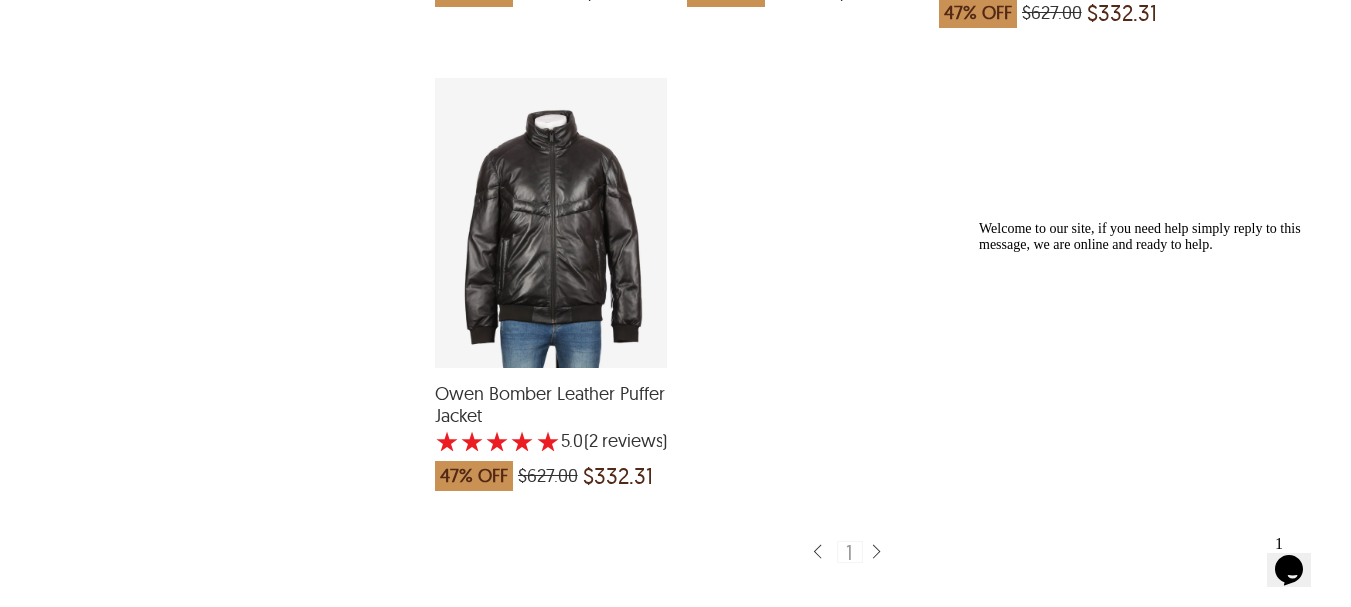 drag, startPoint x: 1365, startPoint y: 359, endPoint x: 121, endPoint y: 100, distance: 1270.6758 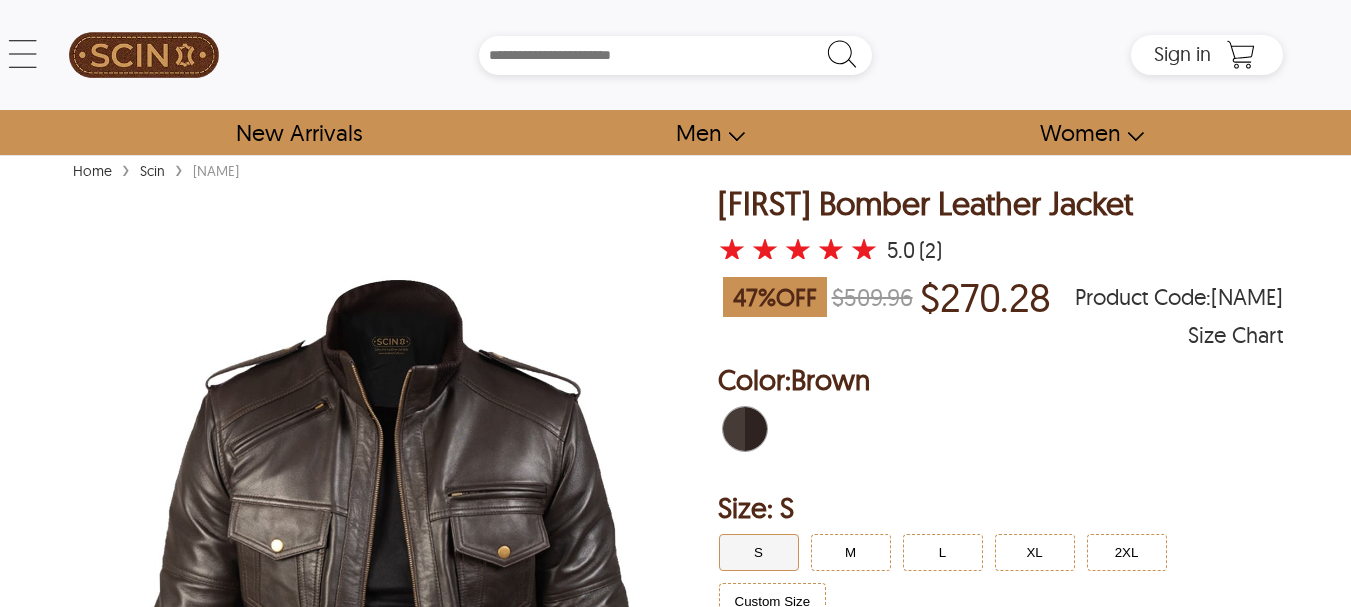 scroll, scrollTop: 0, scrollLeft: 0, axis: both 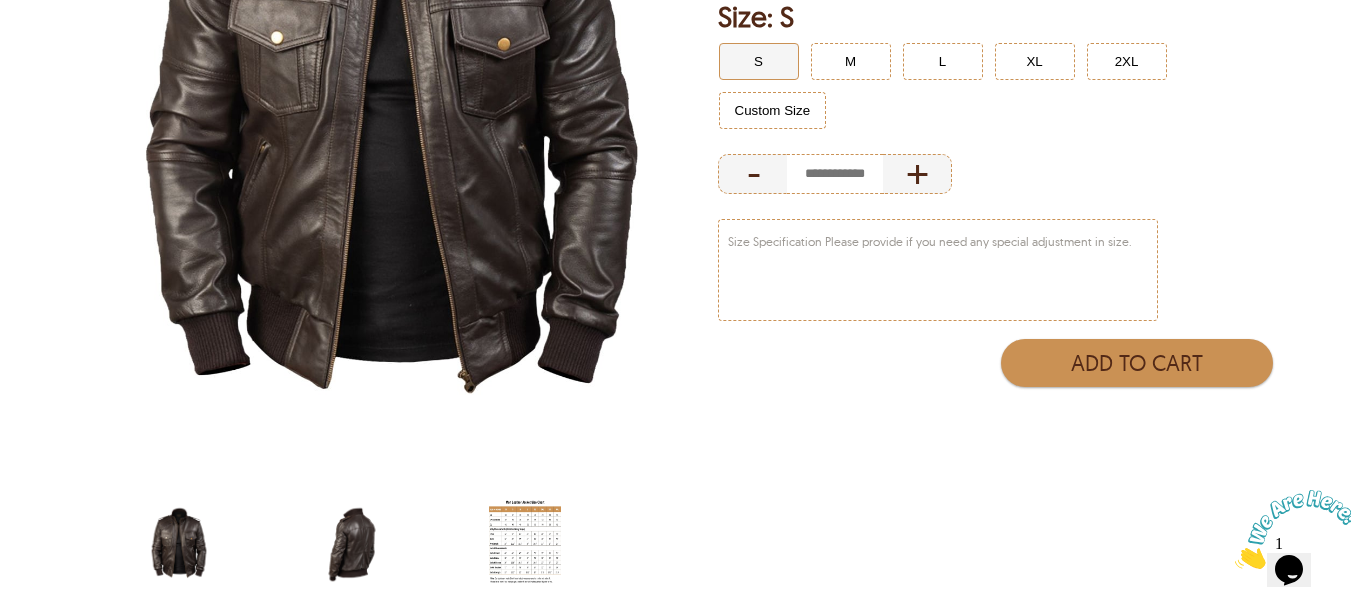click at bounding box center (352, 543) 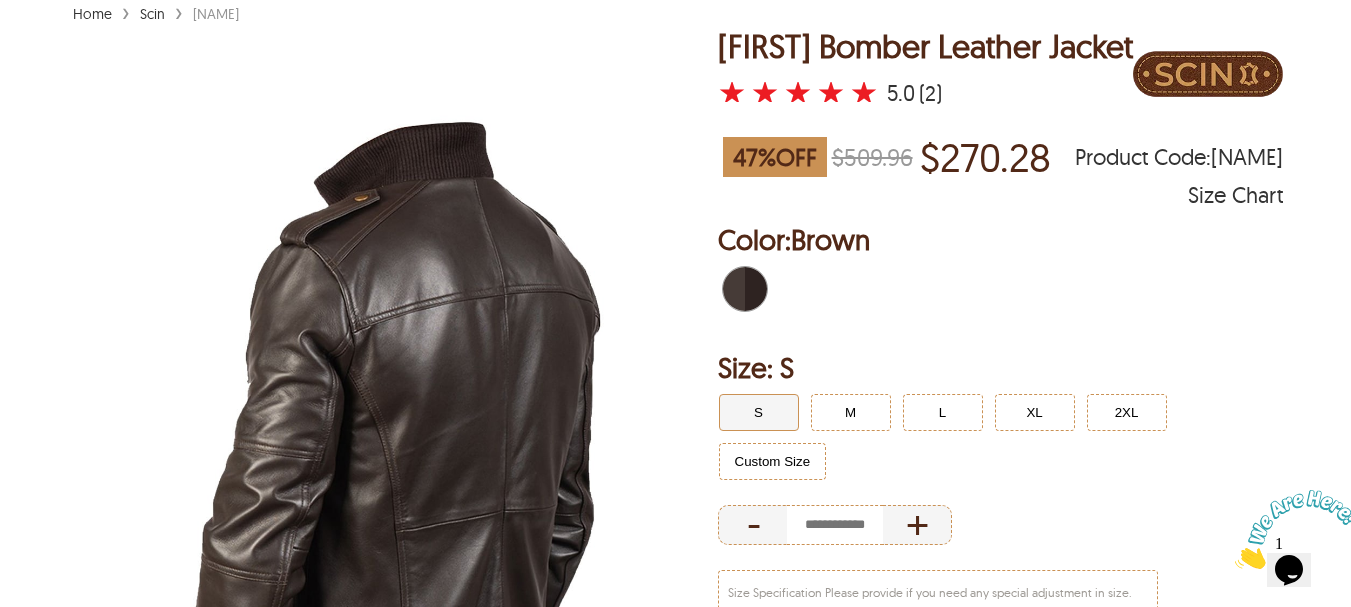 scroll, scrollTop: 0, scrollLeft: 0, axis: both 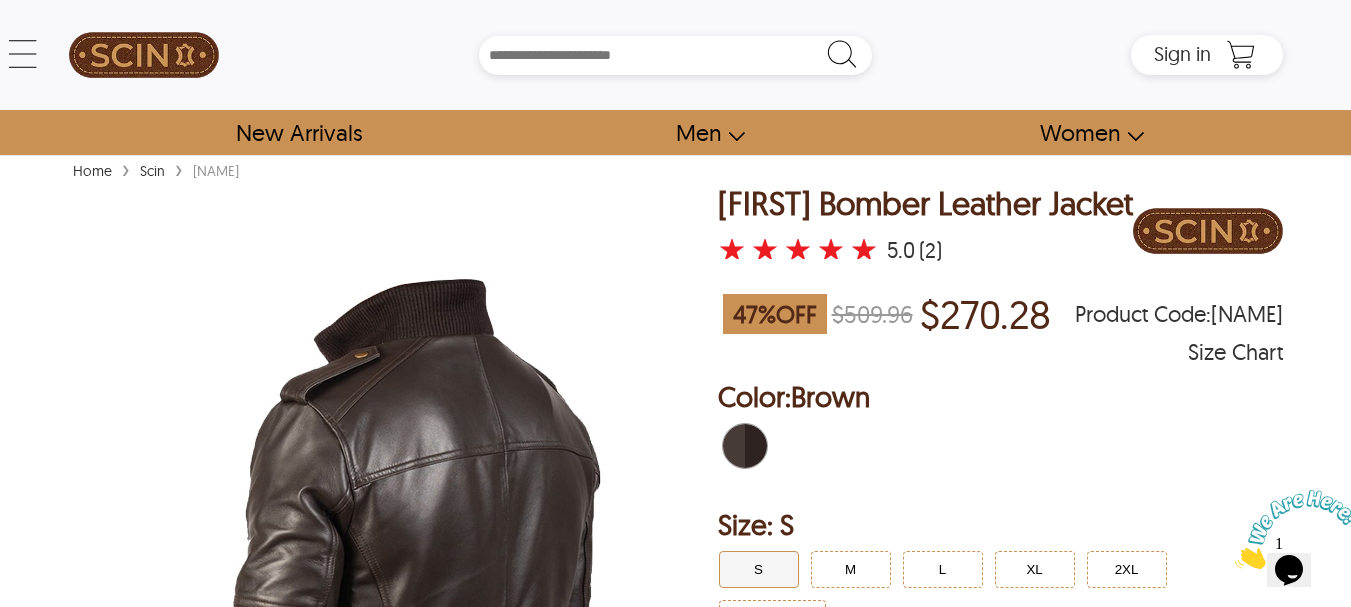 click on "[FIRST] Bomber Leather Jacket" at bounding box center (925, 203) 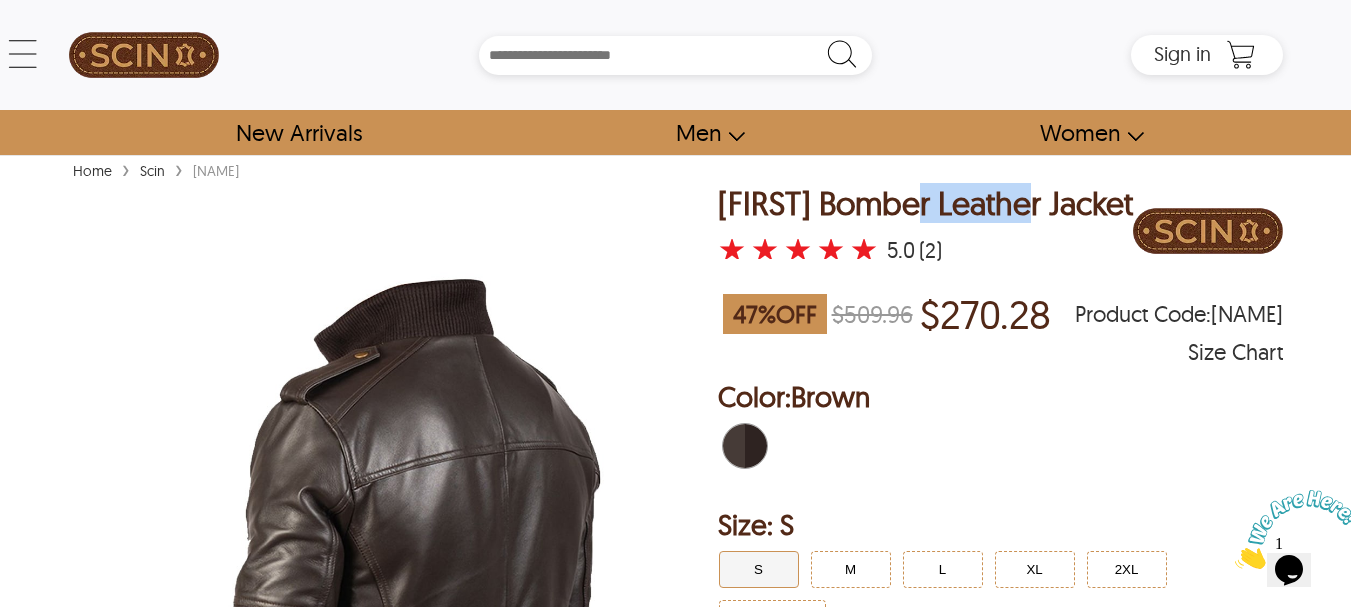 click on "Frank Bomber Leather Jacket" at bounding box center (925, 203) 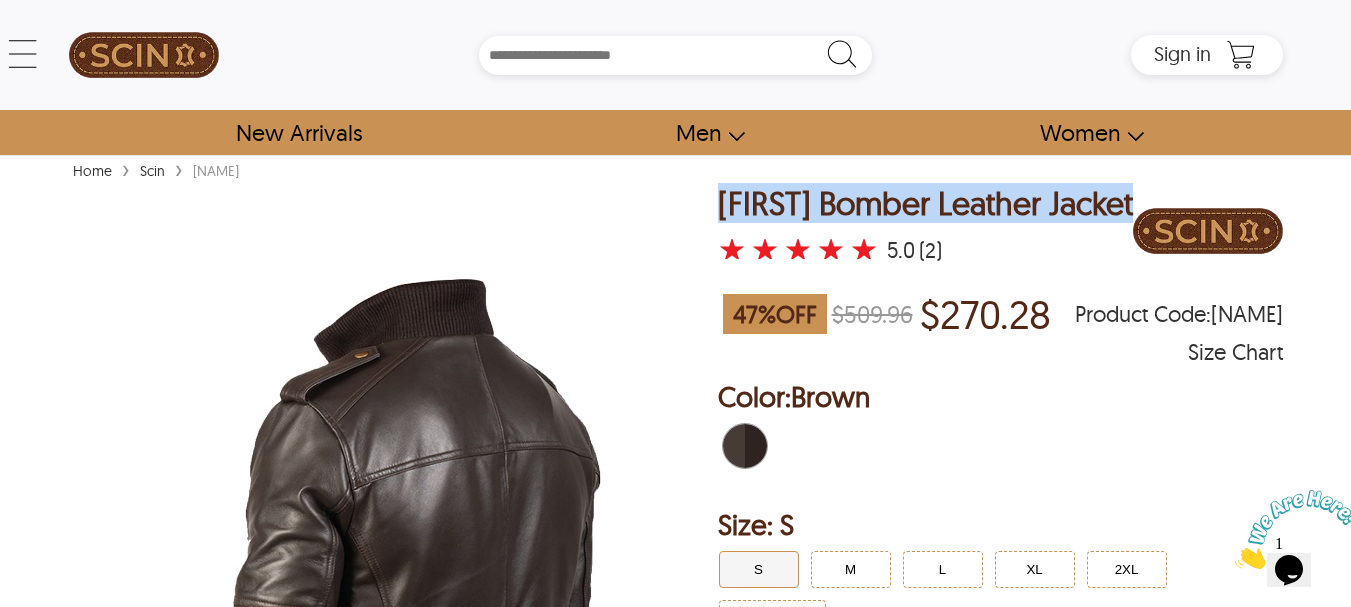 click on "Frank Bomber Leather Jacket" at bounding box center (925, 203) 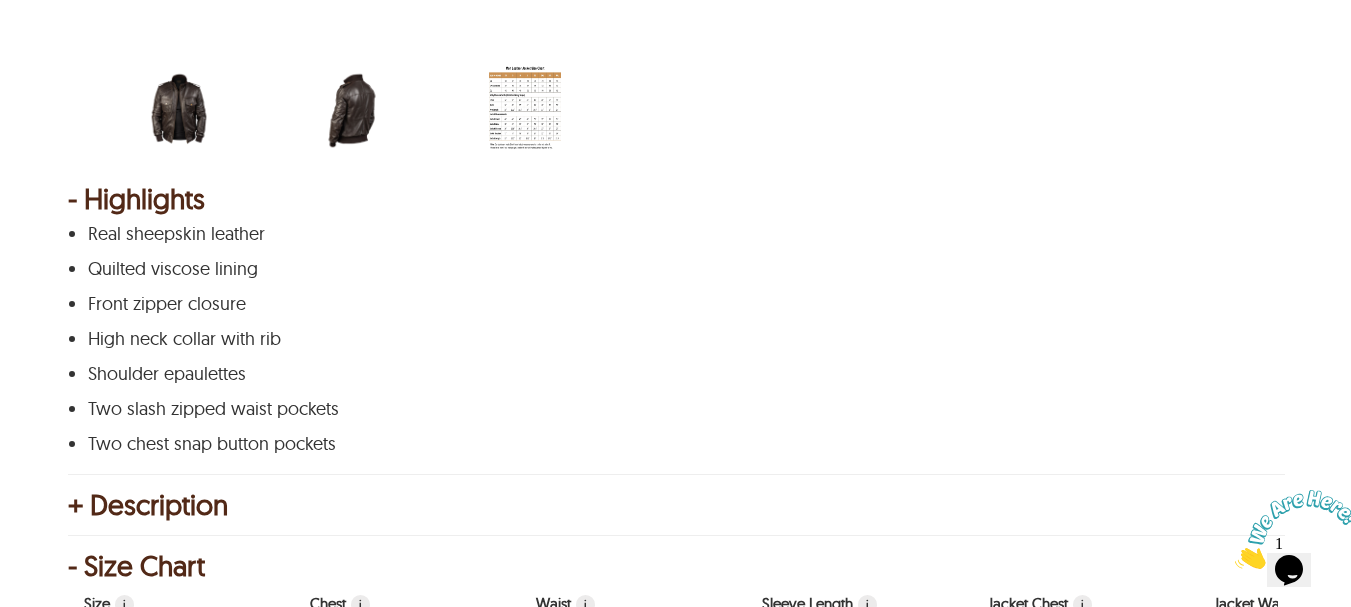 scroll, scrollTop: 1070, scrollLeft: 0, axis: vertical 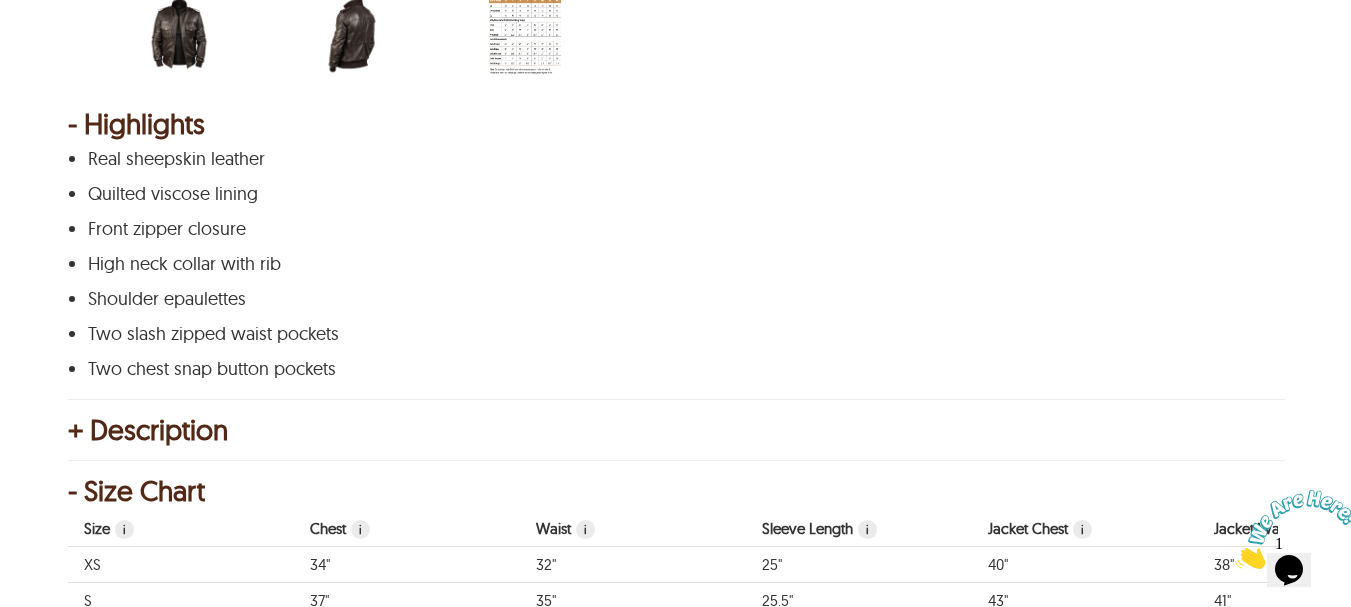 click on "+ Description" at bounding box center (676, 430) 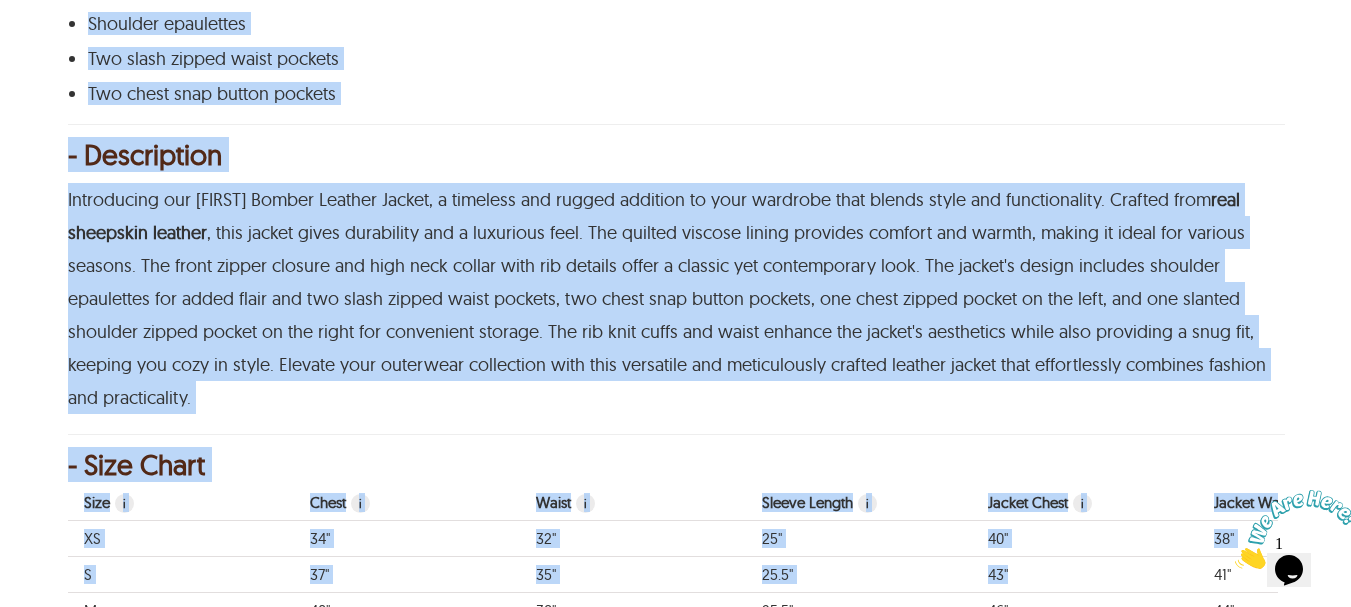 scroll, scrollTop: 1369, scrollLeft: 0, axis: vertical 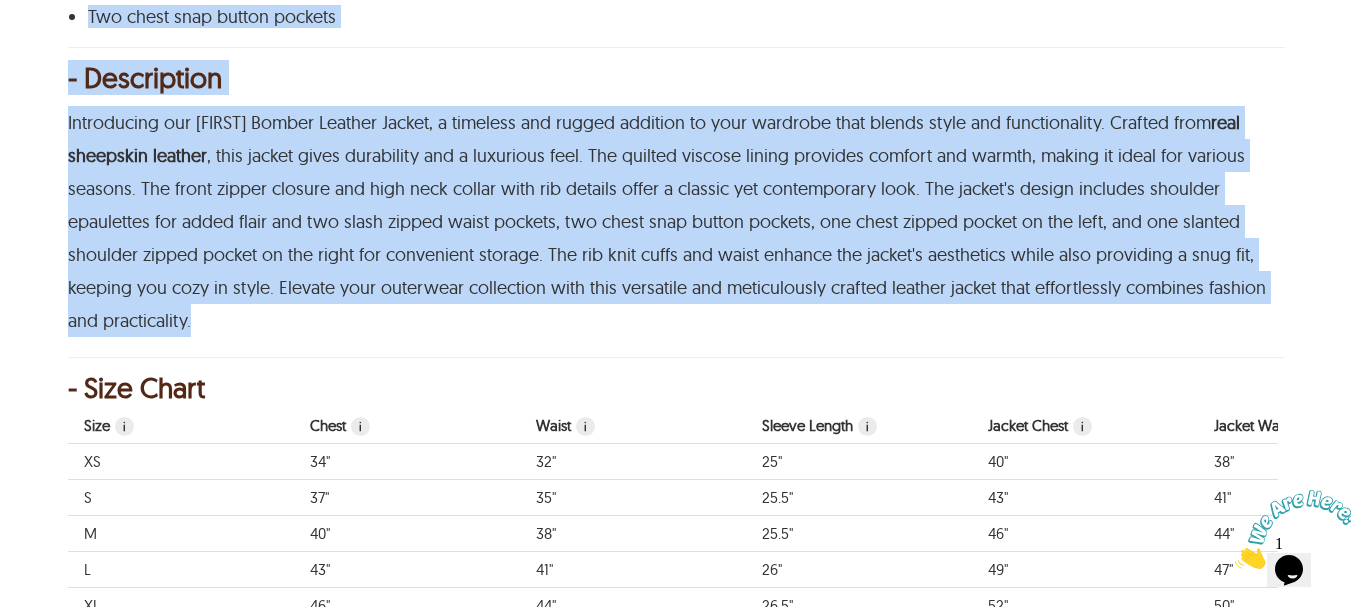 drag, startPoint x: 70, startPoint y: 117, endPoint x: 1042, endPoint y: 321, distance: 993.1767 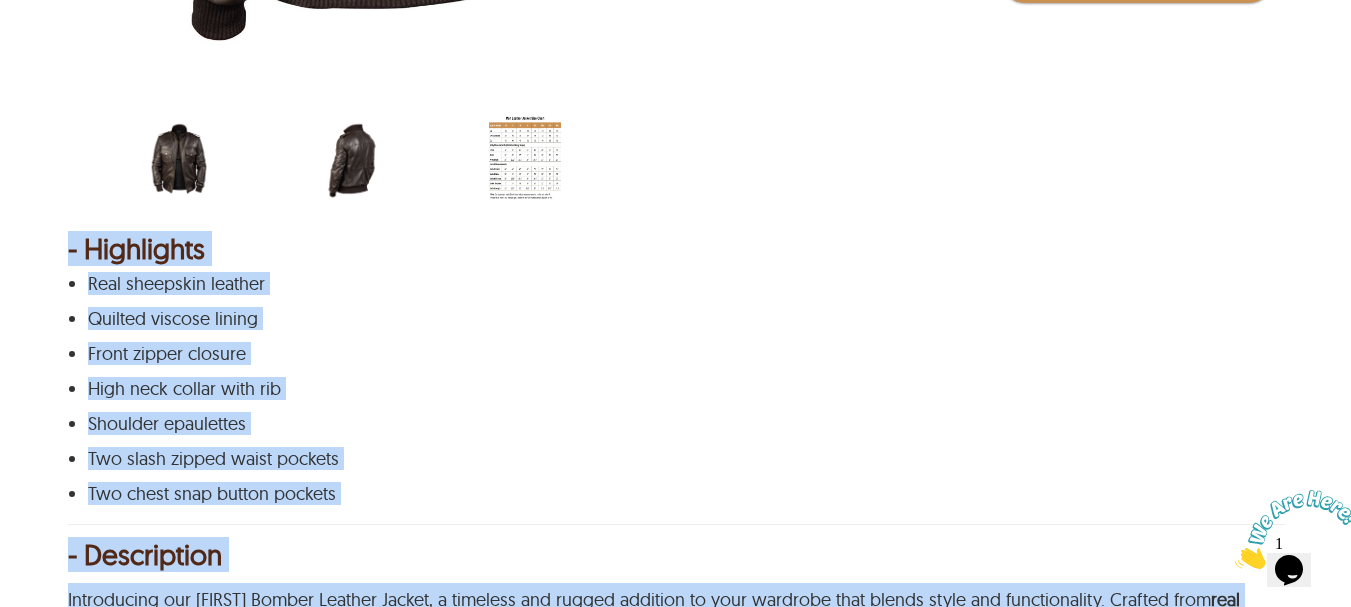 scroll, scrollTop: 0, scrollLeft: 0, axis: both 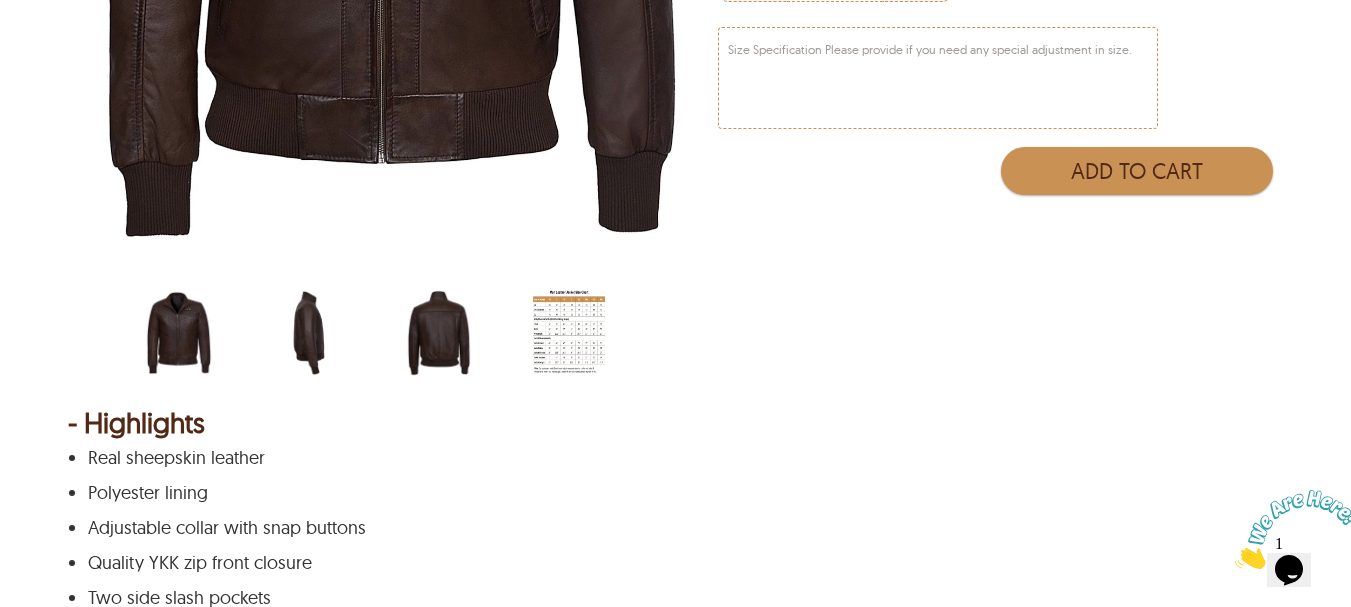 click at bounding box center [309, 333] 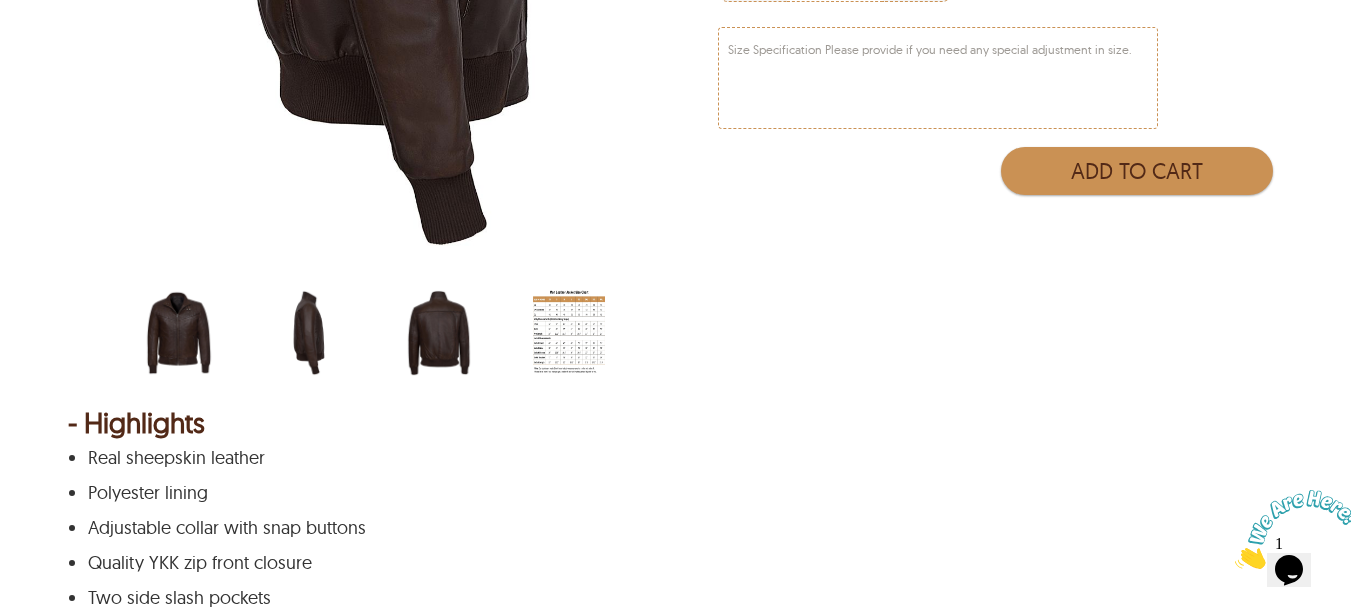 click at bounding box center (439, 333) 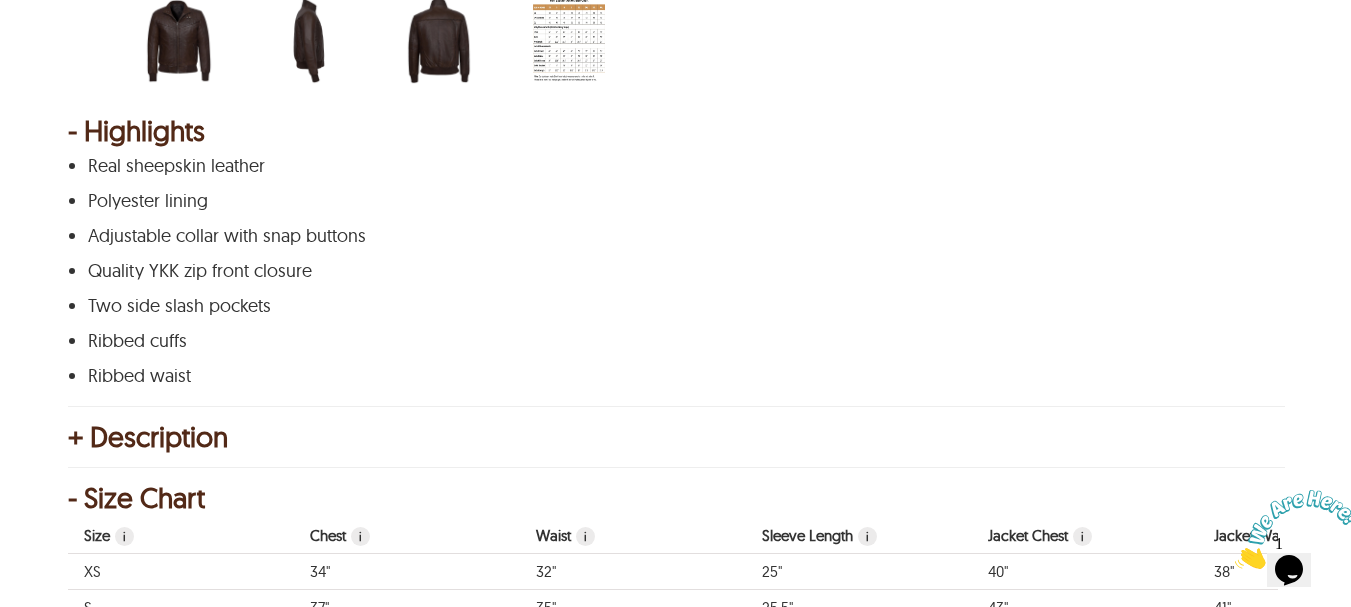 scroll, scrollTop: 1032, scrollLeft: 0, axis: vertical 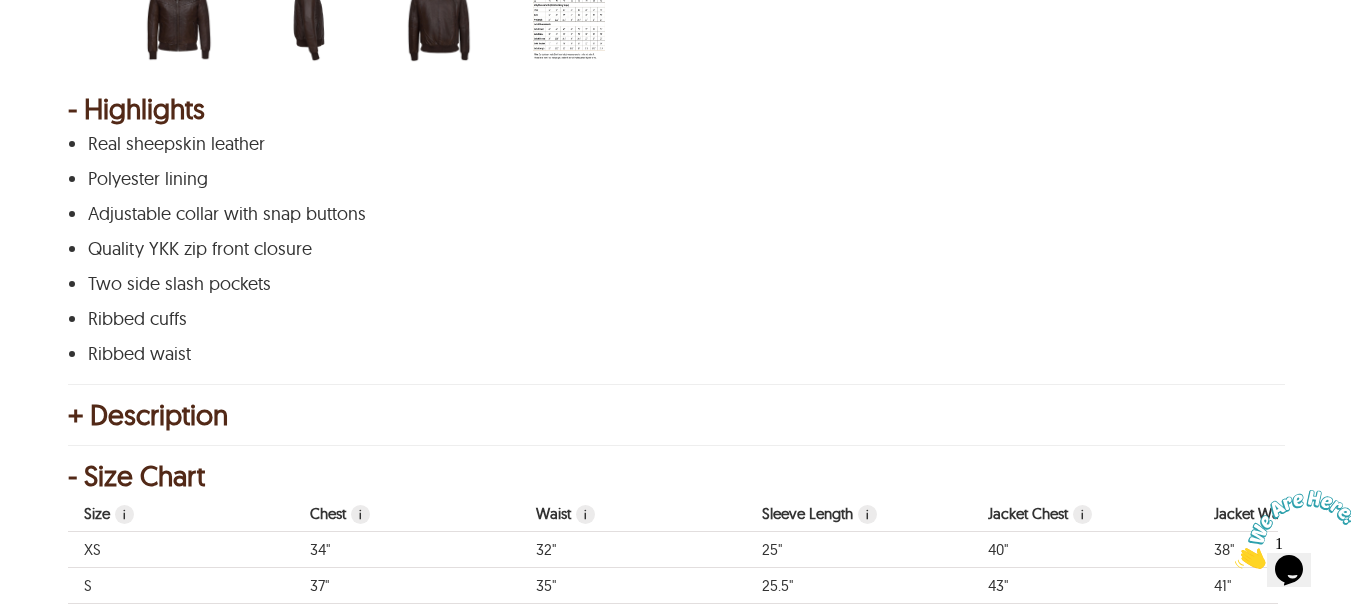 click on "+ Description Introducing our Joel Retro  Bomber Leather Jacket , a timeless piece that blends style and comfort. Crafted from  real sheepskin leather , this jacket exudes durability and sophistication. The polyester lining gives a smooth and breathable interior, making it perfect for various weather conditions. The adjustable collar, adorned with snap buttons, adds a touch of versatility, allowing you to customize your look effortlessly. The quality YKK zip front closure guarantees a secure fit, while the two side slash pockets provide both convenience and a dash of retro flair. Designed with a smart fit, this jacket accentuates your silhouette, making sure you look effortlessly stylish. The ribbed cuffs and waist enhances the jacket's aesthetic appeal and also provides a snug fit, keeping you warm and comfortable. Elevate your wardrobe with this Joel Retro  Bomber Leather Jacket  that effortlessly combines classic design with modern functionality. - Size Chart Size i Chest i Waist i Sleeve Length i i i i i" at bounding box center [676, 627] 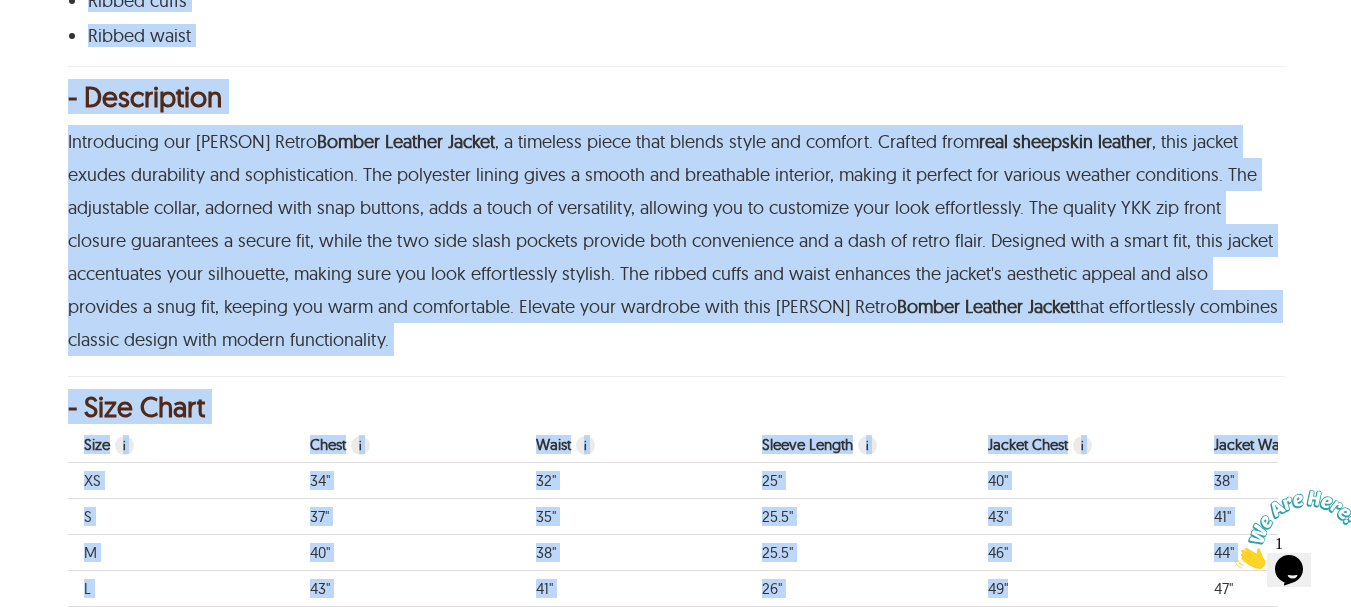 scroll, scrollTop: 1353, scrollLeft: 0, axis: vertical 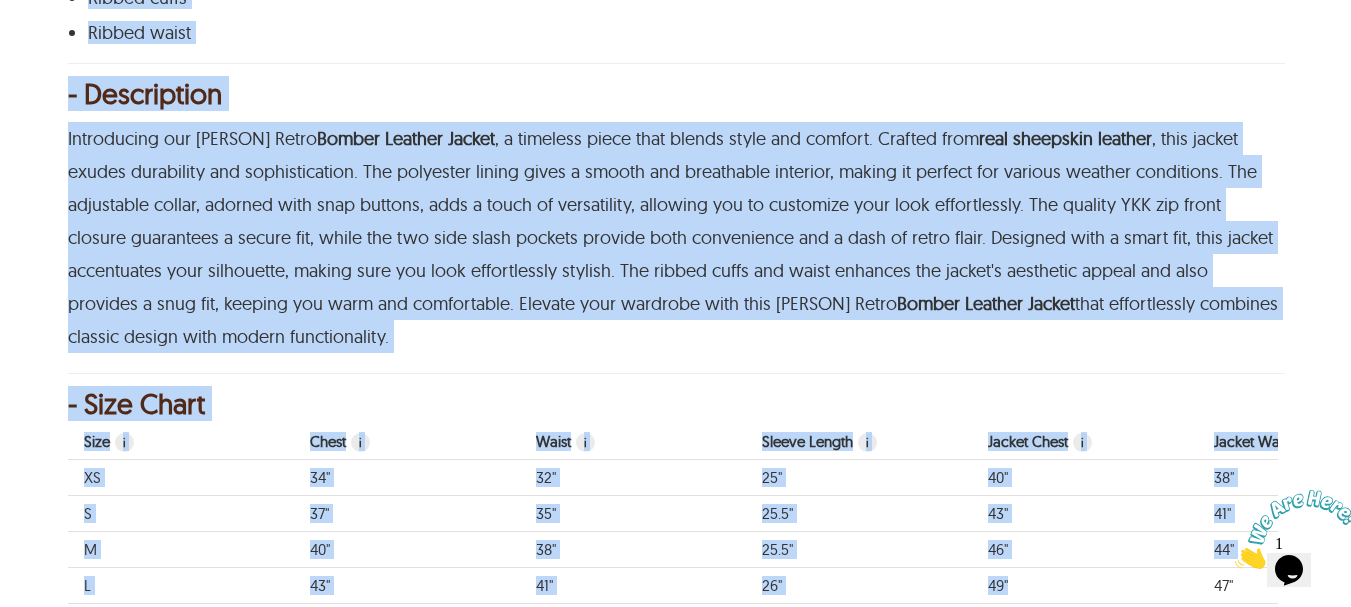 drag, startPoint x: 64, startPoint y: 127, endPoint x: 274, endPoint y: 340, distance: 299.11368 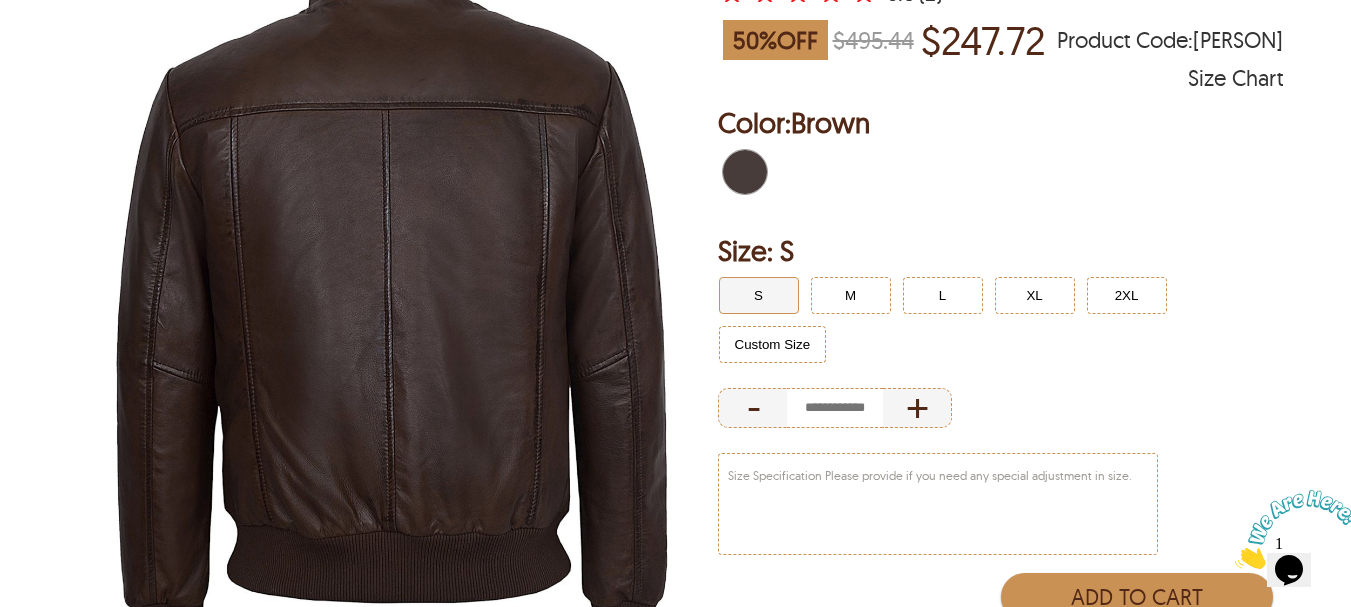 scroll, scrollTop: 118, scrollLeft: 0, axis: vertical 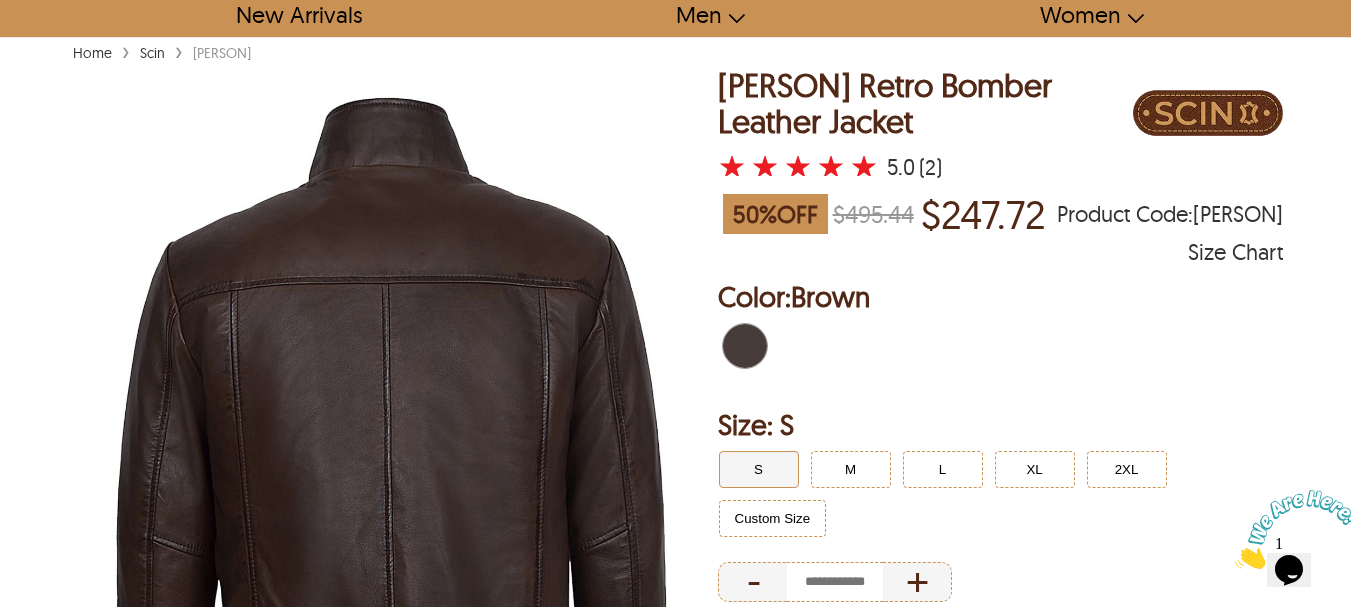 click on "Joel Retro Bomber Leather Jacket" at bounding box center [926, 103] 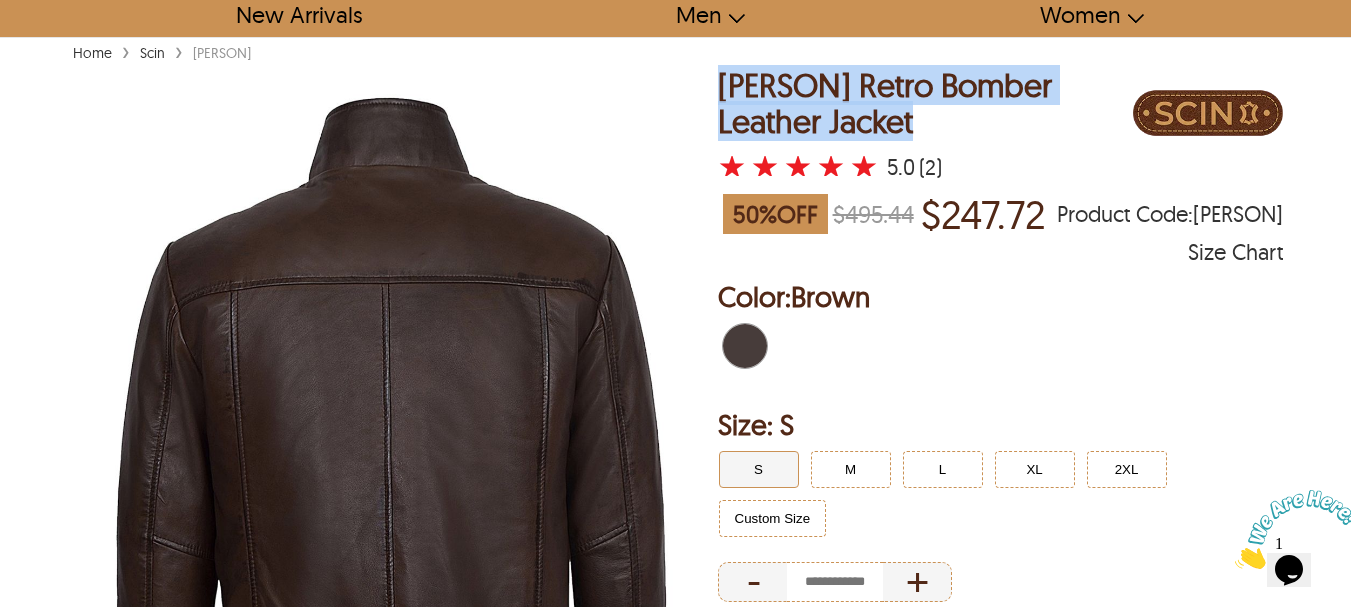 click on "Joel Retro Bomber Leather Jacket" at bounding box center [926, 103] 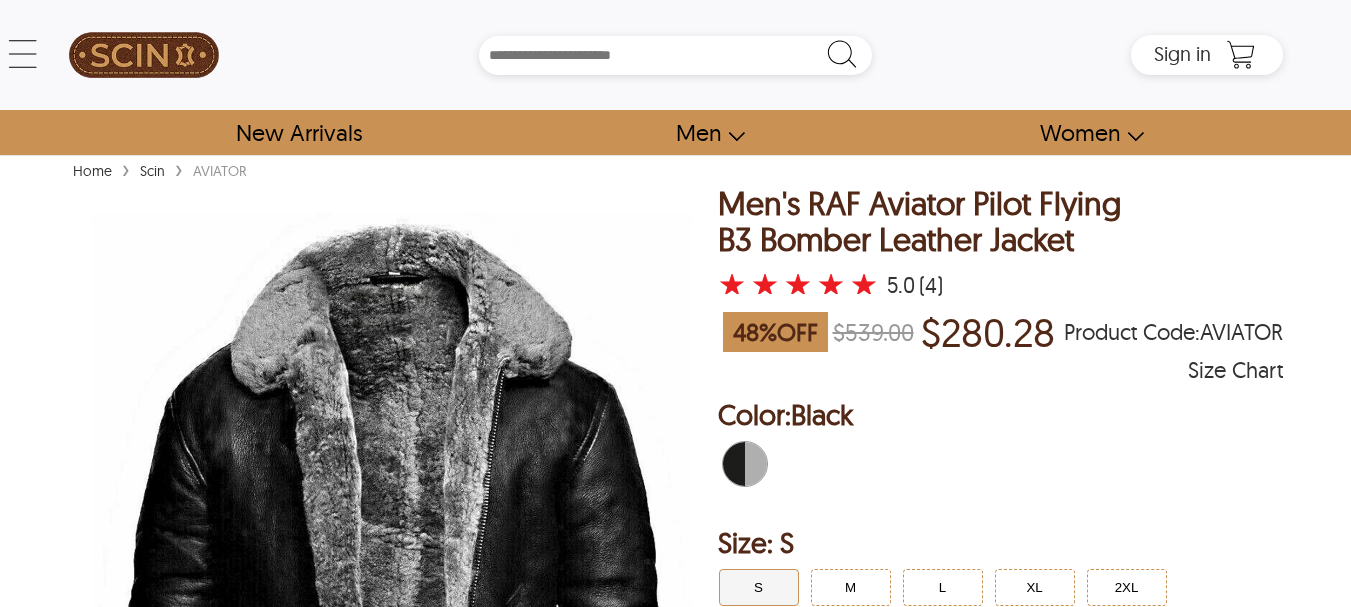 scroll, scrollTop: 0, scrollLeft: 0, axis: both 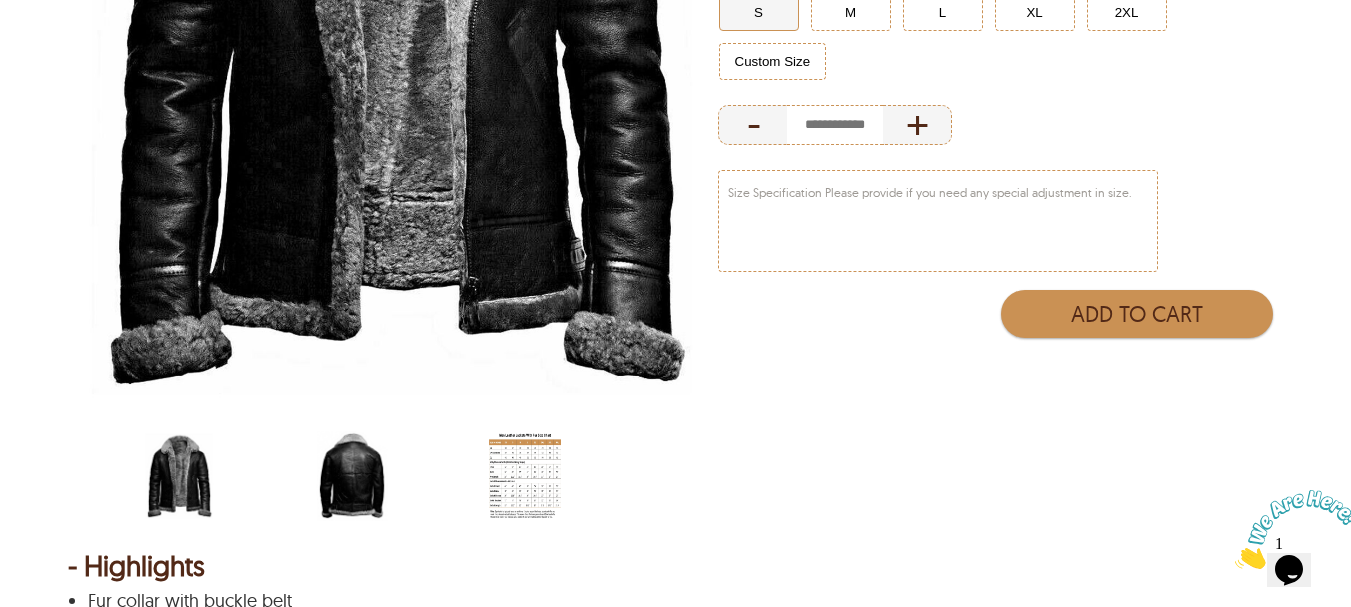 click at bounding box center [352, 476] 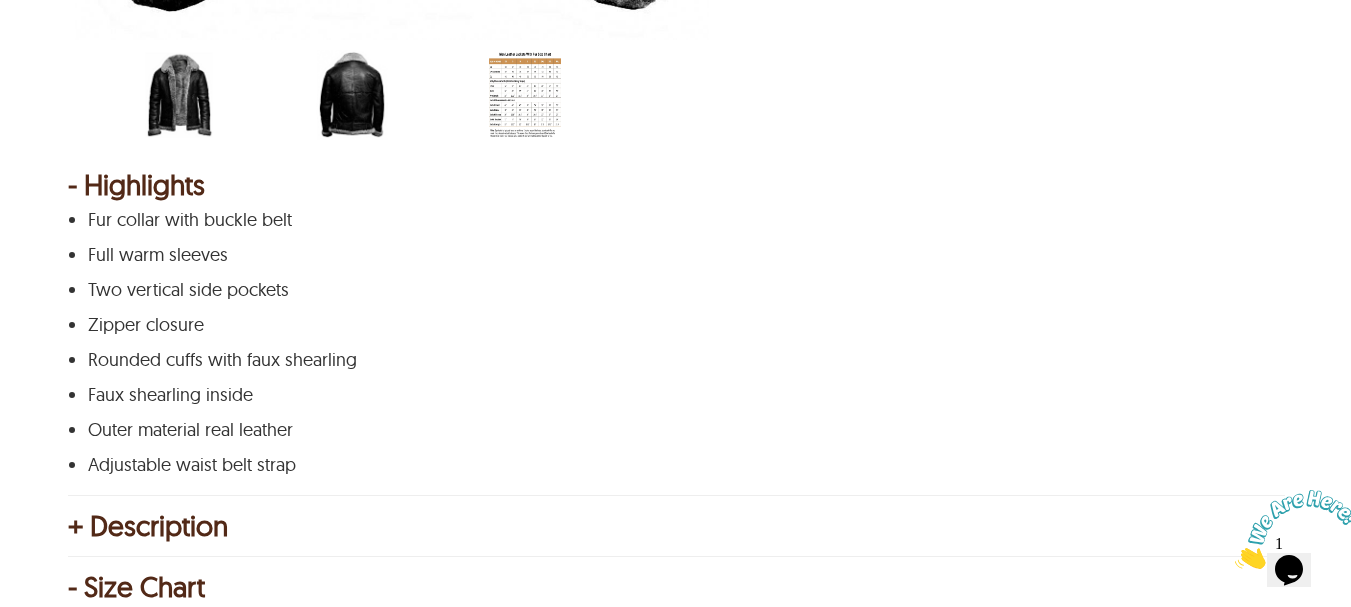 scroll, scrollTop: 963, scrollLeft: 0, axis: vertical 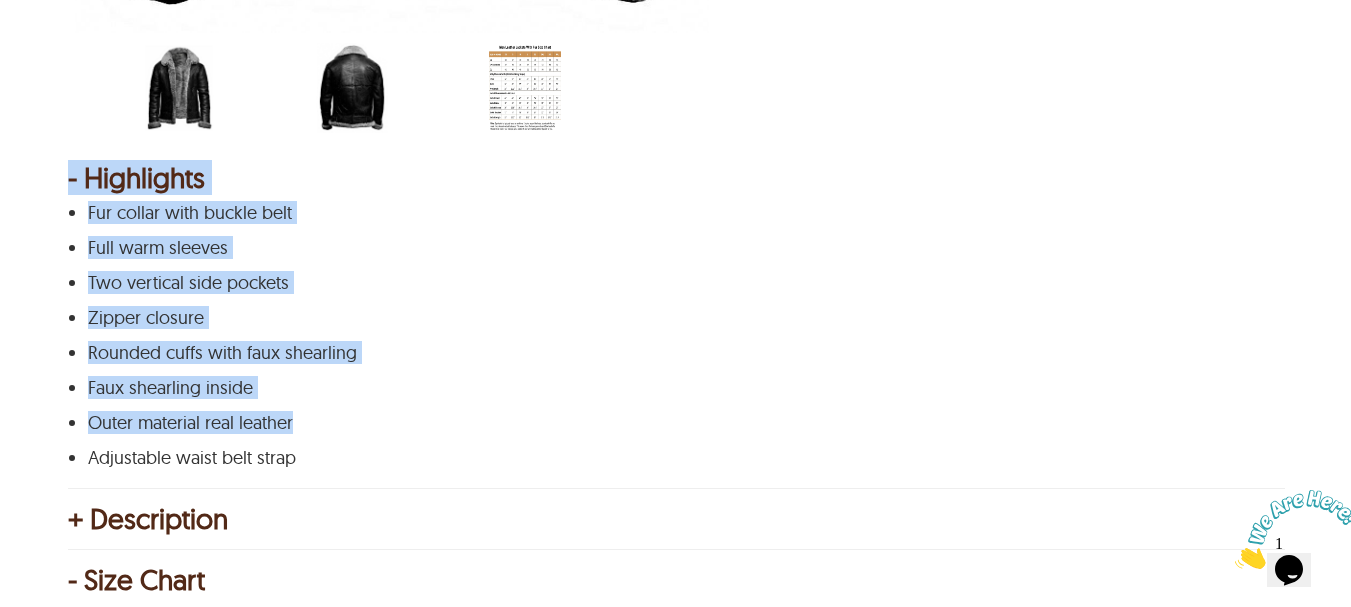 drag, startPoint x: 65, startPoint y: 174, endPoint x: 345, endPoint y: 410, distance: 366.1912 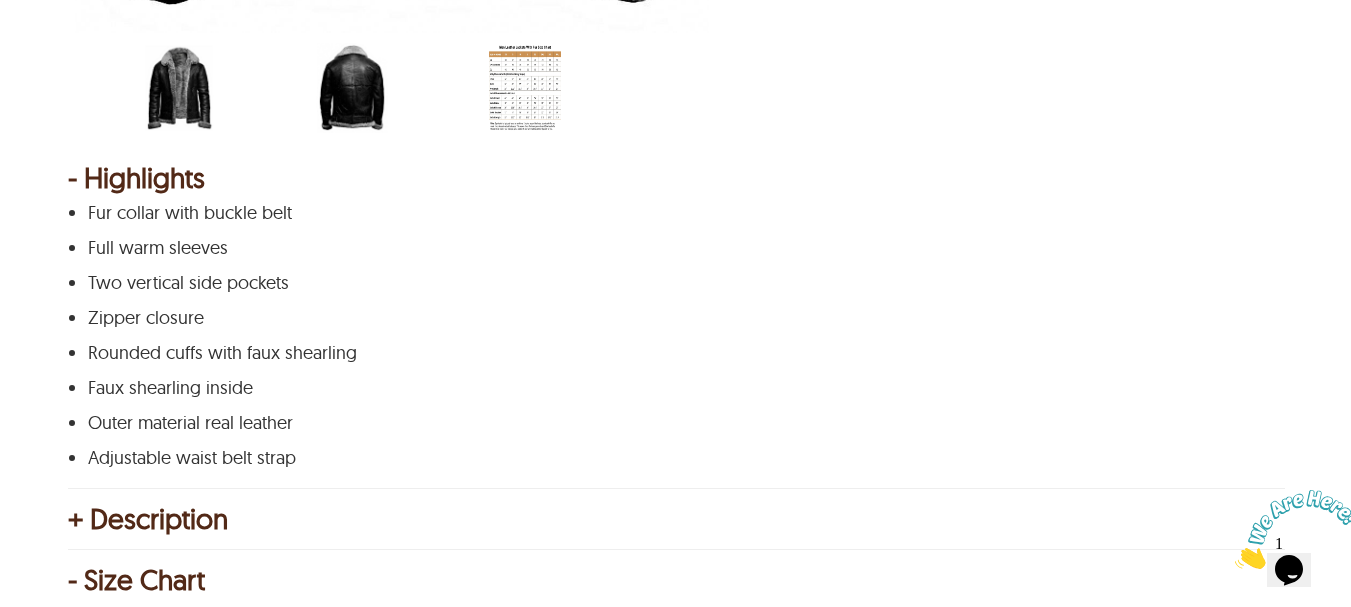 click on "+ Description" at bounding box center [676, 519] 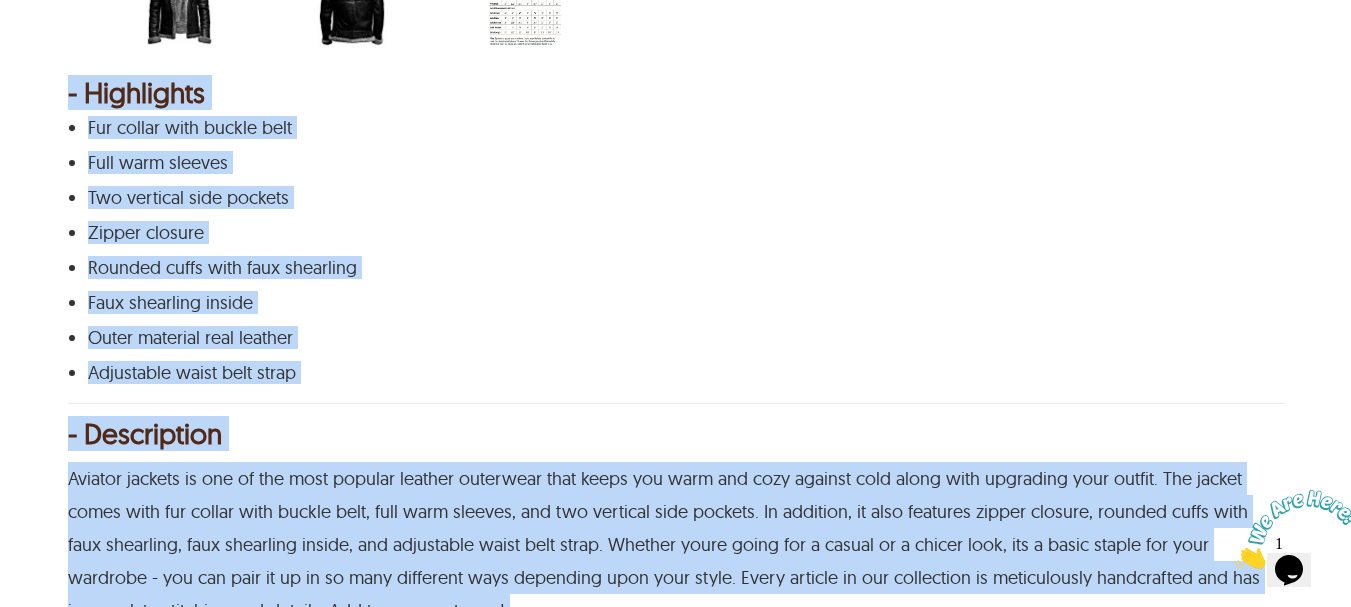 scroll, scrollTop: 1304, scrollLeft: 0, axis: vertical 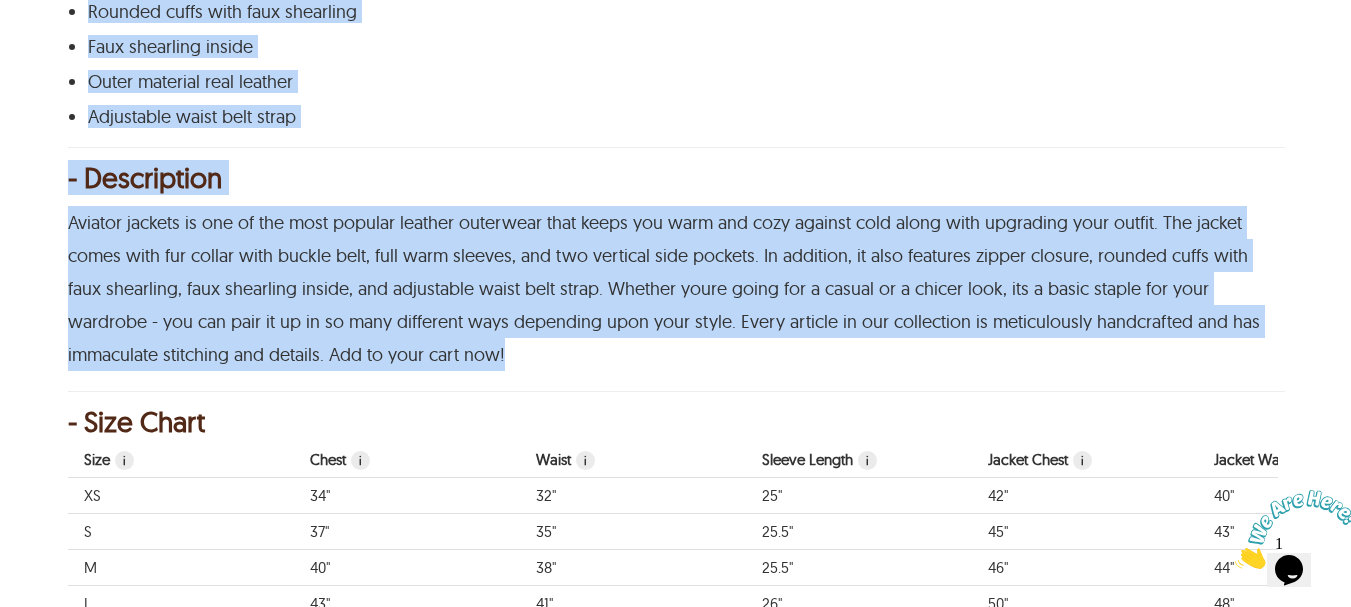 drag, startPoint x: 60, startPoint y: 181, endPoint x: 478, endPoint y: 358, distance: 453.9306 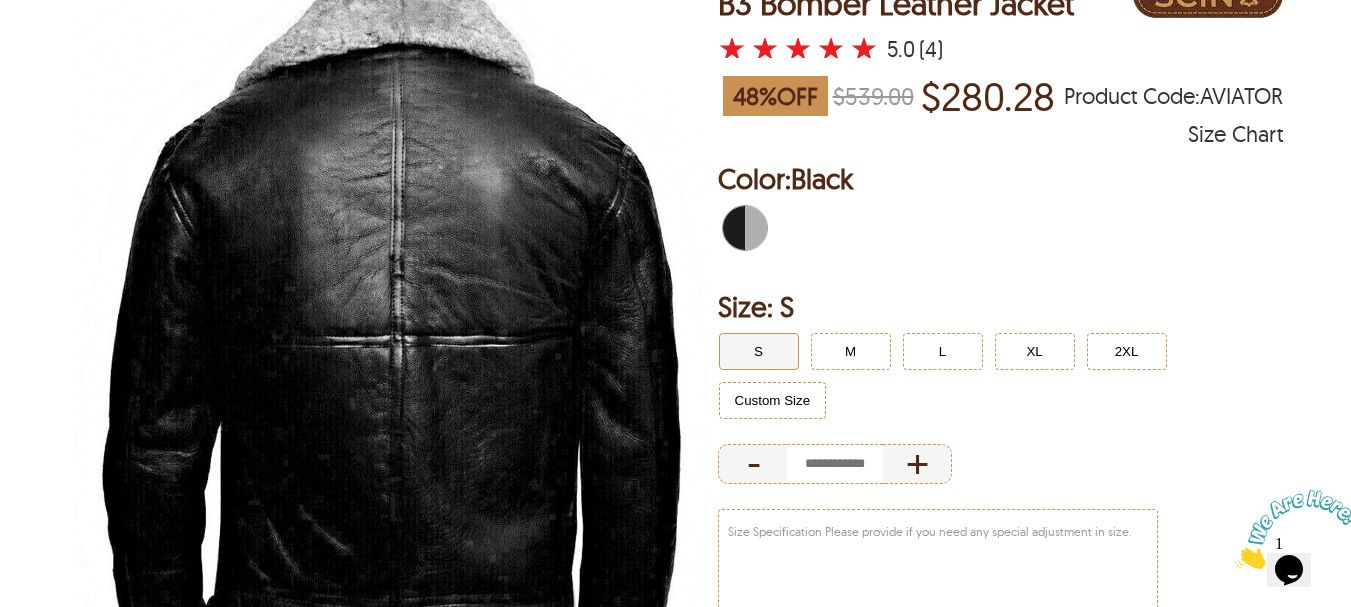 scroll, scrollTop: 0, scrollLeft: 0, axis: both 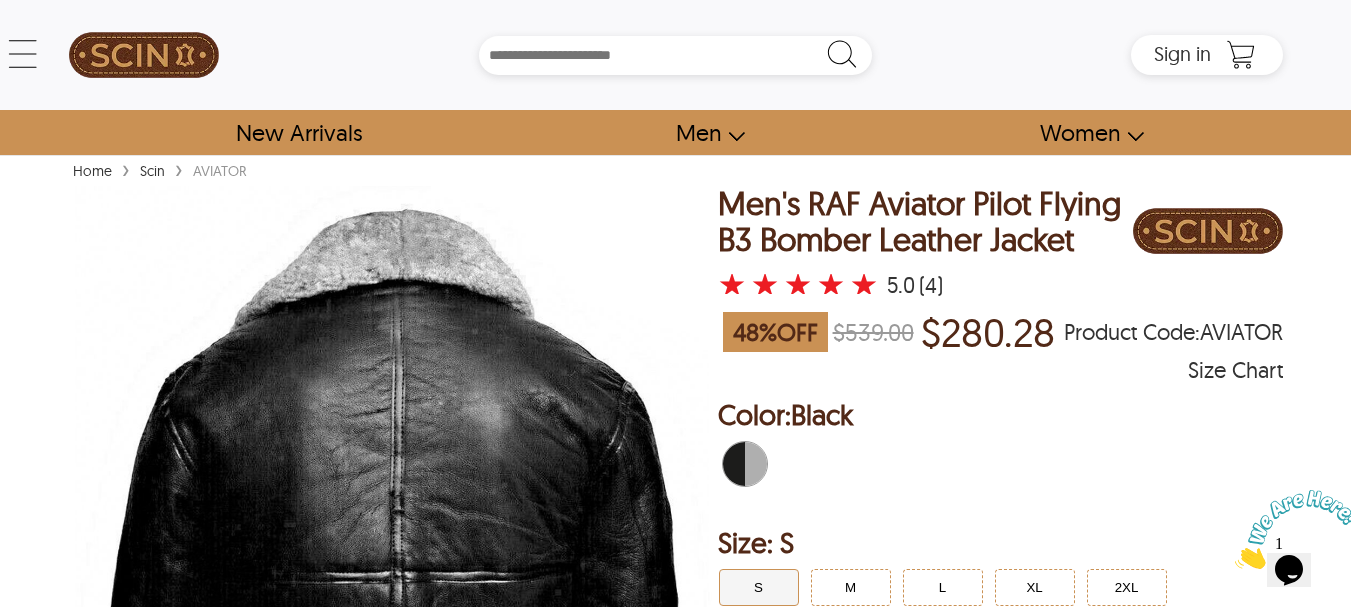 click on "Men's RAF Aviator Pilot Flying B3 Bomber Leather Jacket" at bounding box center (926, 221) 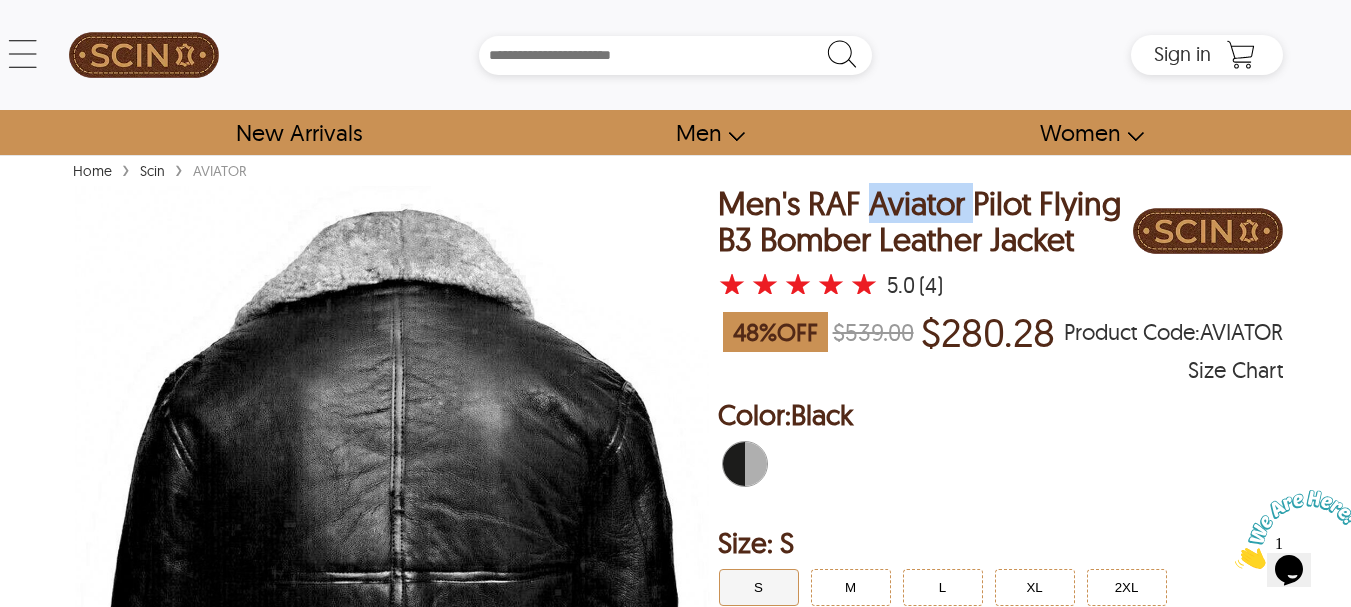 click on "Men's RAF Aviator Pilot Flying B3 Bomber Leather Jacket" at bounding box center (926, 221) 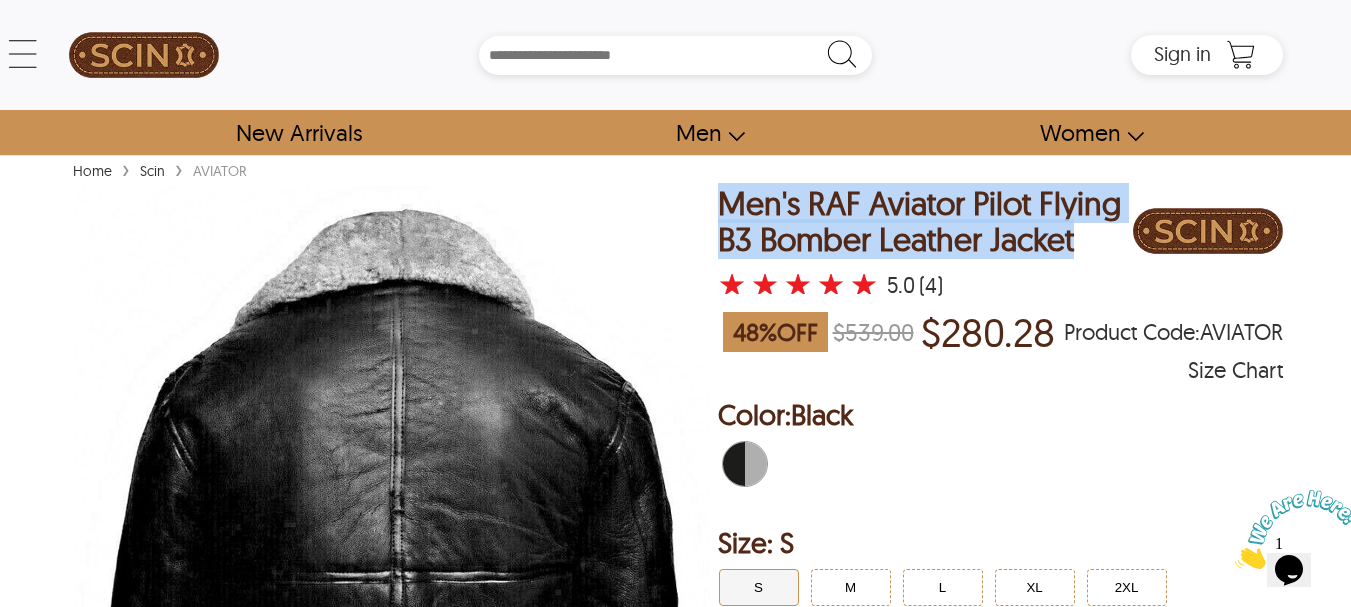 click on "Men's RAF Aviator Pilot Flying B3 Bomber Leather Jacket" at bounding box center (926, 221) 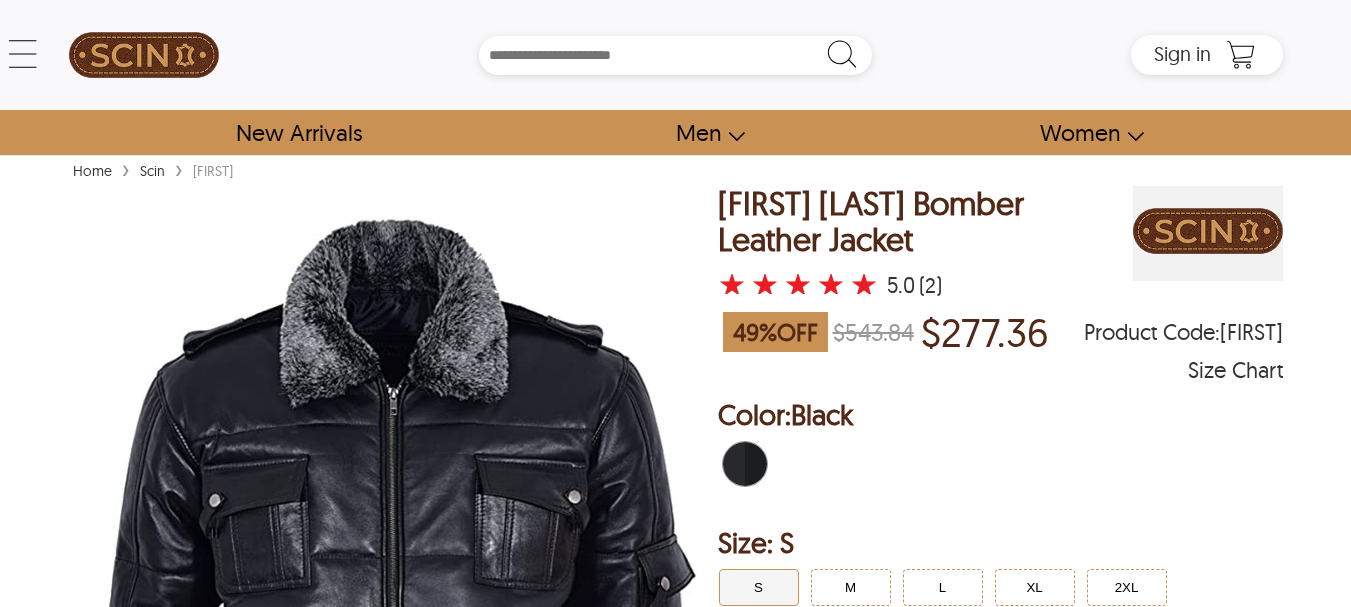 scroll, scrollTop: 0, scrollLeft: 0, axis: both 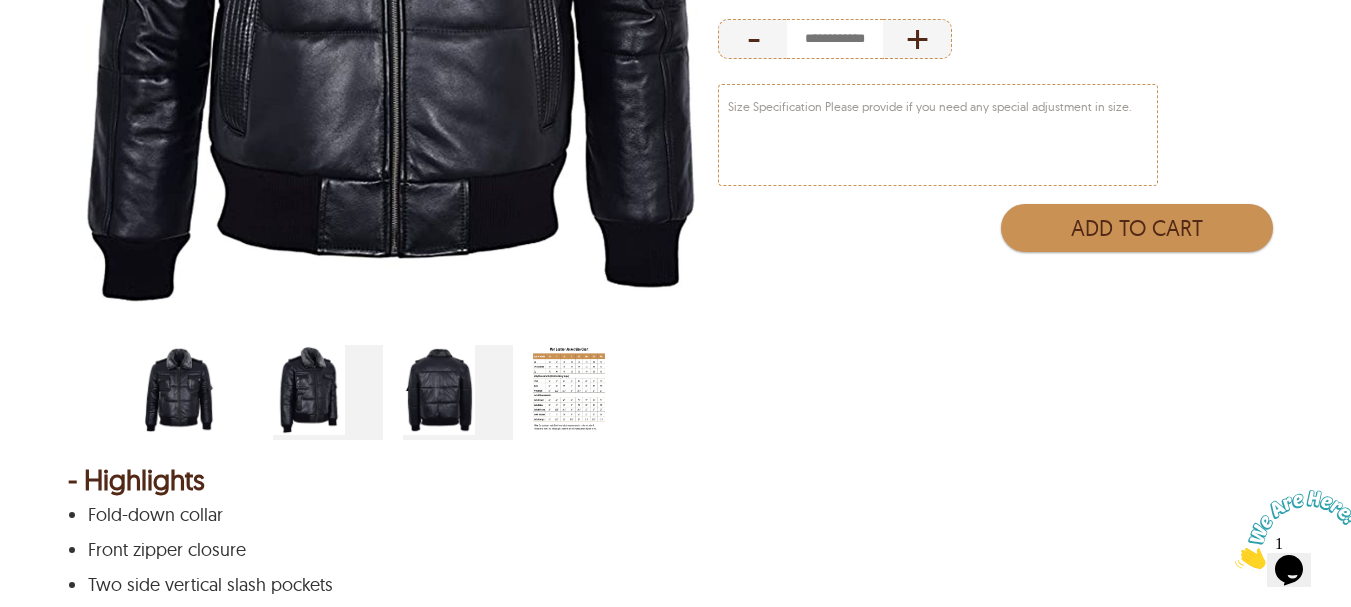 click at bounding box center [309, 390] 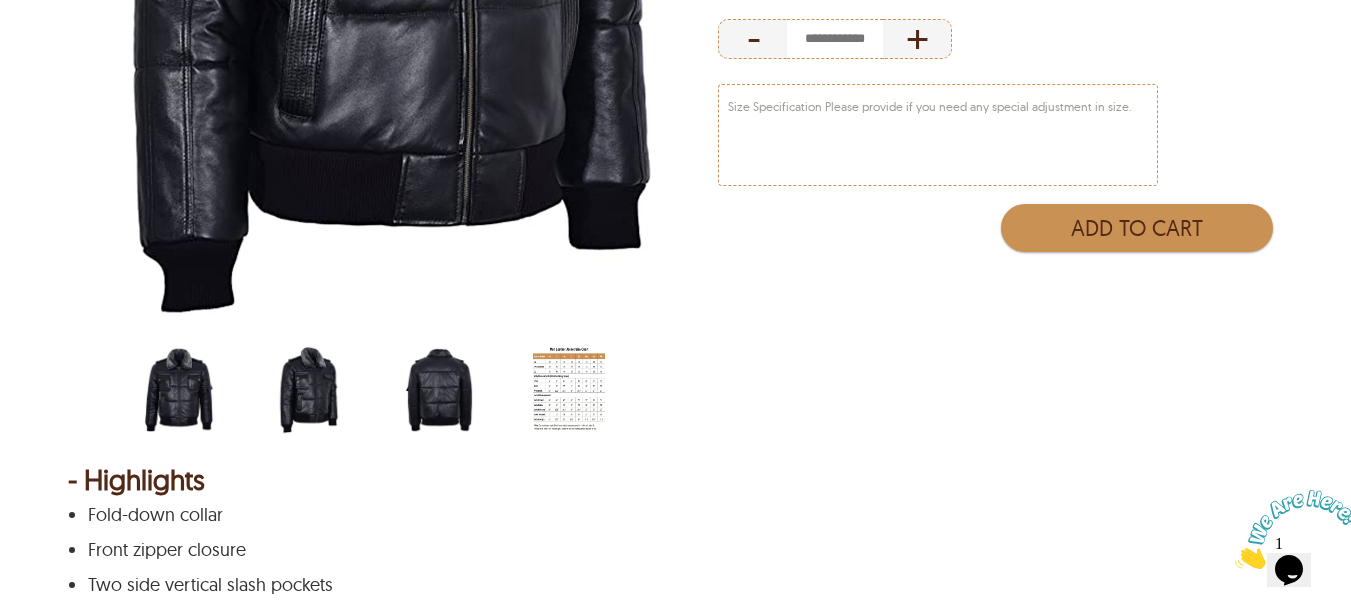 click at bounding box center [439, 390] 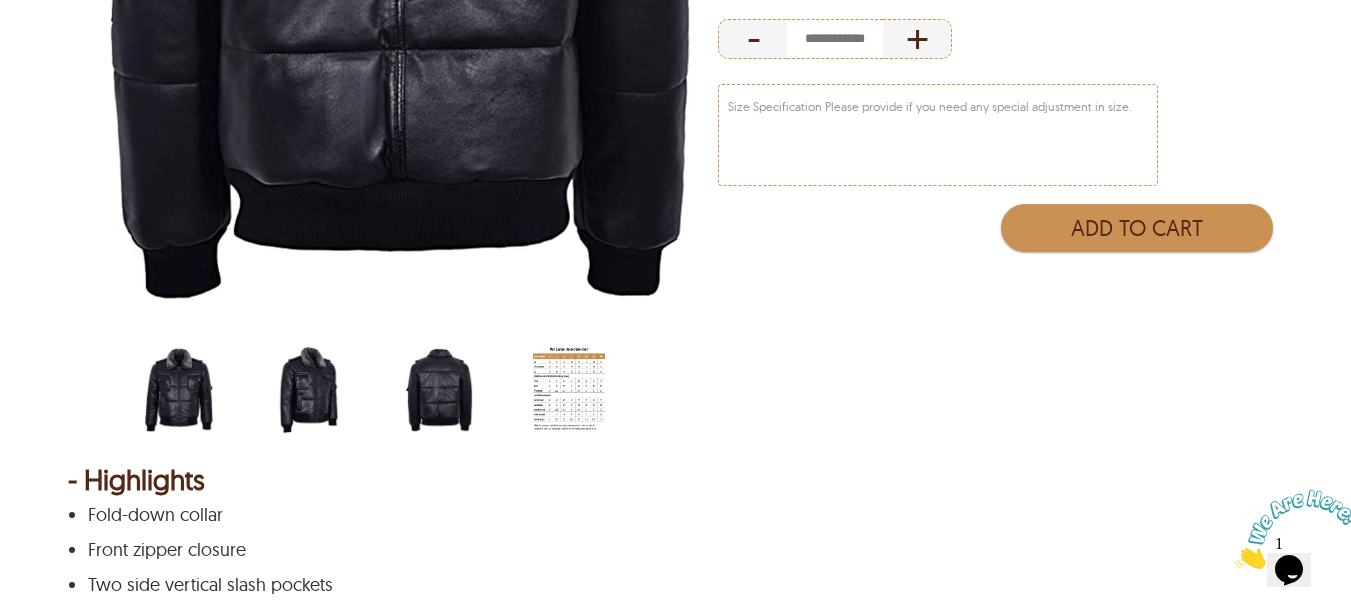 click at bounding box center [569, 390] 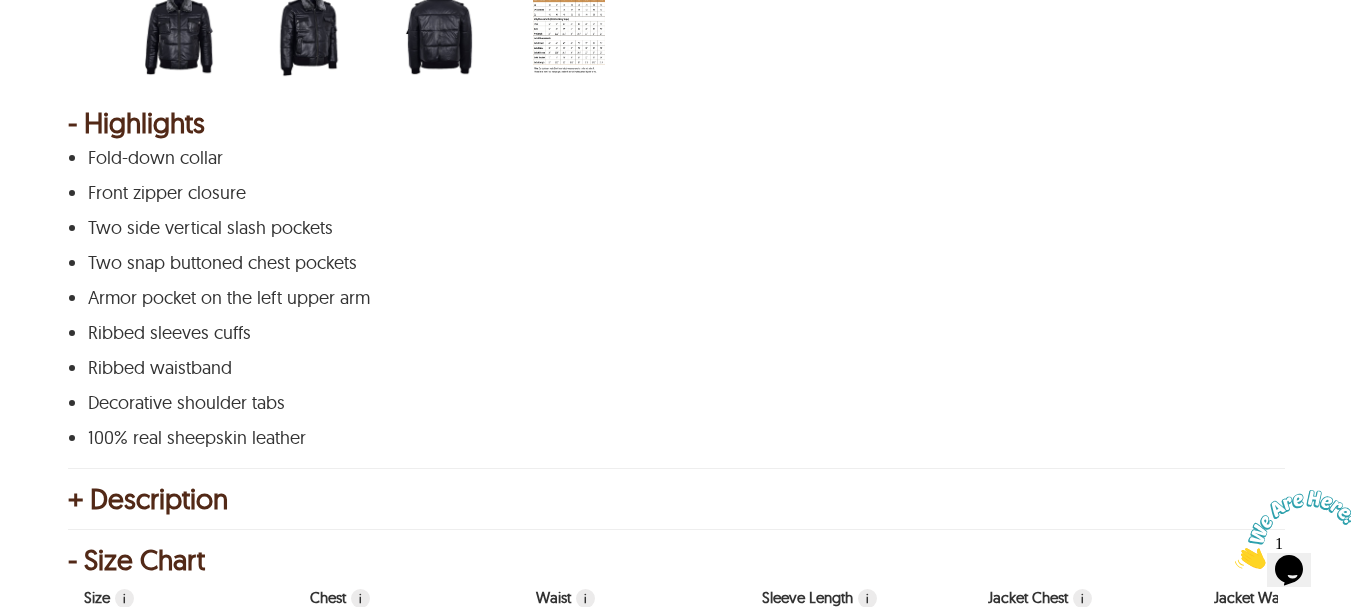 scroll, scrollTop: 1049, scrollLeft: 0, axis: vertical 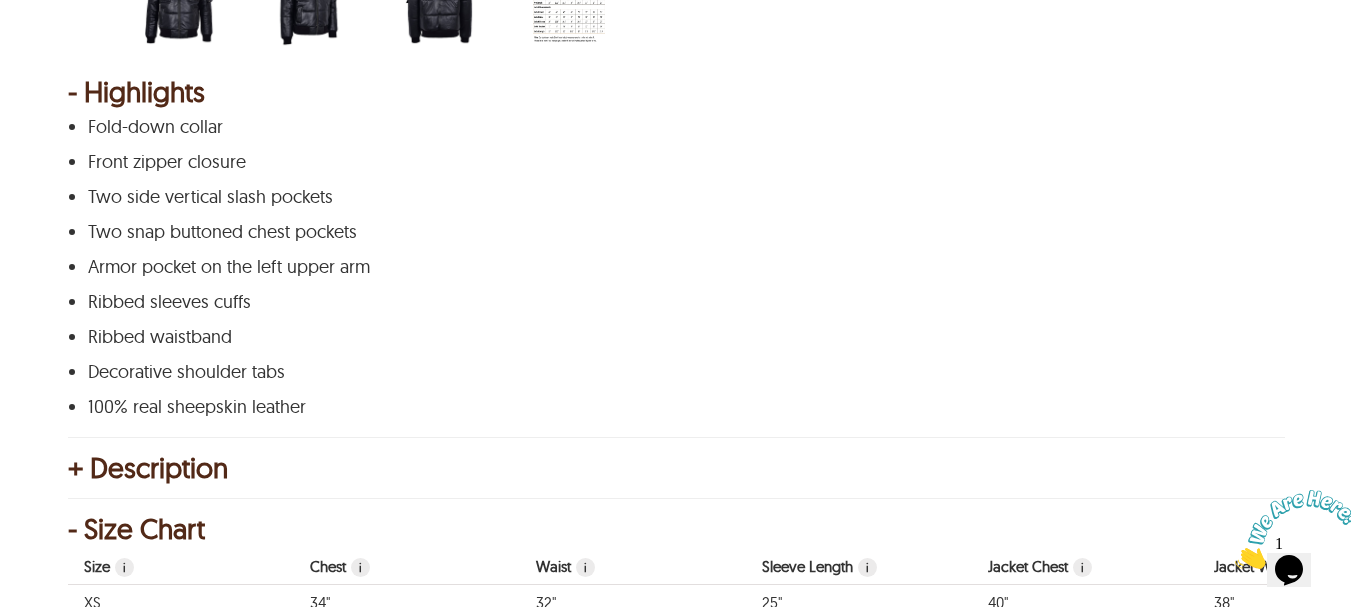 click on "+ Description" at bounding box center [676, 468] 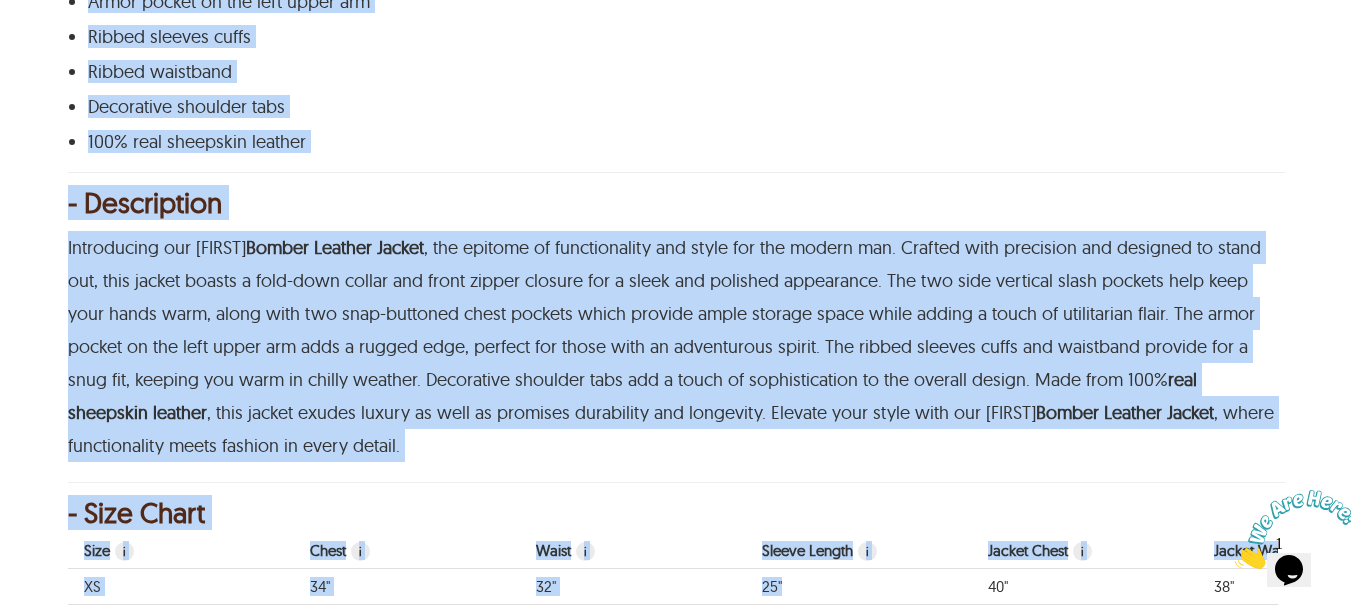 scroll, scrollTop: 1389, scrollLeft: 0, axis: vertical 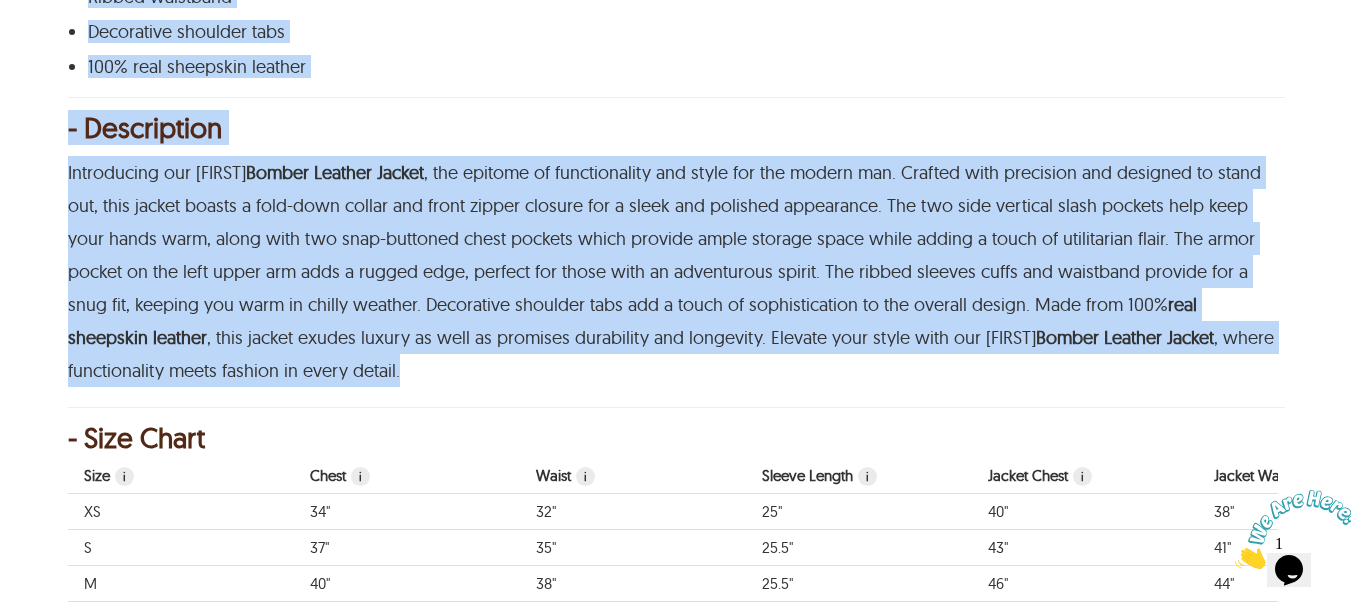 drag, startPoint x: 62, startPoint y: 92, endPoint x: 482, endPoint y: 309, distance: 472.74625 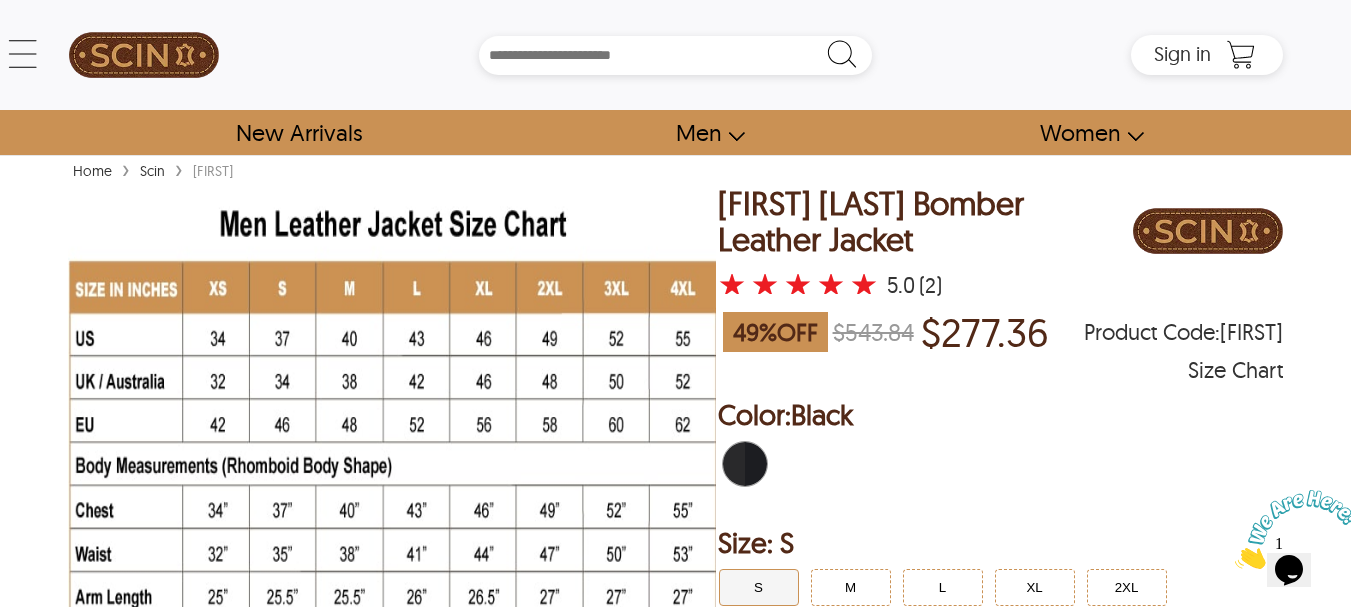 click on "Rafael Puffer Bomber Leather Jacket" at bounding box center [926, 221] 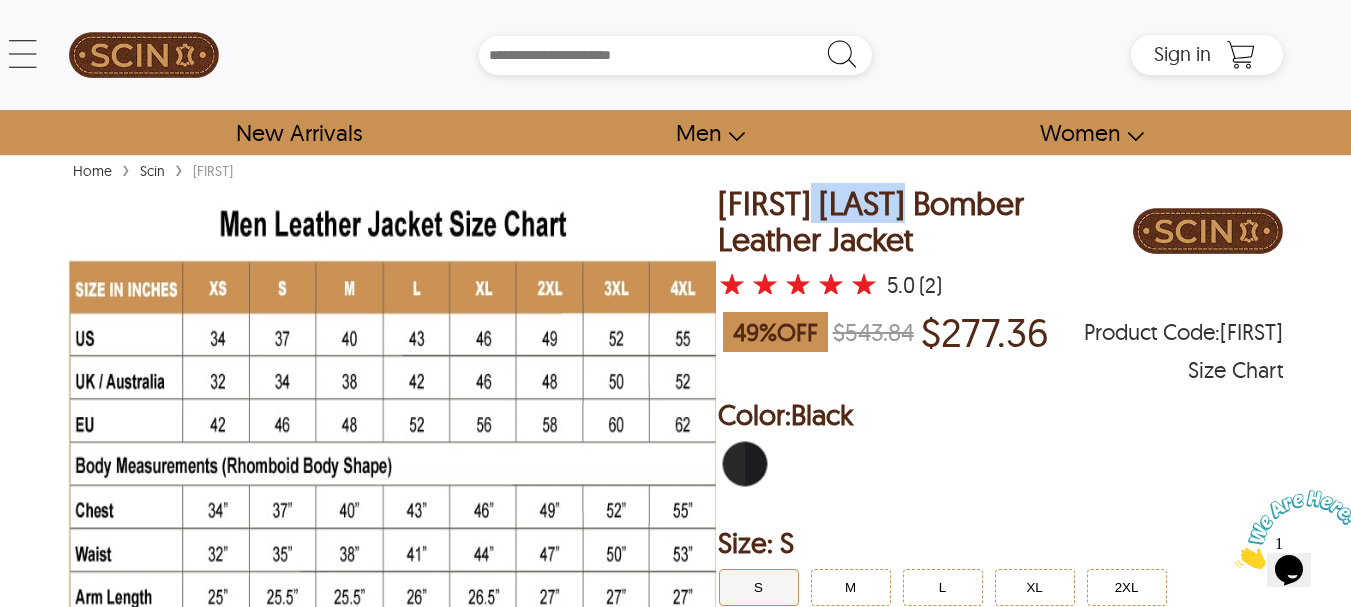 click on "Rafael Puffer Bomber Leather Jacket" at bounding box center [926, 221] 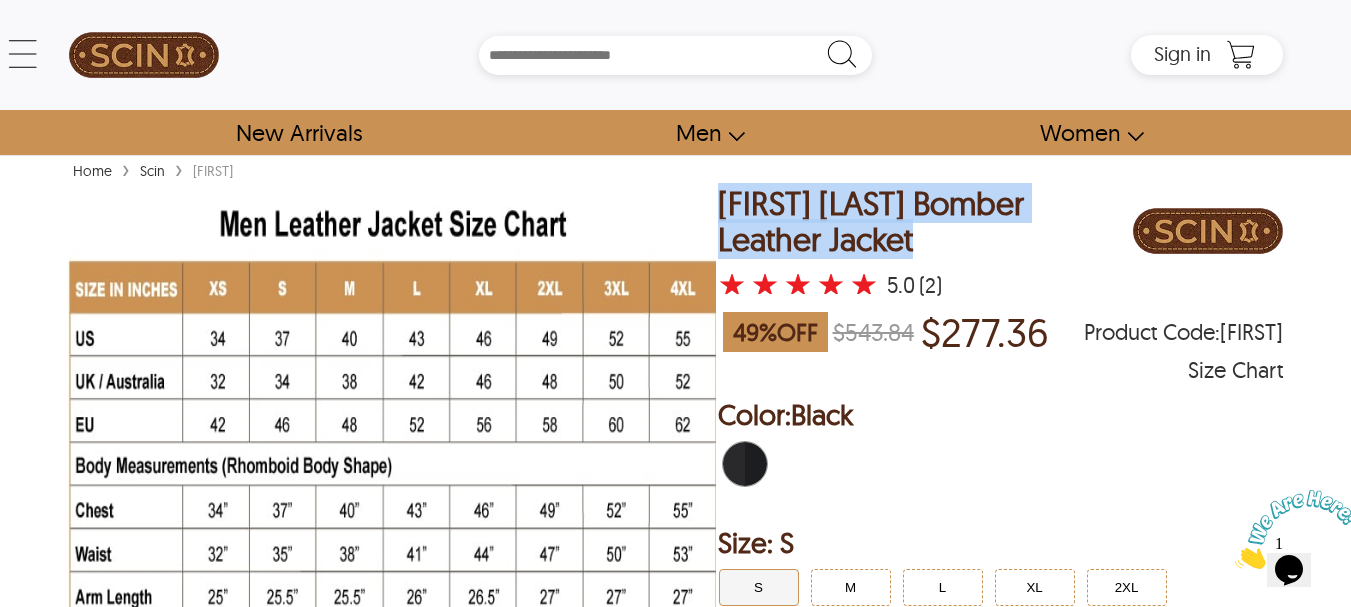 click on "Rafael Puffer Bomber Leather Jacket" at bounding box center [926, 221] 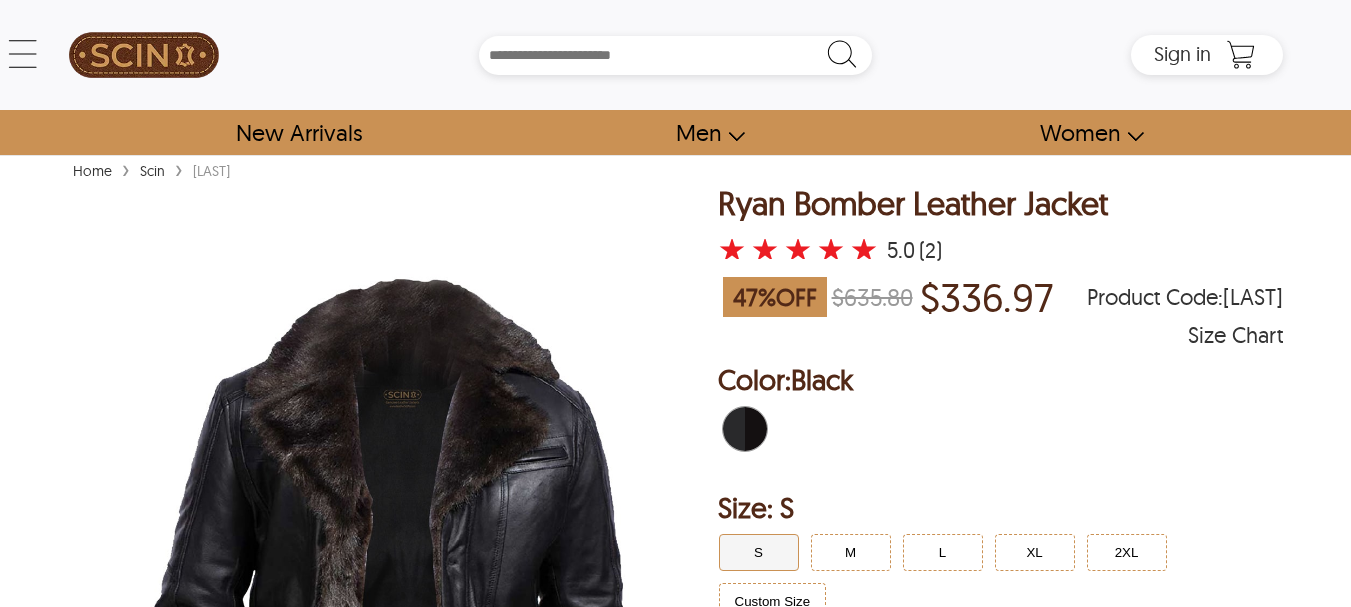 scroll, scrollTop: 0, scrollLeft: 0, axis: both 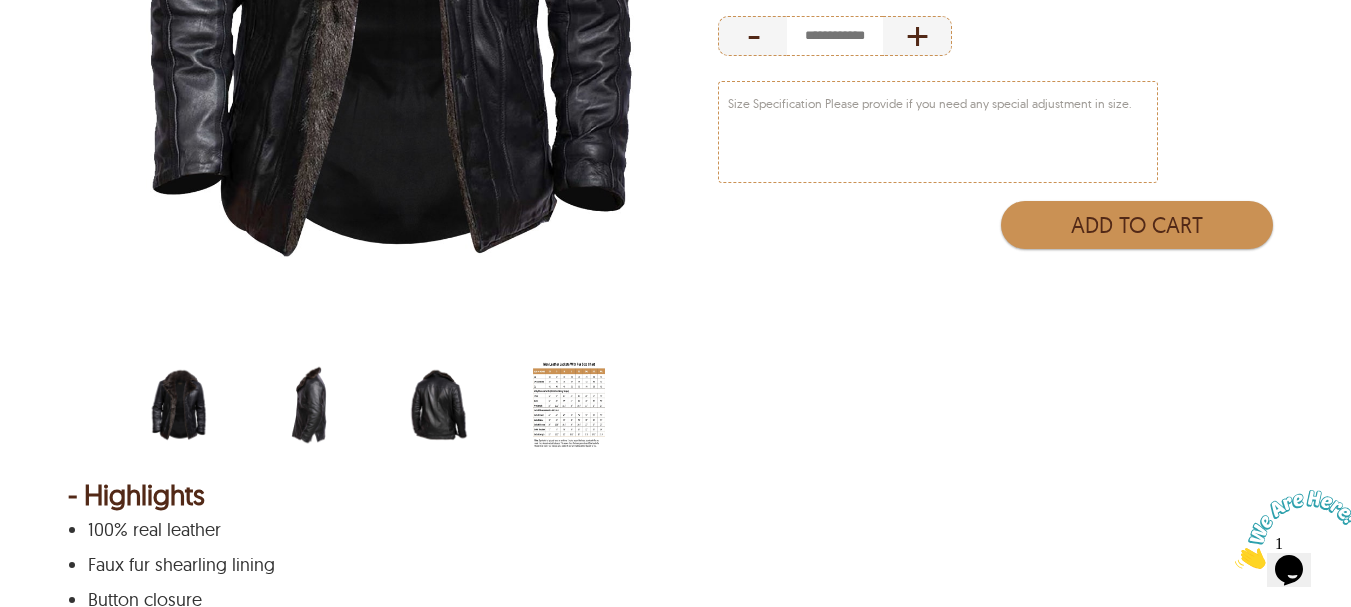 click at bounding box center (309, 405) 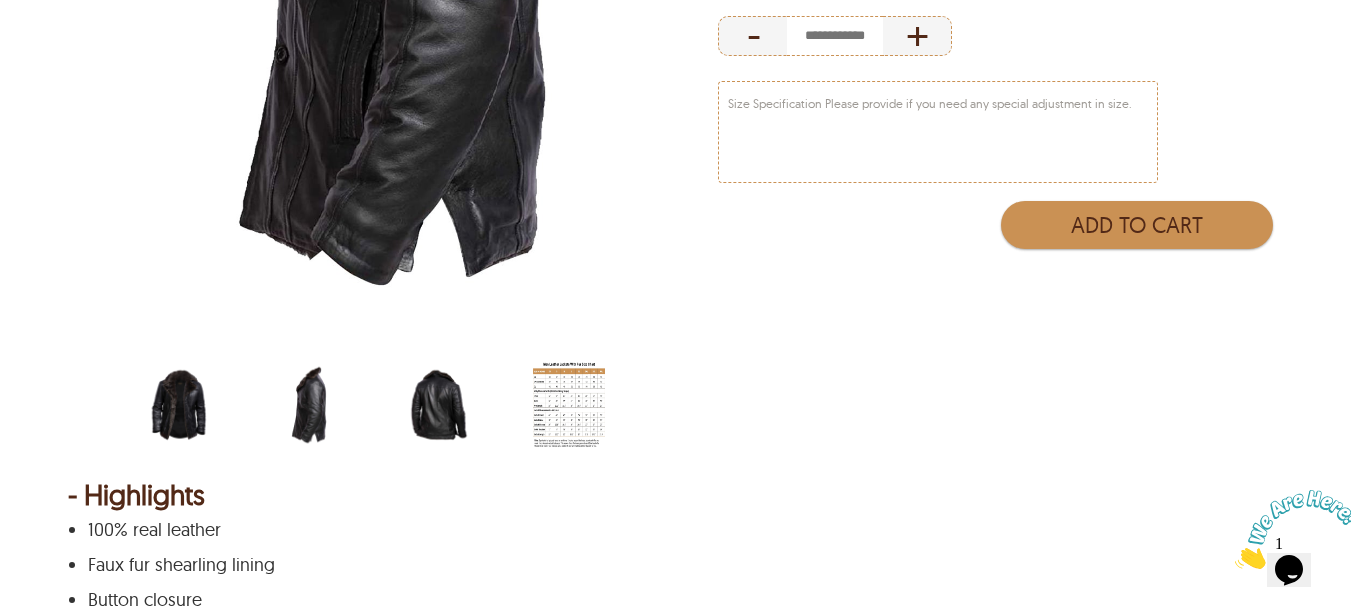 drag, startPoint x: 440, startPoint y: 398, endPoint x: 449, endPoint y: 386, distance: 15 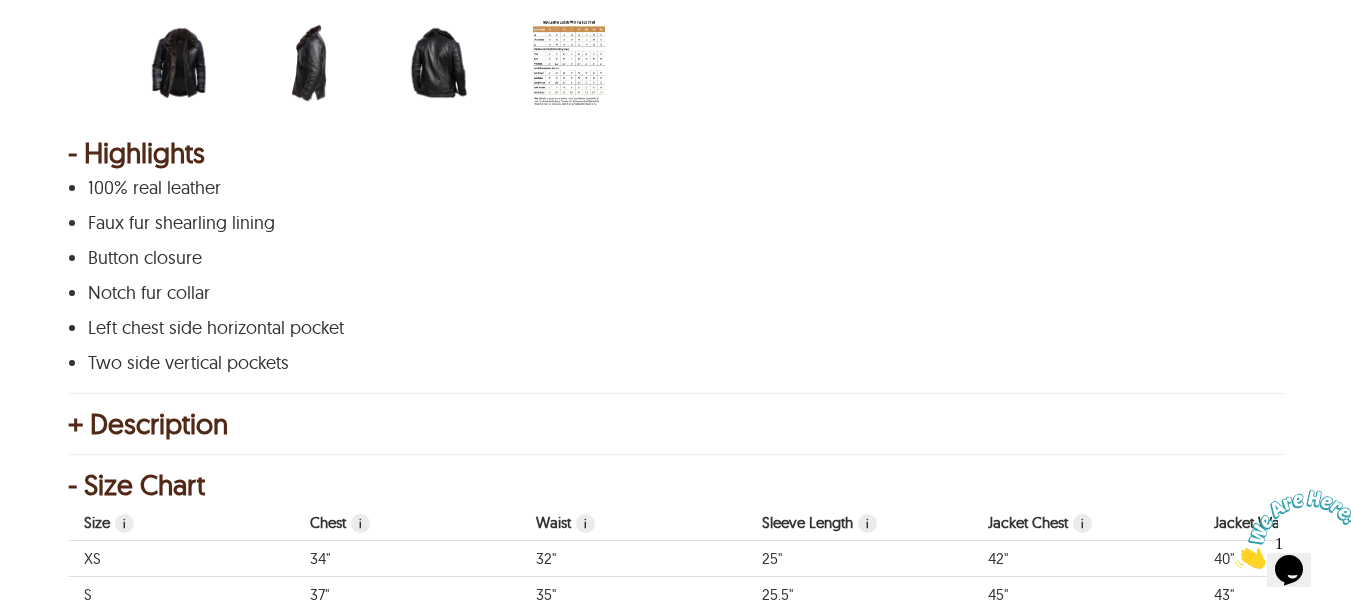 scroll, scrollTop: 1159, scrollLeft: 0, axis: vertical 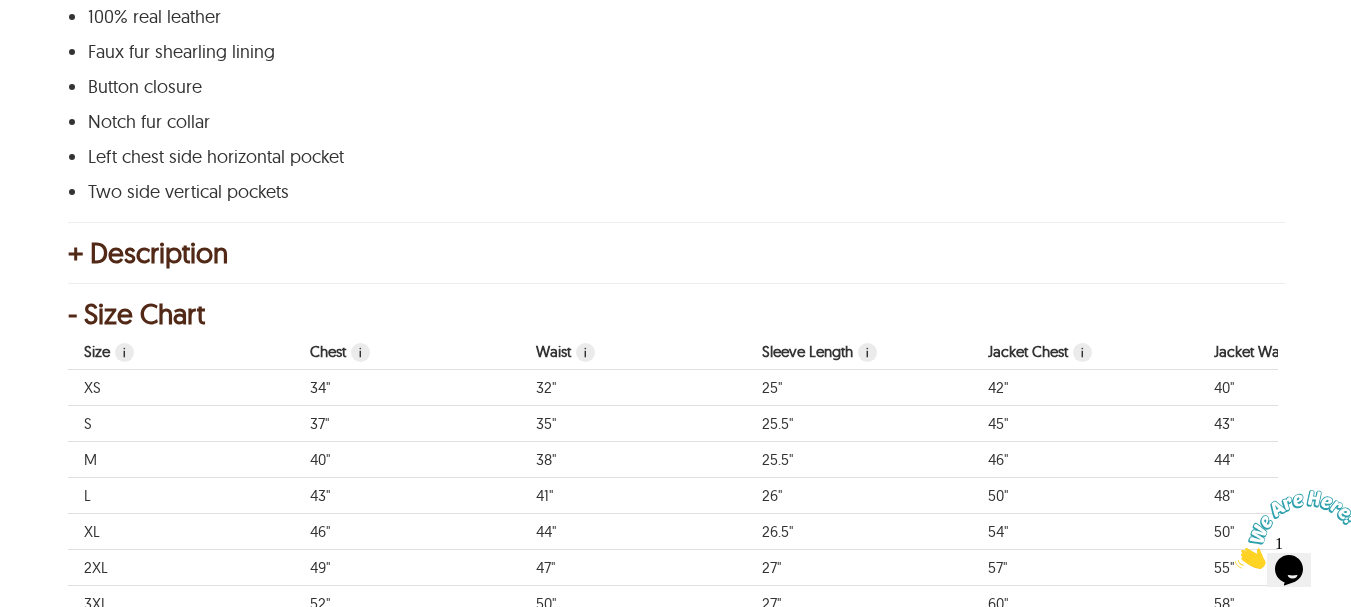 click on "+ Description" at bounding box center [676, 253] 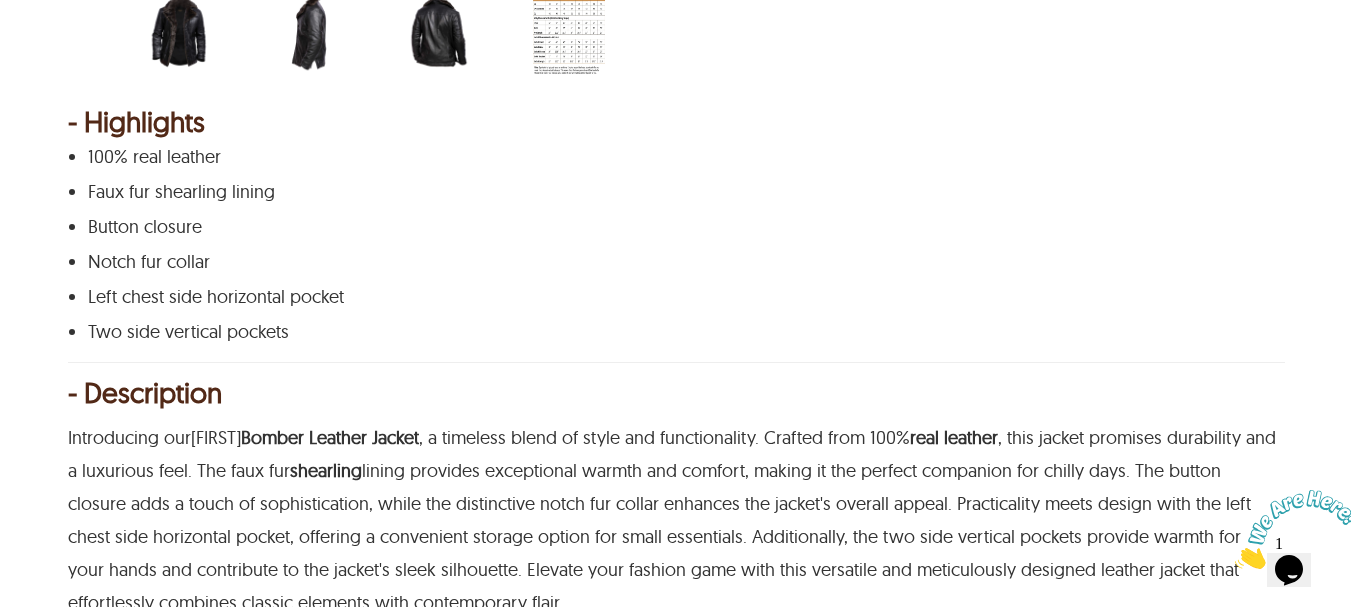 scroll, scrollTop: 996, scrollLeft: 0, axis: vertical 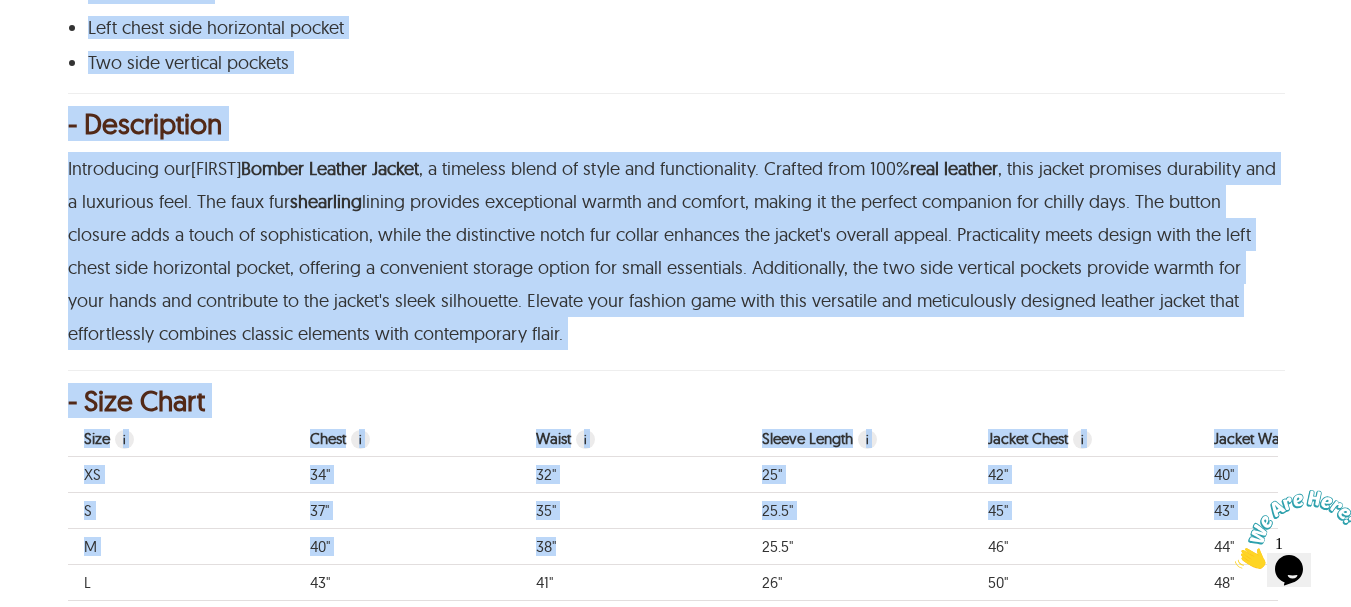 drag, startPoint x: 54, startPoint y: 138, endPoint x: 468, endPoint y: 342, distance: 461.53223 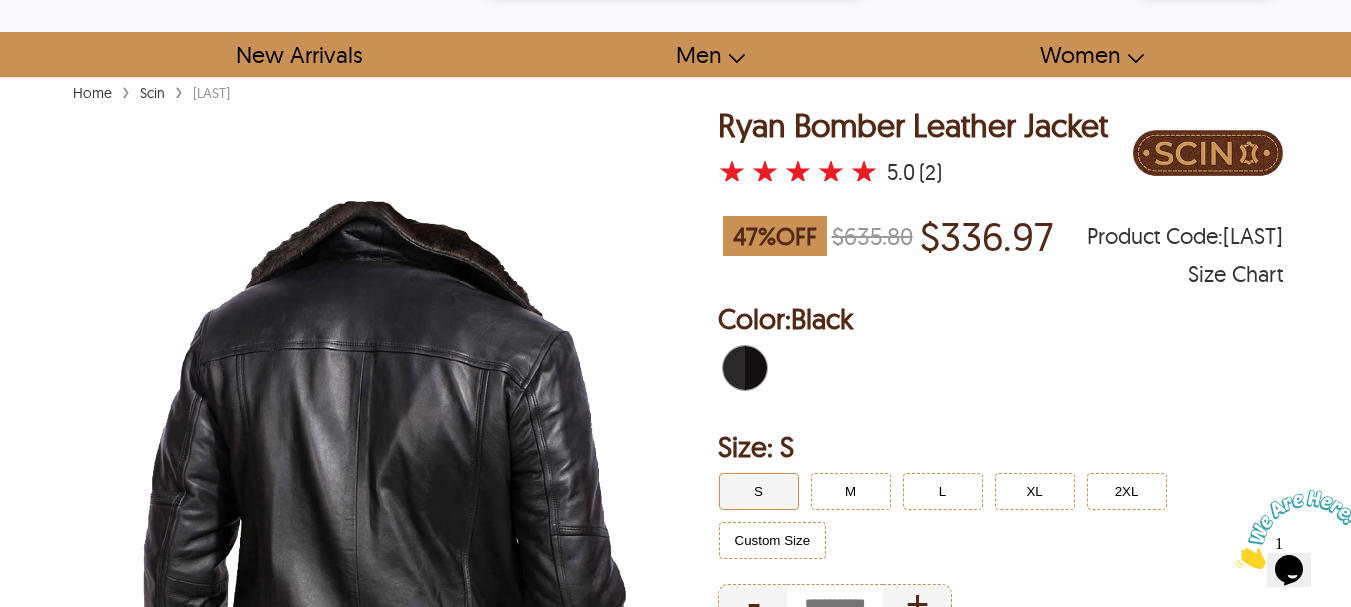 scroll, scrollTop: 0, scrollLeft: 0, axis: both 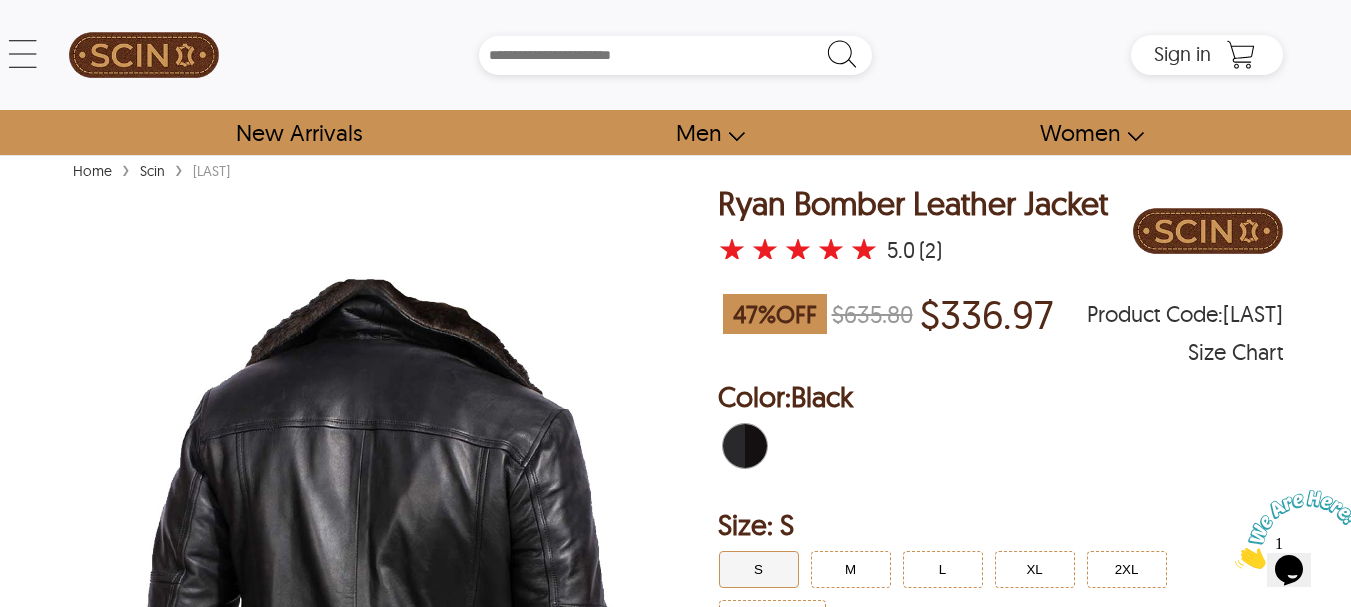 click on "Ryan Bomber Leather Jacket" at bounding box center [913, 203] 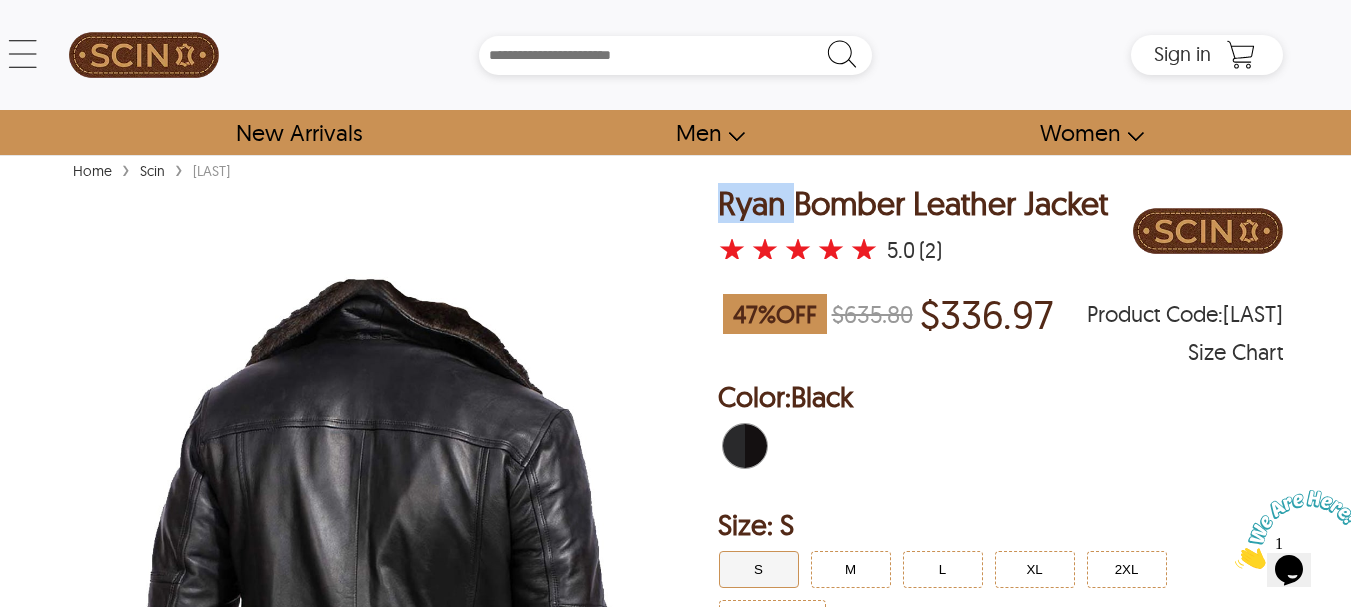 click on "Ryan Bomber Leather Jacket" at bounding box center (913, 203) 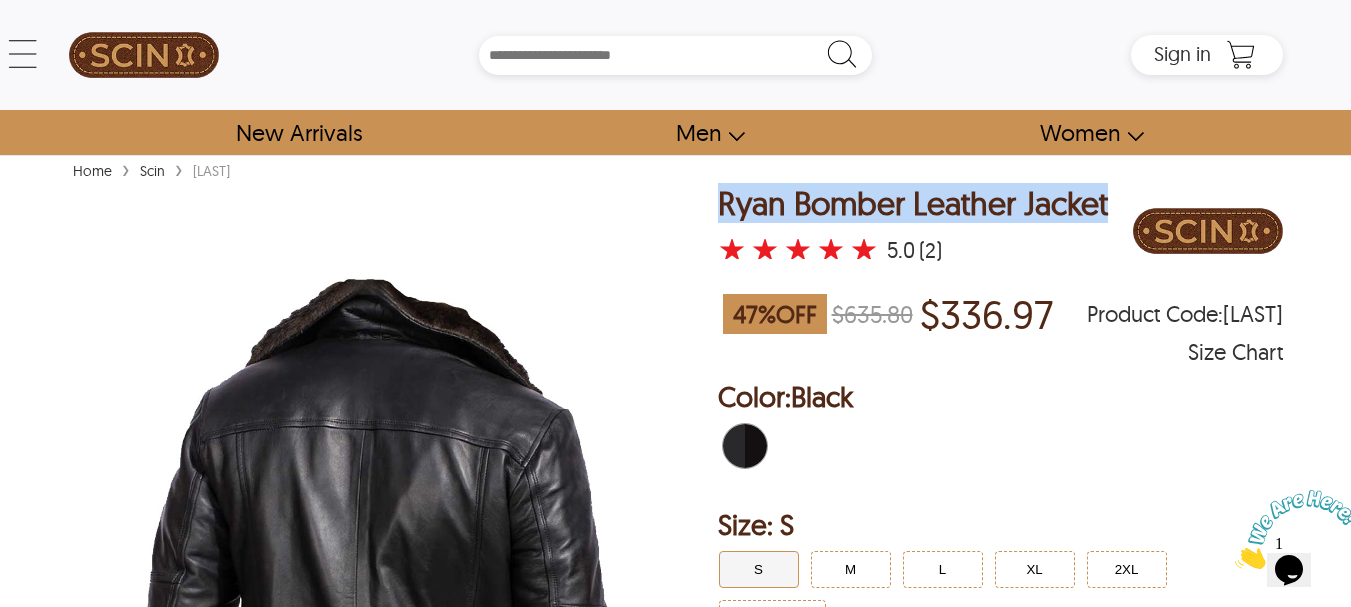 click on "Ryan Bomber Leather Jacket" at bounding box center [913, 203] 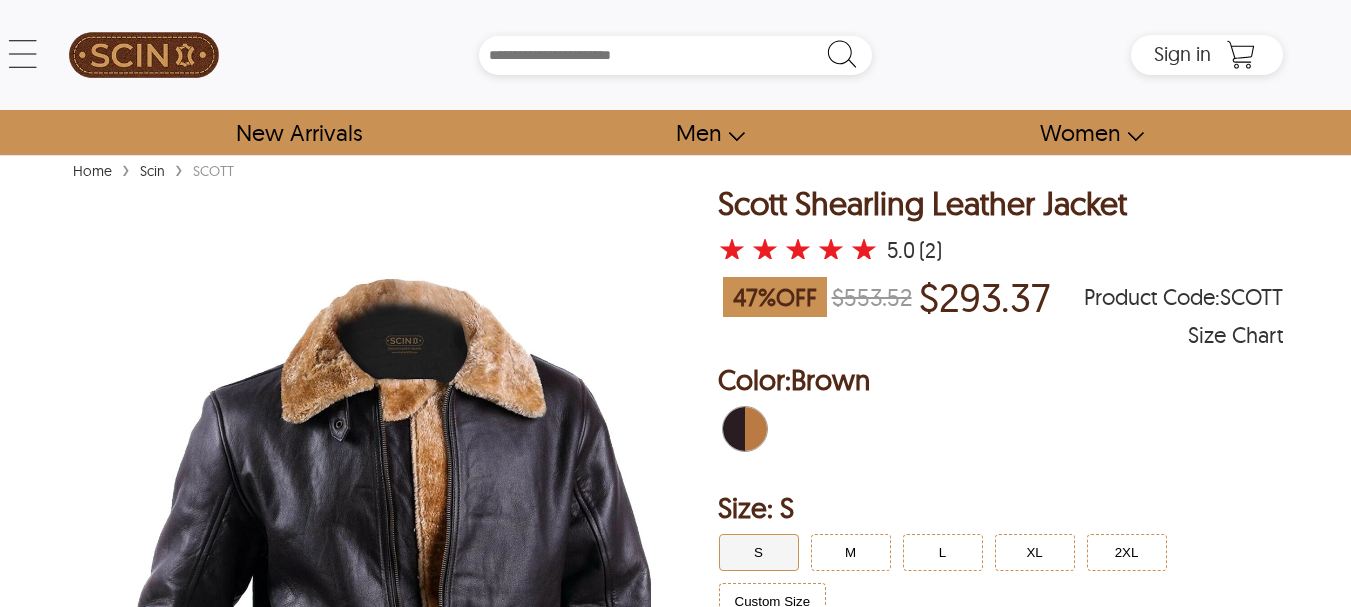 scroll, scrollTop: 0, scrollLeft: 0, axis: both 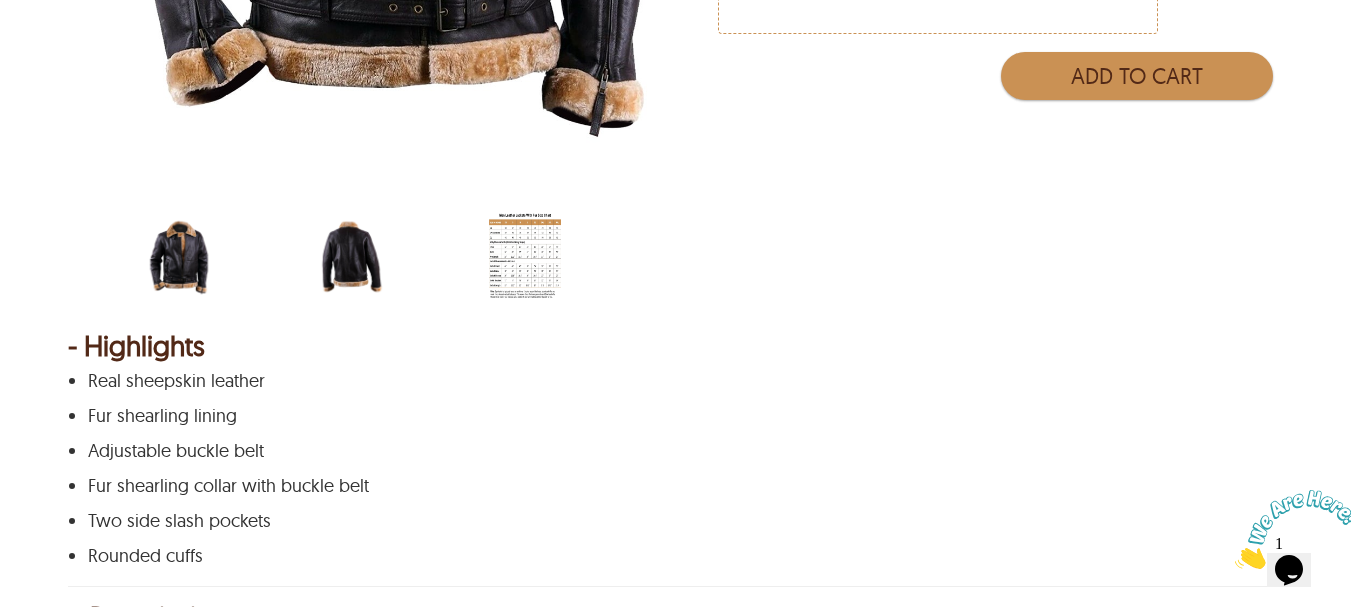 click at bounding box center [352, 256] 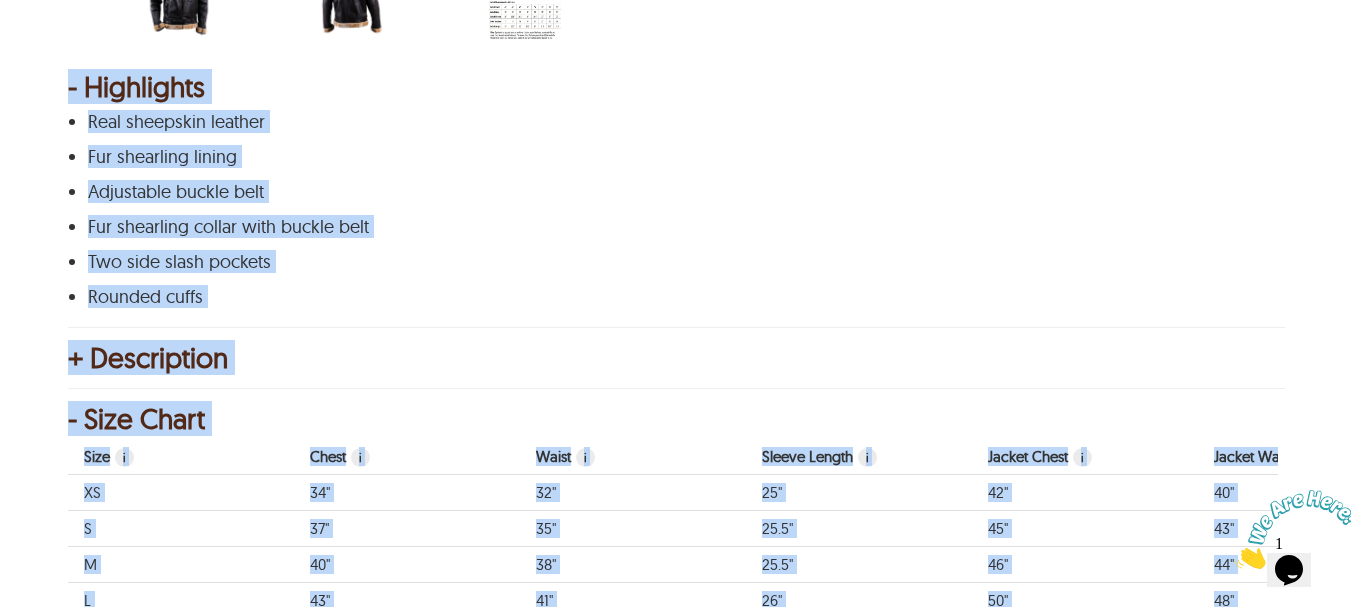 scroll, scrollTop: 1167, scrollLeft: 0, axis: vertical 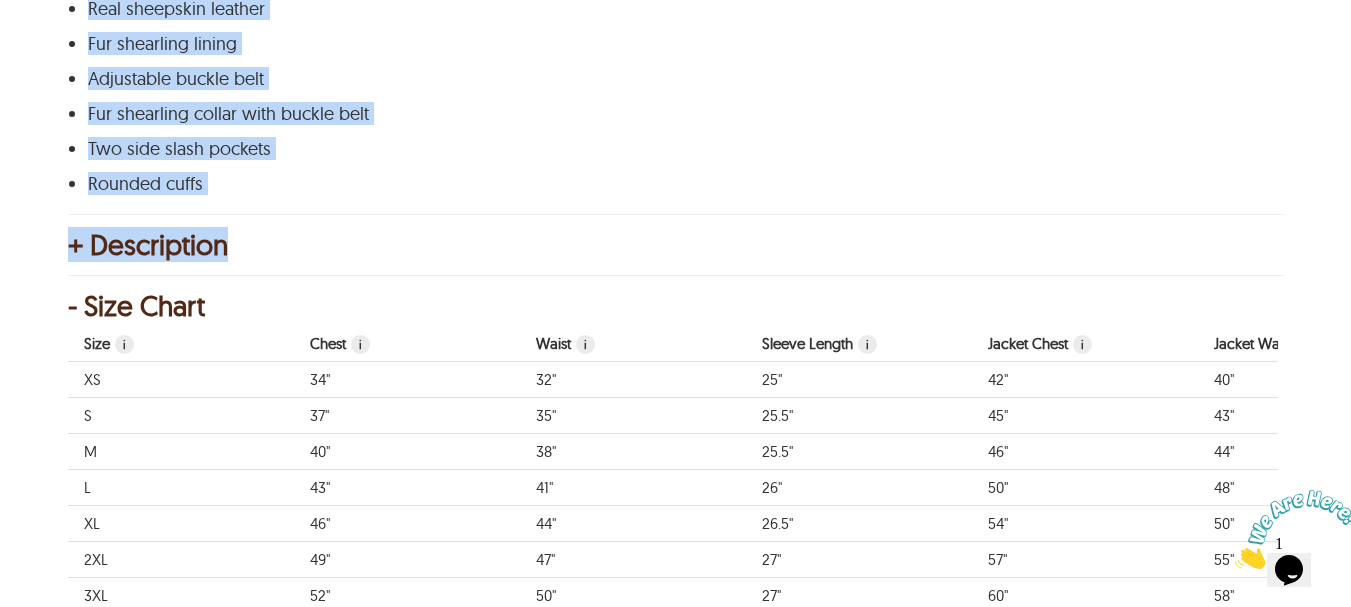 drag, startPoint x: 57, startPoint y: 340, endPoint x: 328, endPoint y: 252, distance: 284.9298 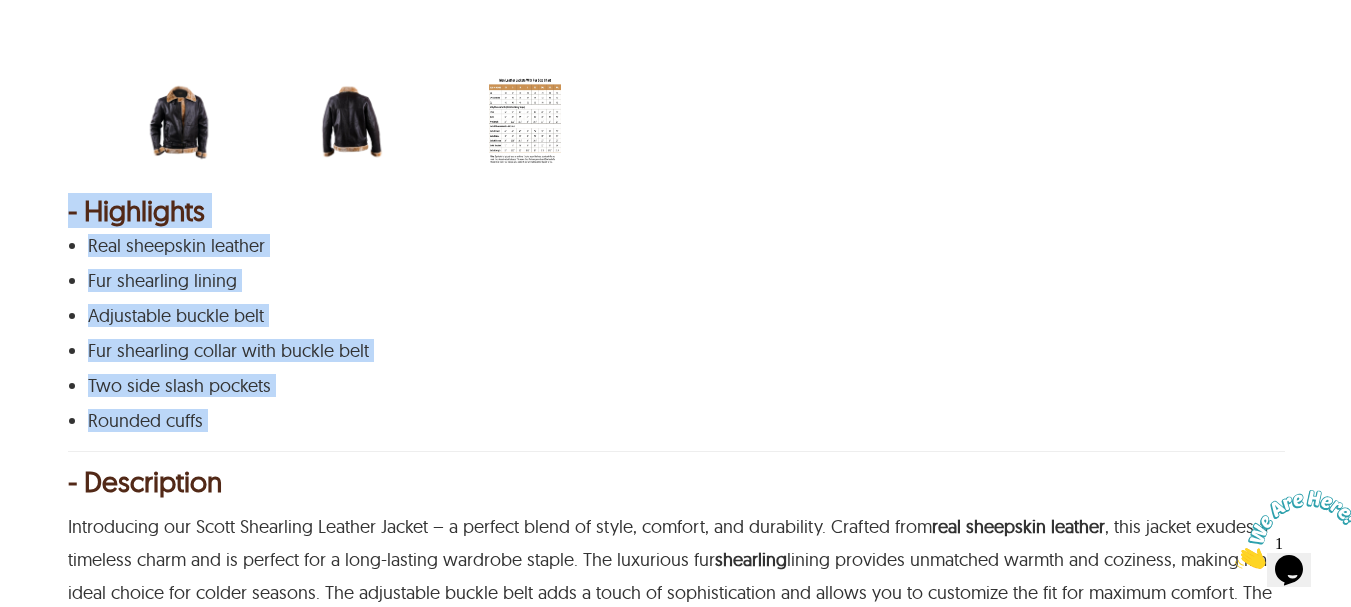 scroll, scrollTop: 740, scrollLeft: 0, axis: vertical 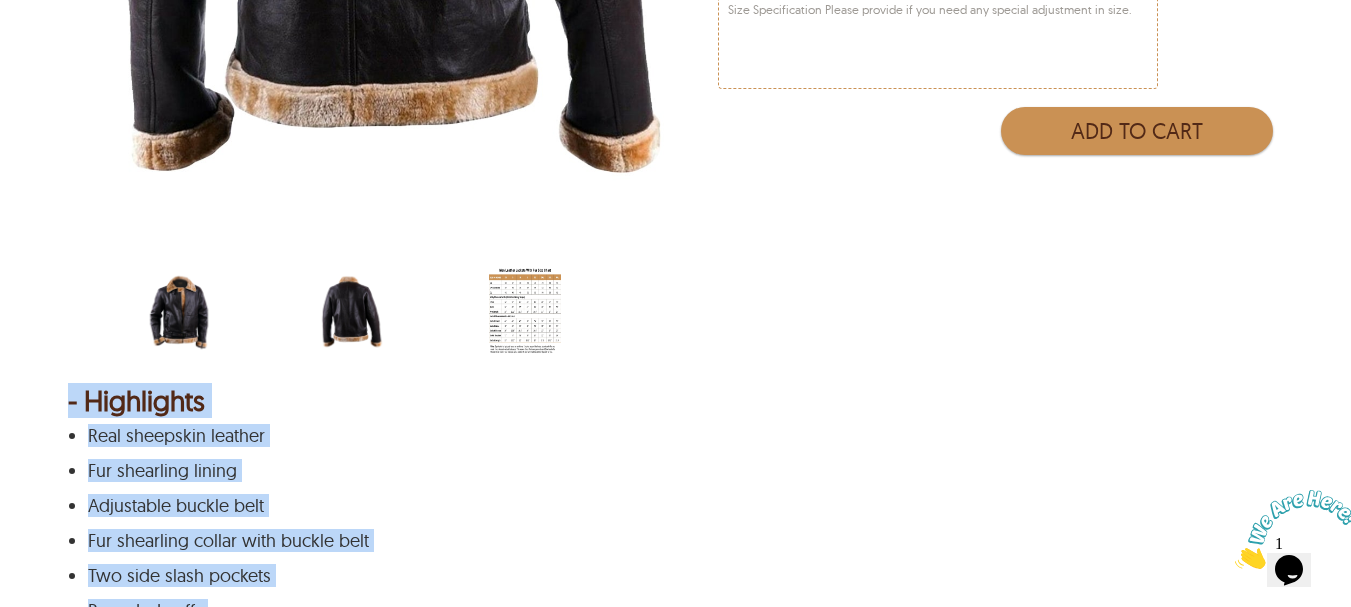 drag, startPoint x: 404, startPoint y: 497, endPoint x: 105, endPoint y: 403, distance: 313.42783 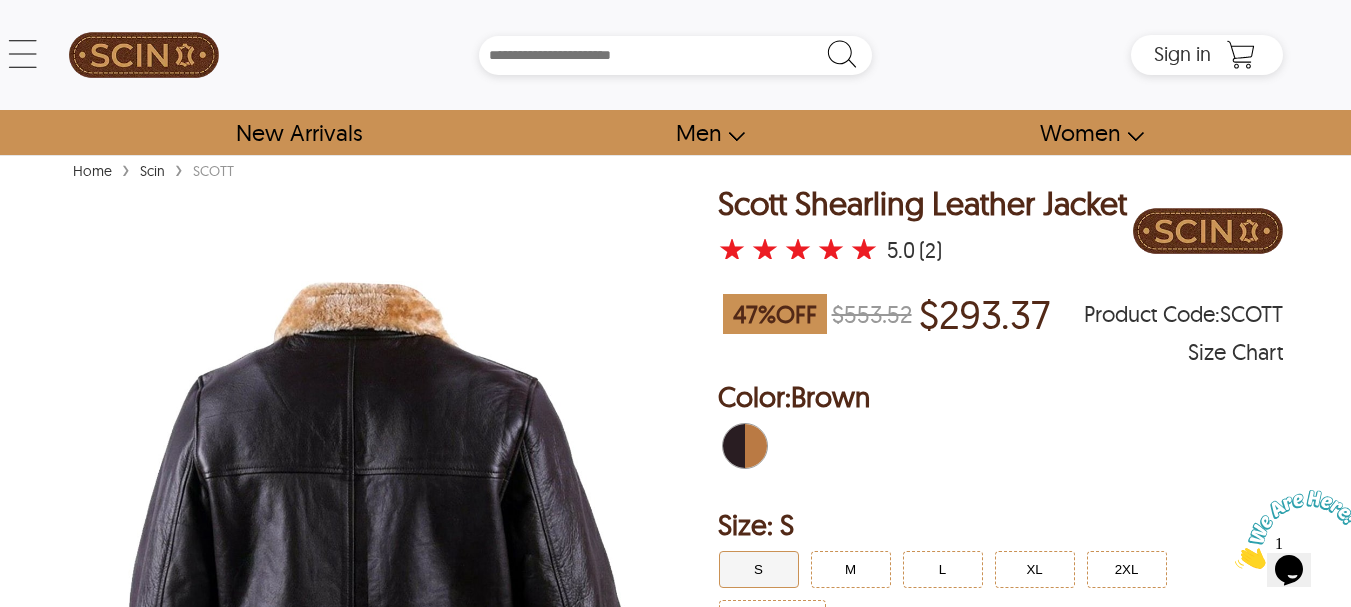 click on "Scott Shearling Leather Jacket" at bounding box center [922, 203] 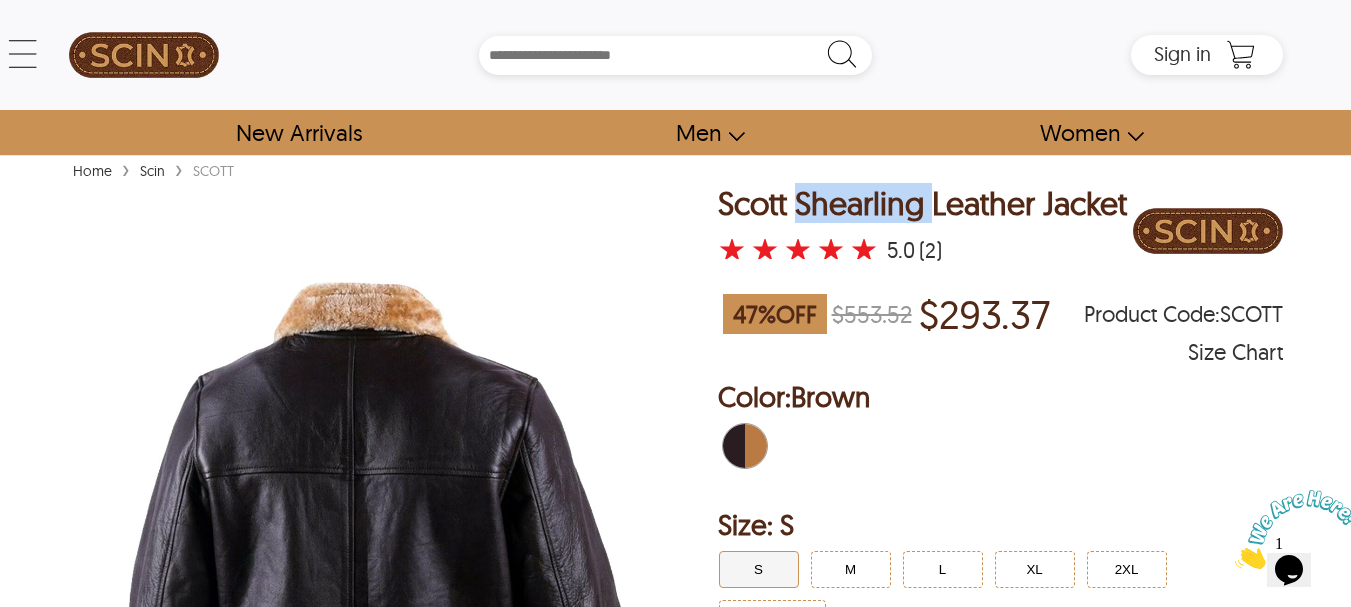 click on "Scott Shearling Leather Jacket" at bounding box center [922, 203] 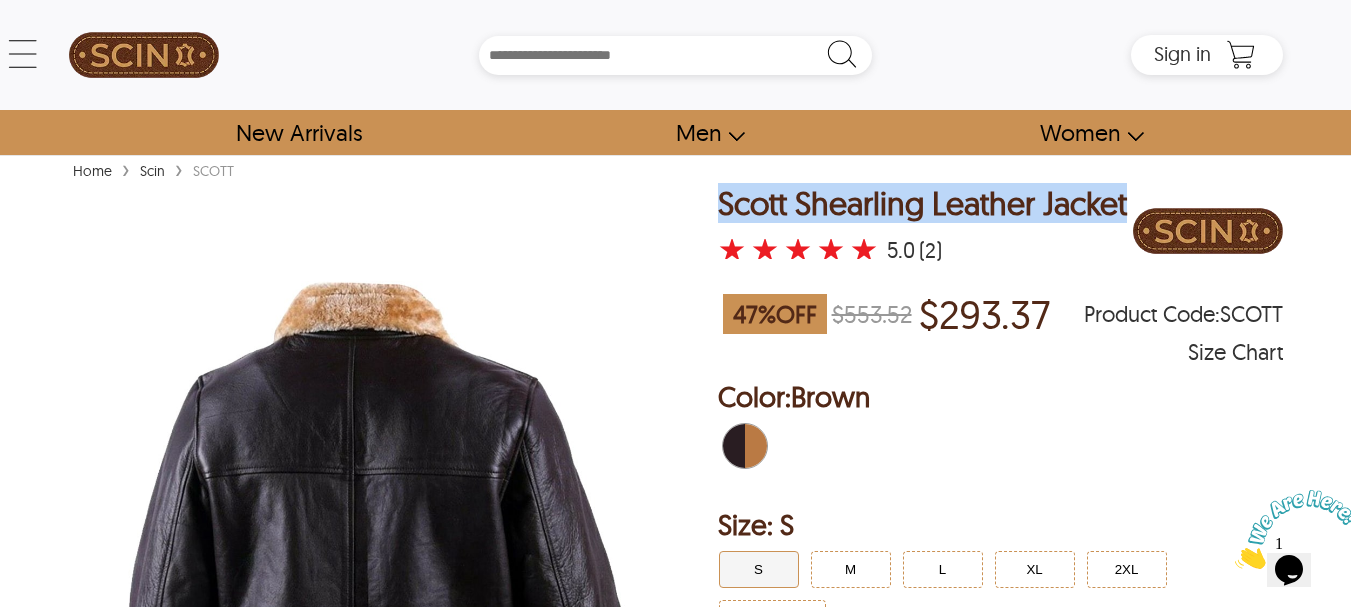 click on "Scott Shearling Leather Jacket" at bounding box center (922, 203) 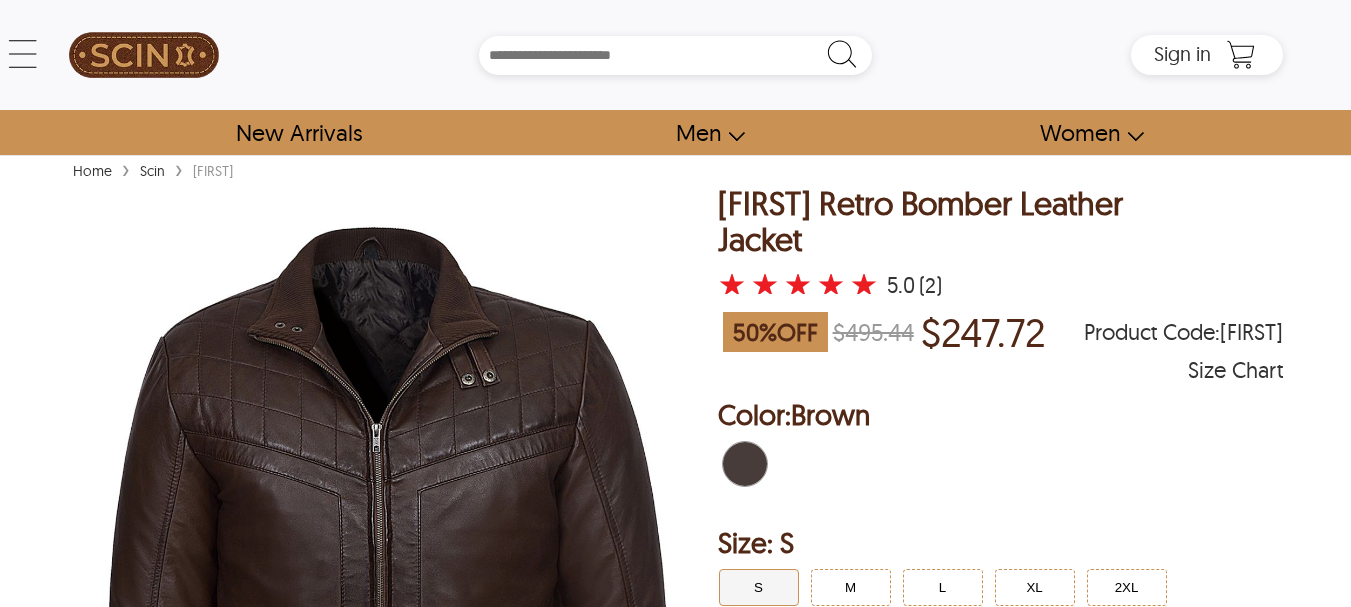 scroll, scrollTop: 0, scrollLeft: 0, axis: both 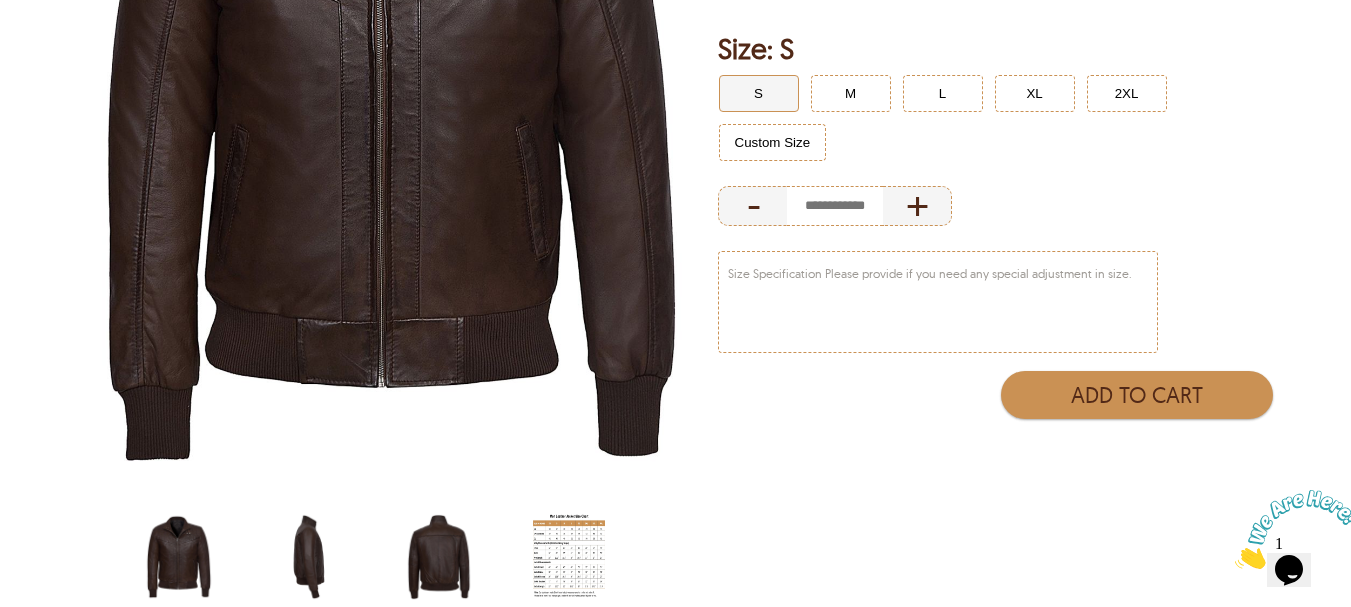 click at bounding box center [309, 557] 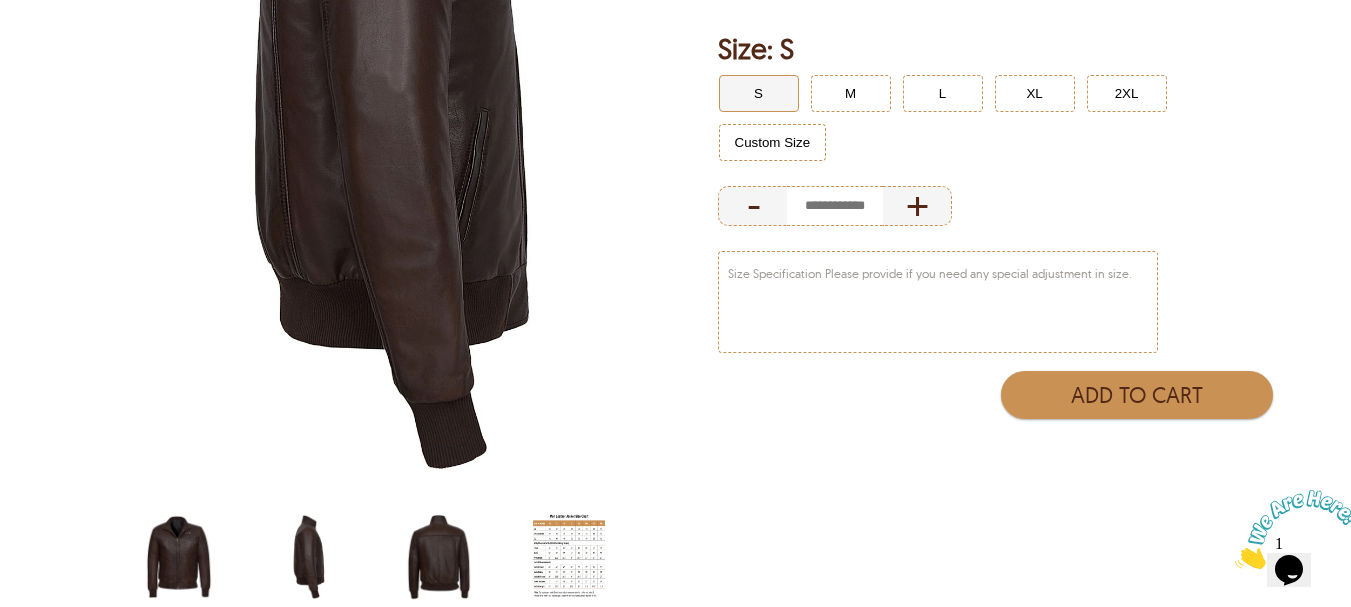 click at bounding box center (439, 557) 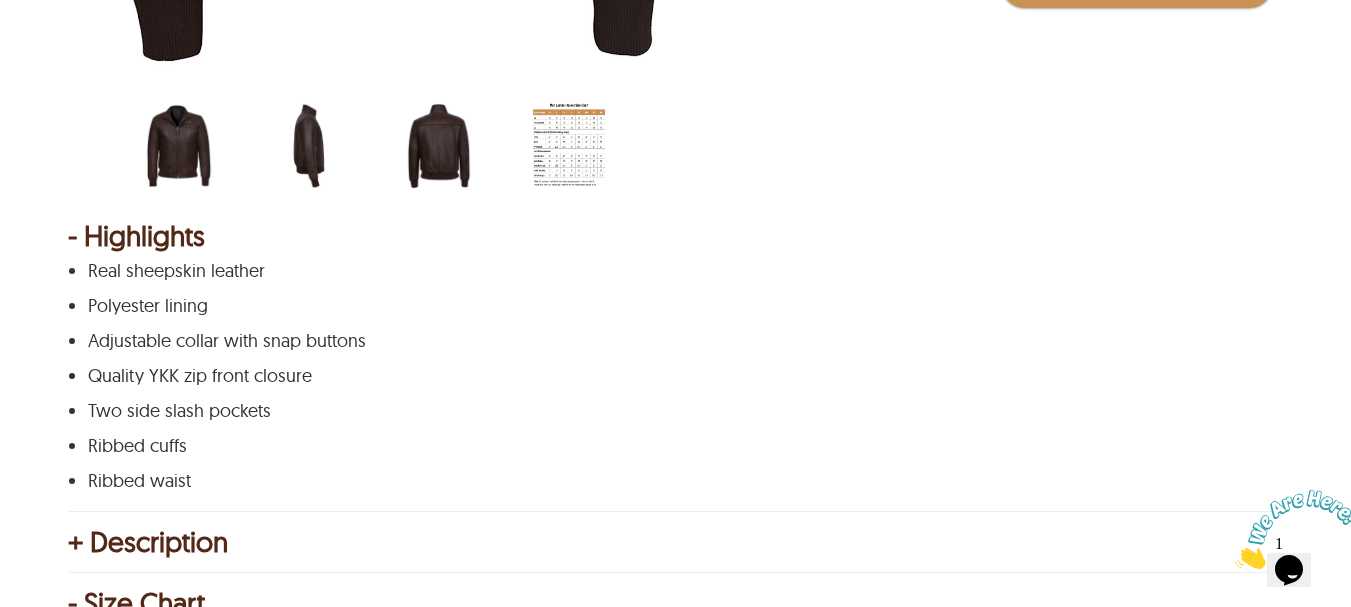 scroll, scrollTop: 913, scrollLeft: 0, axis: vertical 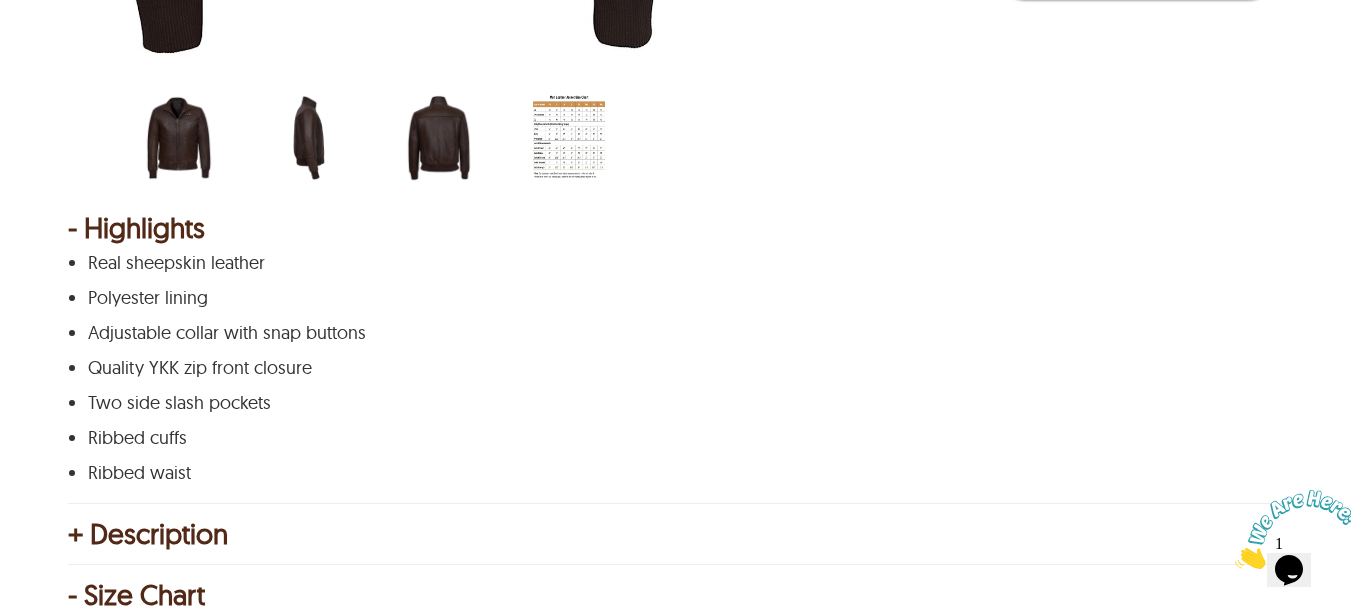 click on "+ Description" at bounding box center (676, 534) 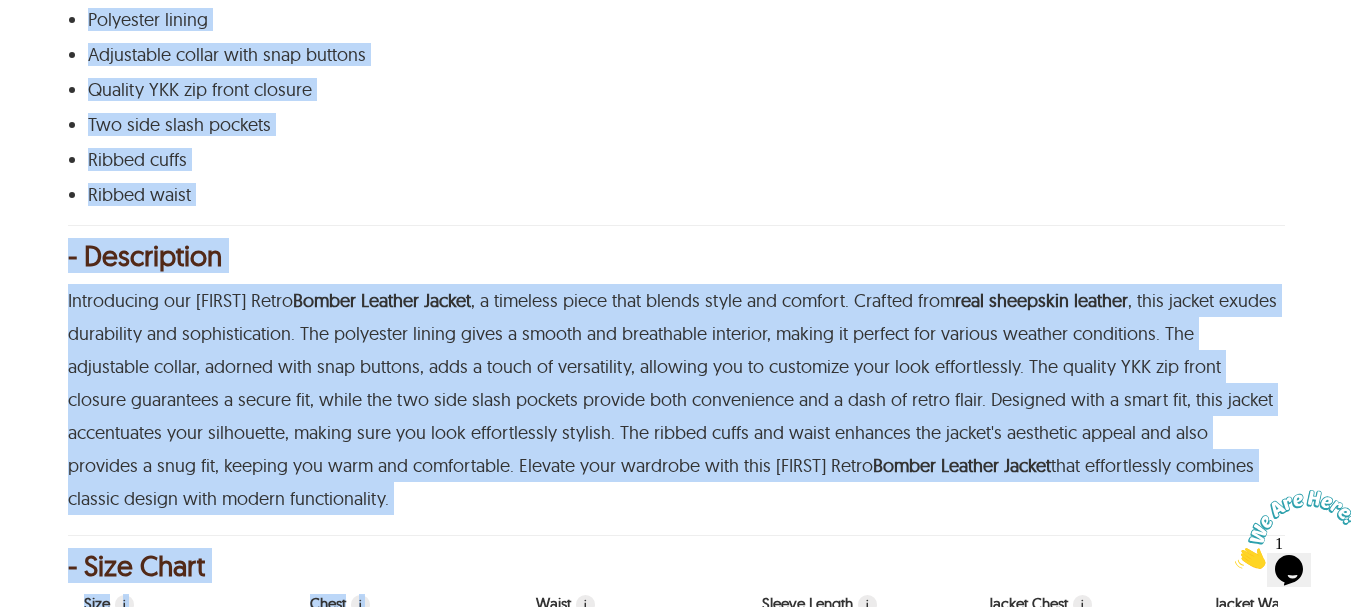 scroll, scrollTop: 1245, scrollLeft: 0, axis: vertical 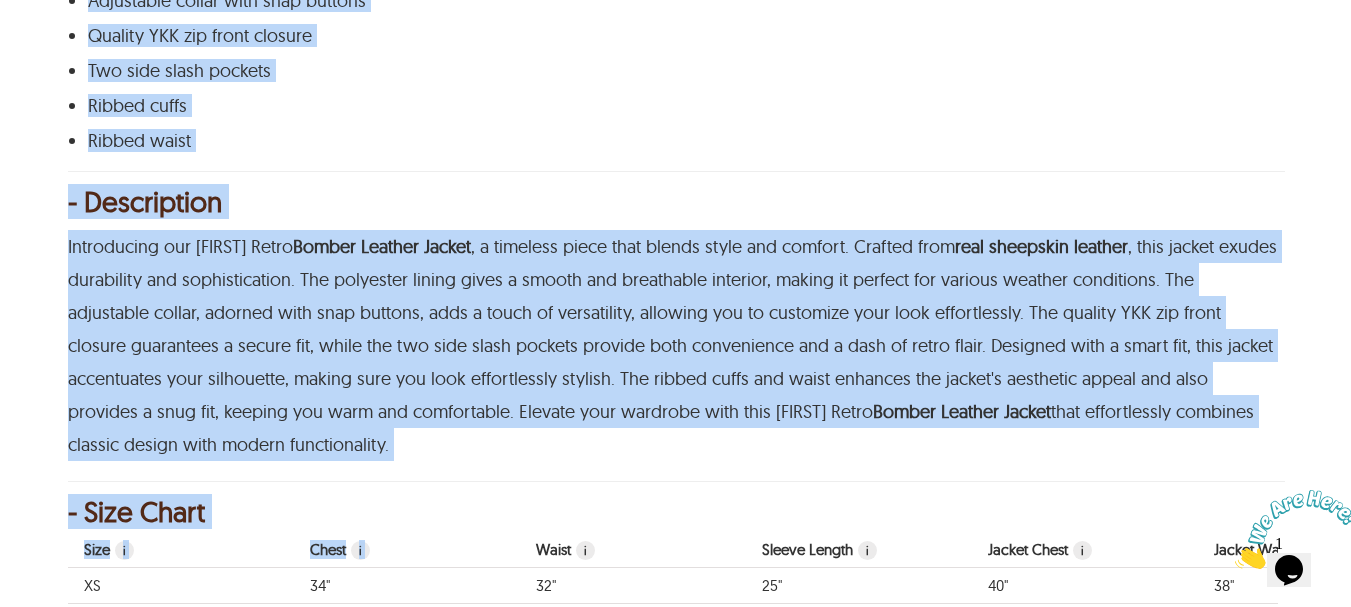 drag, startPoint x: 77, startPoint y: 225, endPoint x: 389, endPoint y: 357, distance: 338.77426 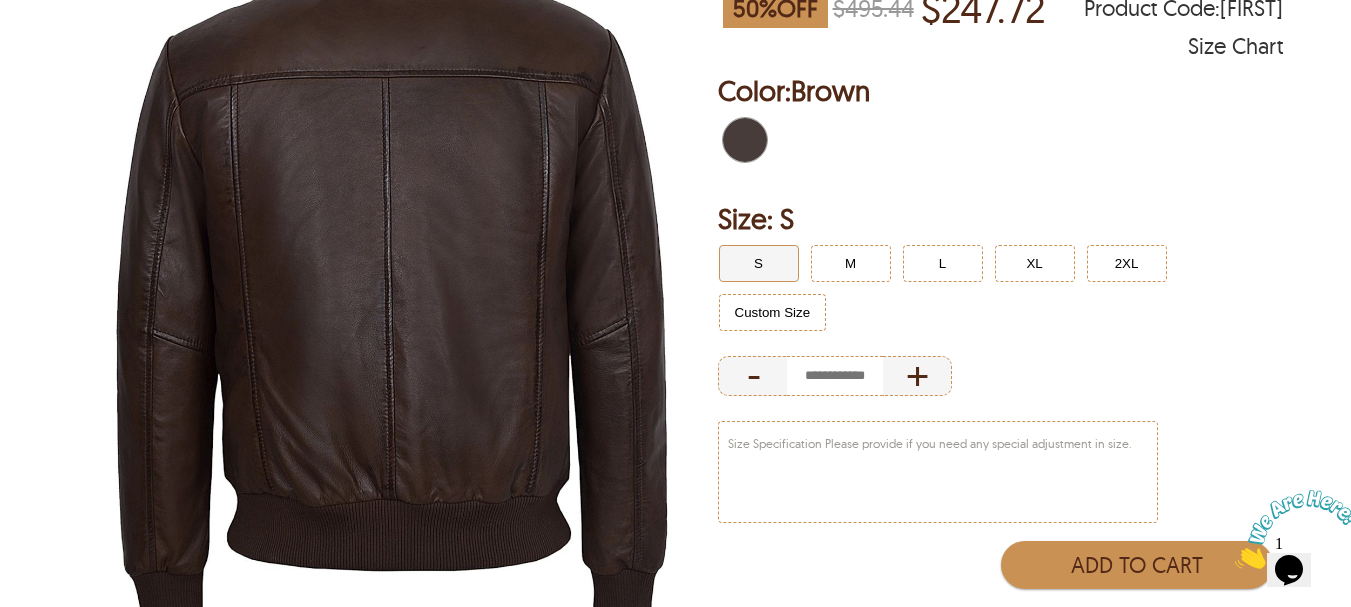 scroll, scrollTop: 0, scrollLeft: 0, axis: both 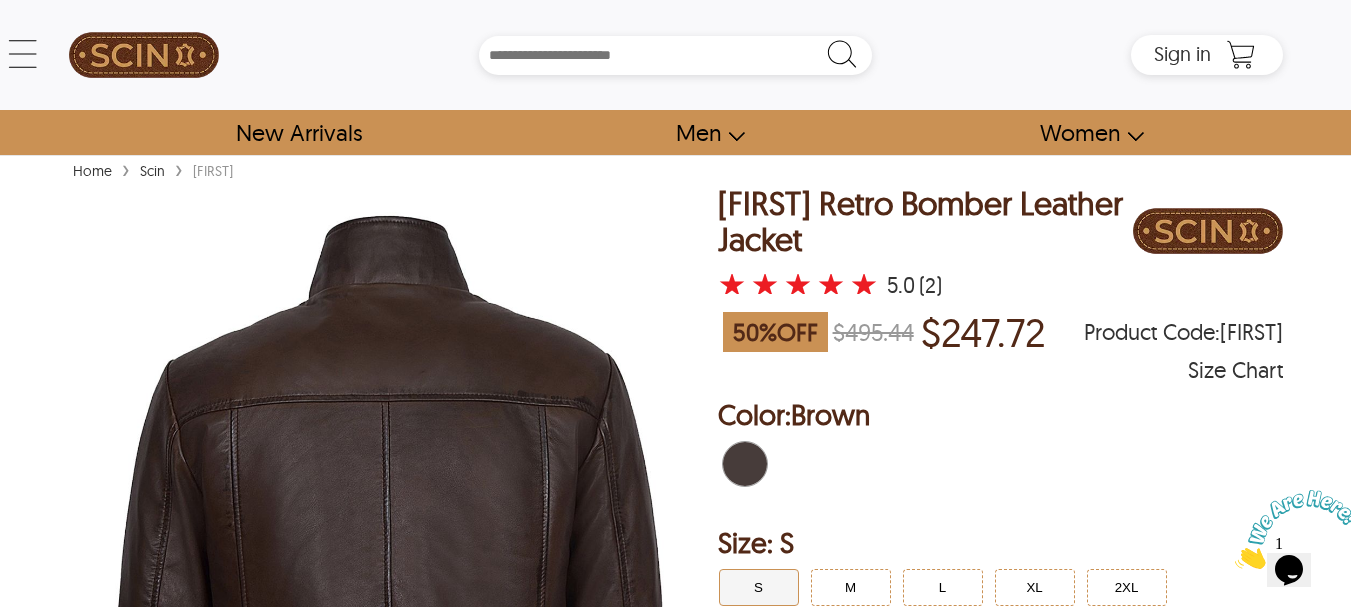 drag, startPoint x: 1175, startPoint y: 427, endPoint x: 991, endPoint y: 355, distance: 197.58542 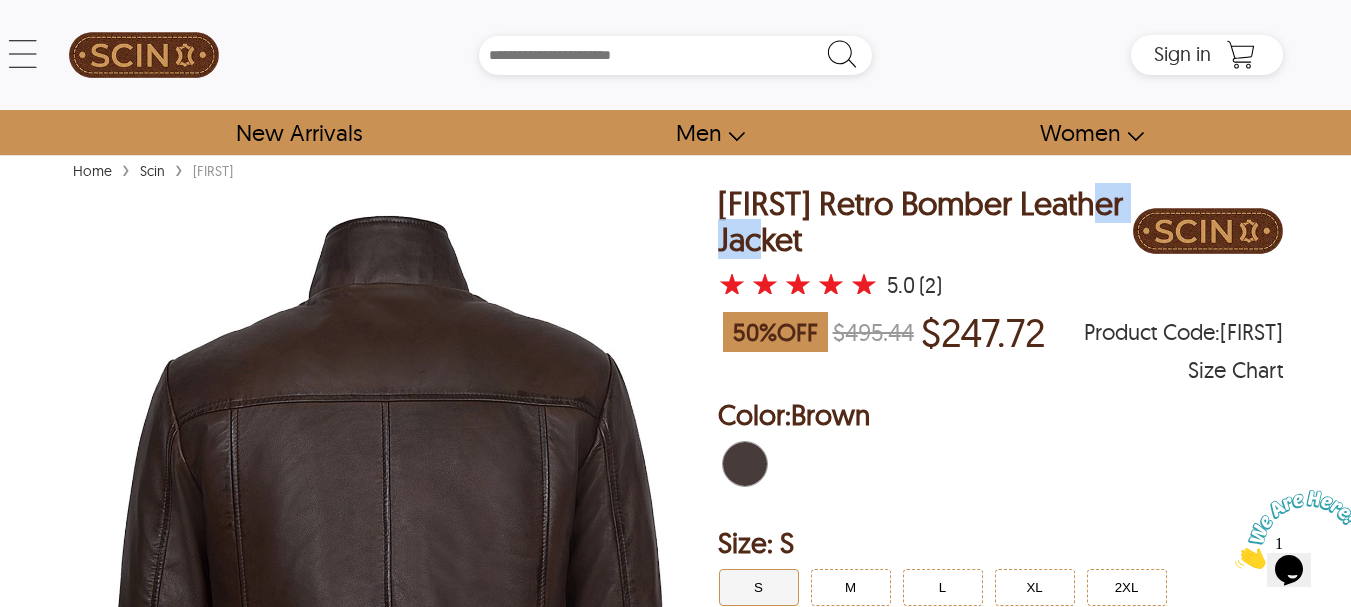 click on "[FIRST] Retro Bomber Leather Jacket" at bounding box center [926, 221] 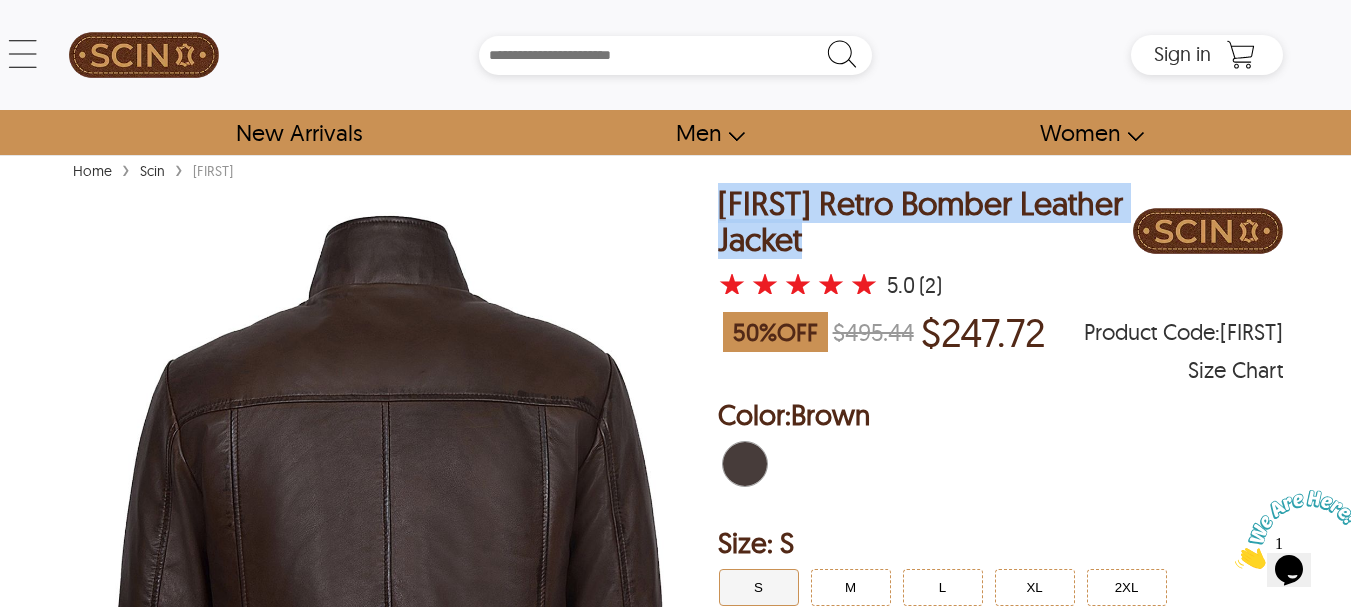 click on "[FIRST] Retro Bomber Leather Jacket" at bounding box center (926, 221) 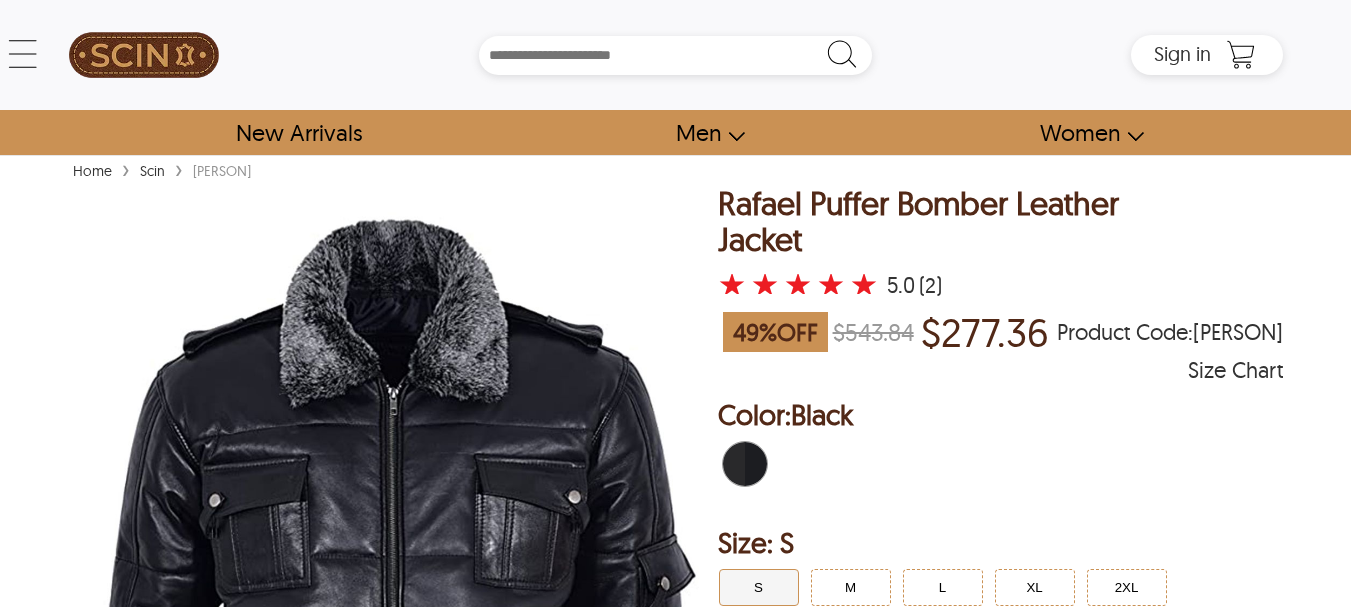 scroll, scrollTop: 0, scrollLeft: 0, axis: both 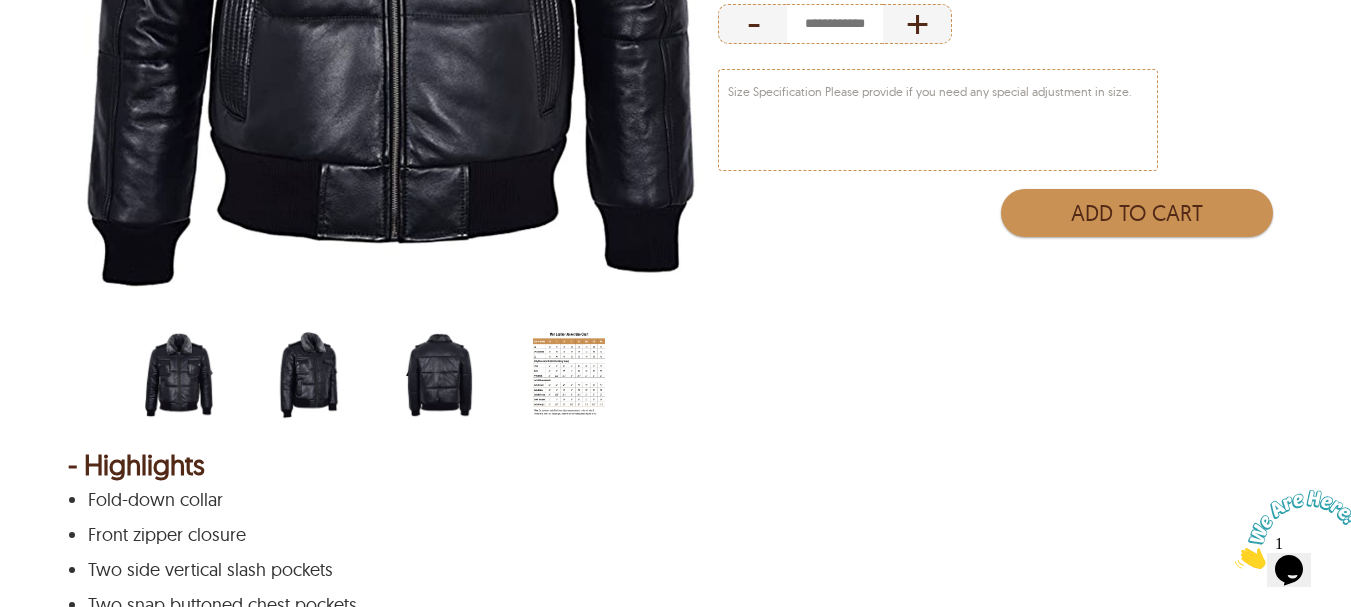 drag, startPoint x: 305, startPoint y: 357, endPoint x: 339, endPoint y: 243, distance: 118.96218 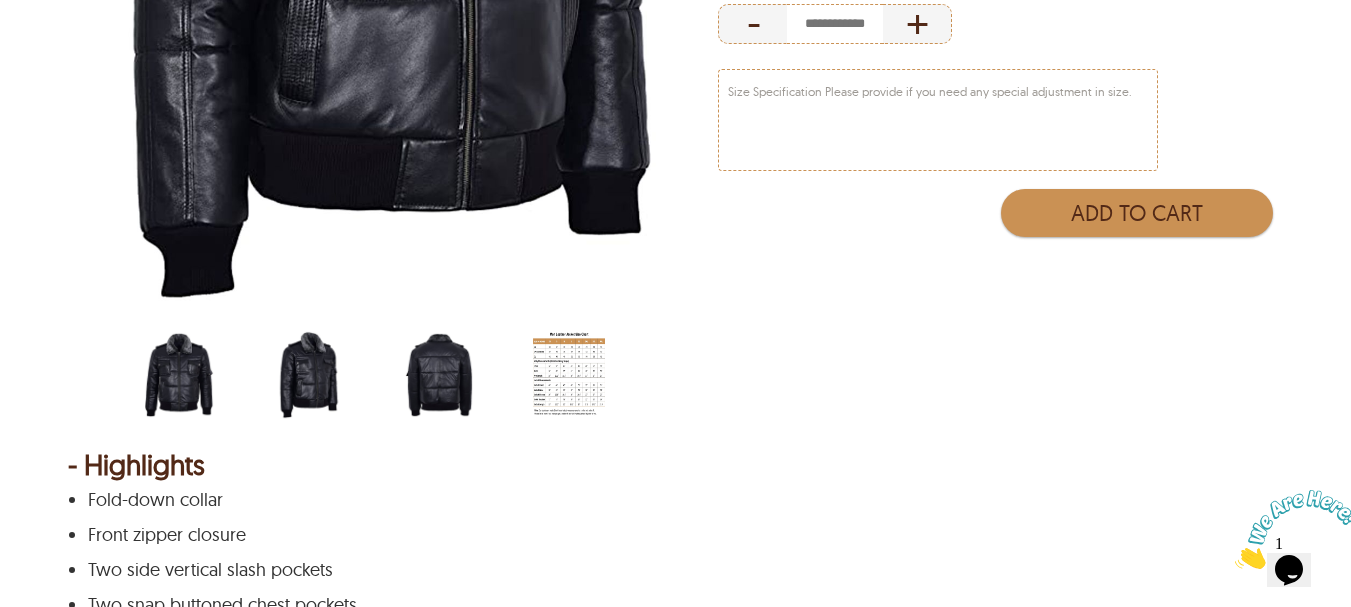 click at bounding box center (439, 375) 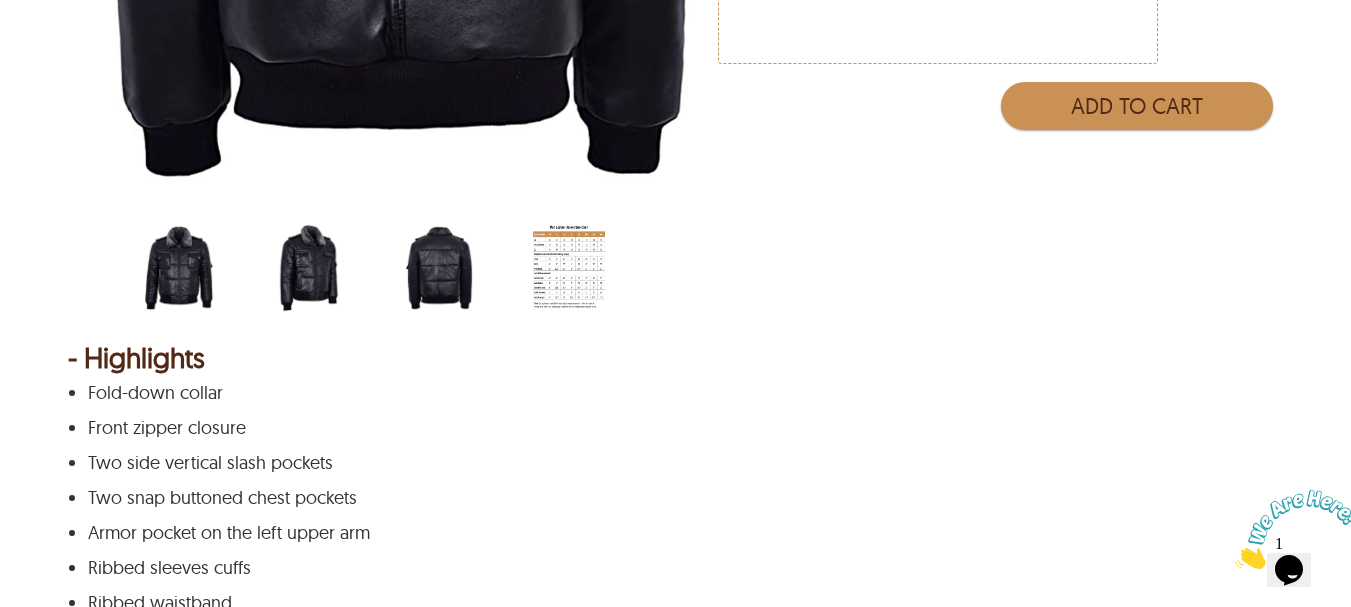 scroll, scrollTop: 806, scrollLeft: 0, axis: vertical 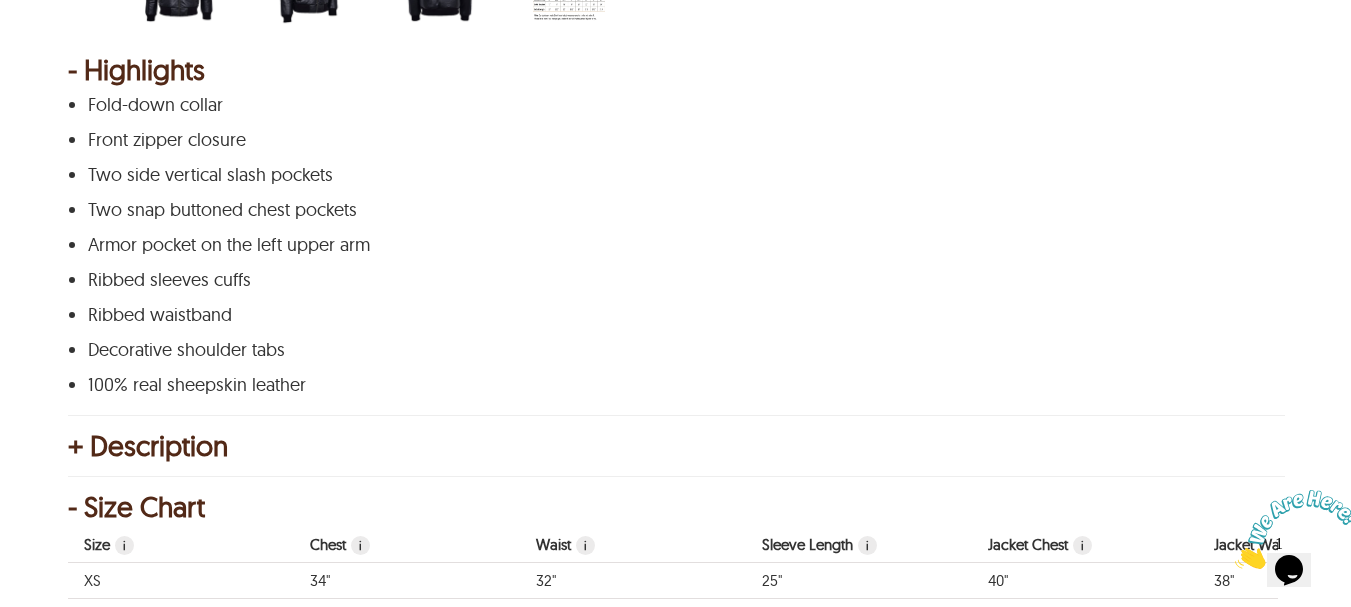 click on "+ Description Introducing our Rafael Puffer  Bomber Leather Jacket , the epitome of functionality and style for the modern man. Crafted with precision and designed to stand out, this jacket boasts a fold-down collar and front zipper closure for a sleek and polished appearance. The two side vertical slash pockets help keep your hands warm, along with two snap-buttoned chest pockets which provide ample storage space while adding a touch of utilitarian flair. The armor pocket on the left upper arm adds a rugged edge, perfect for those with an adventurous spirit. The ribbed sleeves cuffs and waistband provide for a snug fit, keeping you warm in chilly weather. Decorative shoulder tabs add a touch of sophistication to the overall design. Made from 100%  real sheepskin leather , this jacket exudes luxury as well as promises durability and longevity. Elevate your style with our Rafael Puffer  Bomber Leather Jacket , where functionality meets fashion in every detail. - Size Chart Size i Chest i Waist i Sleeve Length" at bounding box center (676, 658) 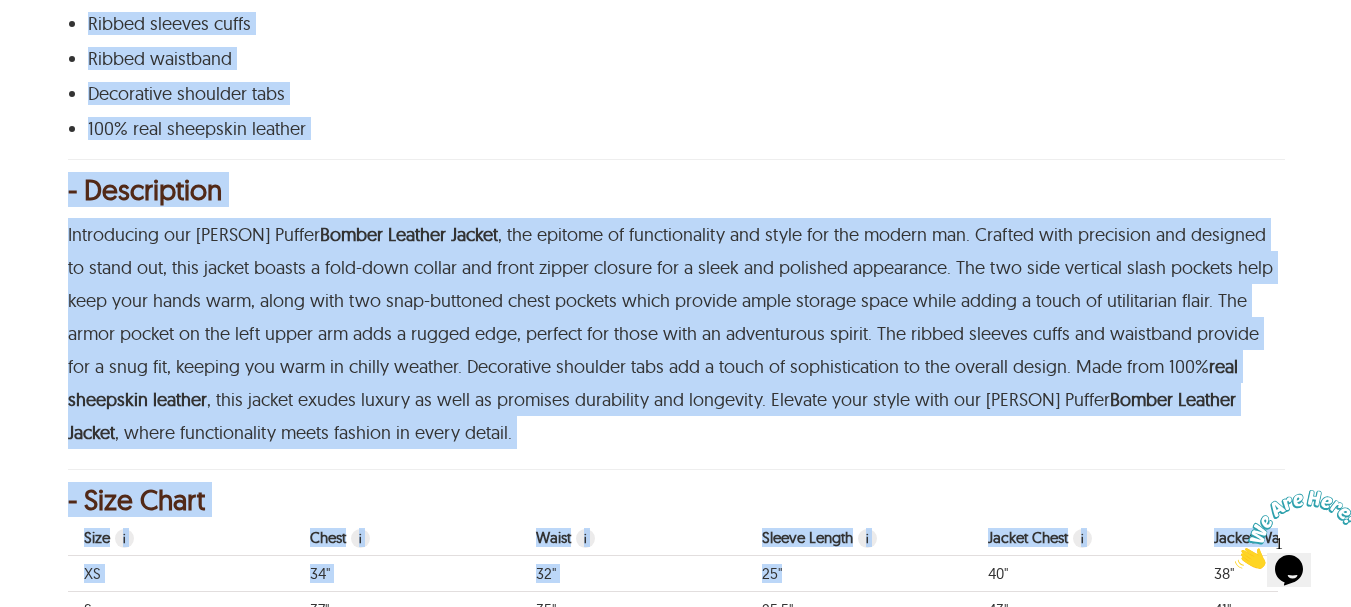 scroll, scrollTop: 1360, scrollLeft: 0, axis: vertical 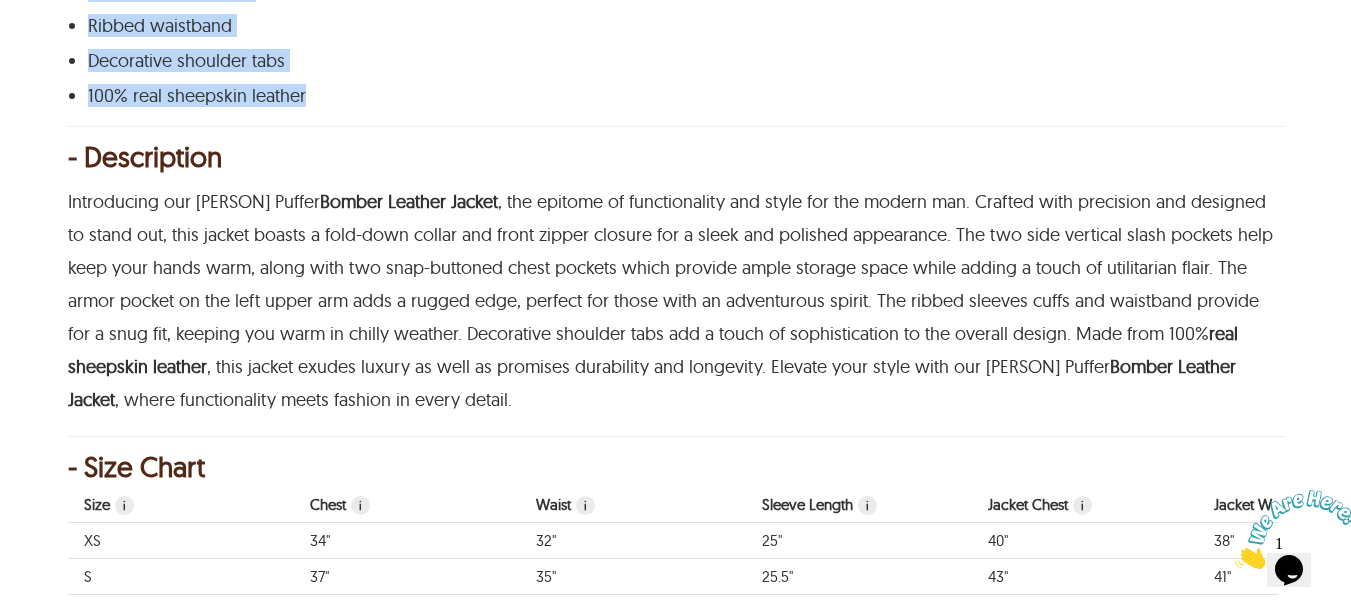 drag, startPoint x: 80, startPoint y: 63, endPoint x: 621, endPoint y: 420, distance: 648.1744 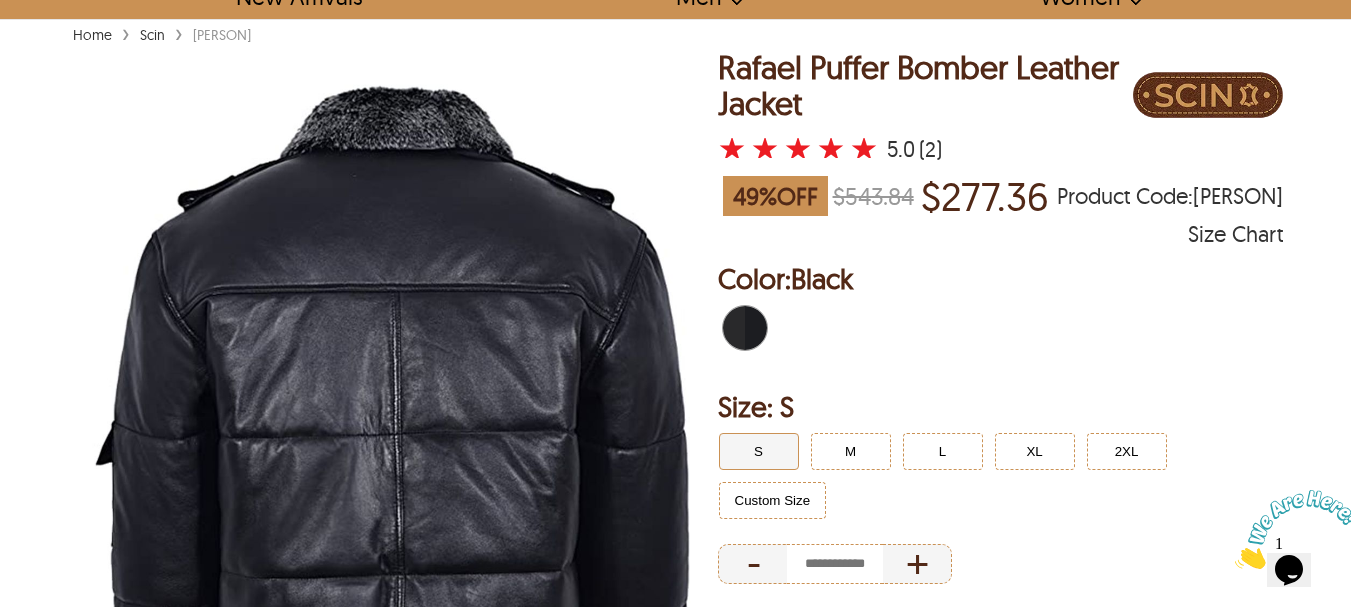 scroll, scrollTop: 0, scrollLeft: 0, axis: both 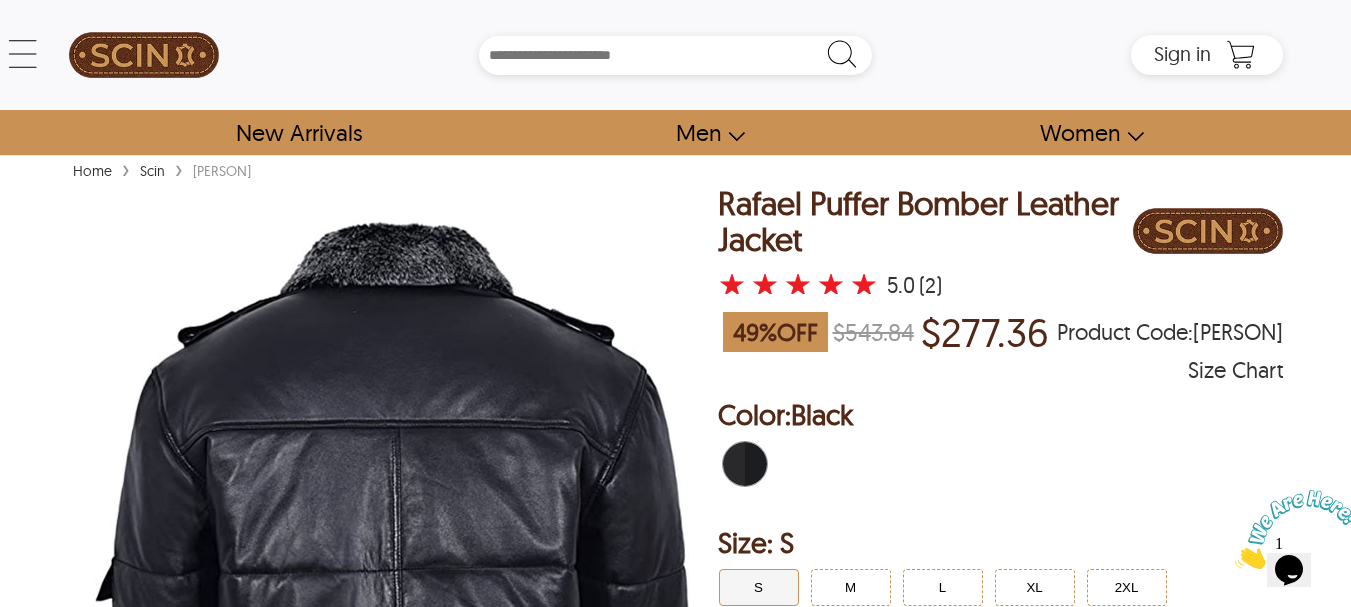 click on "Rafael Puffer Bomber Leather Jacket" at bounding box center (926, 221) 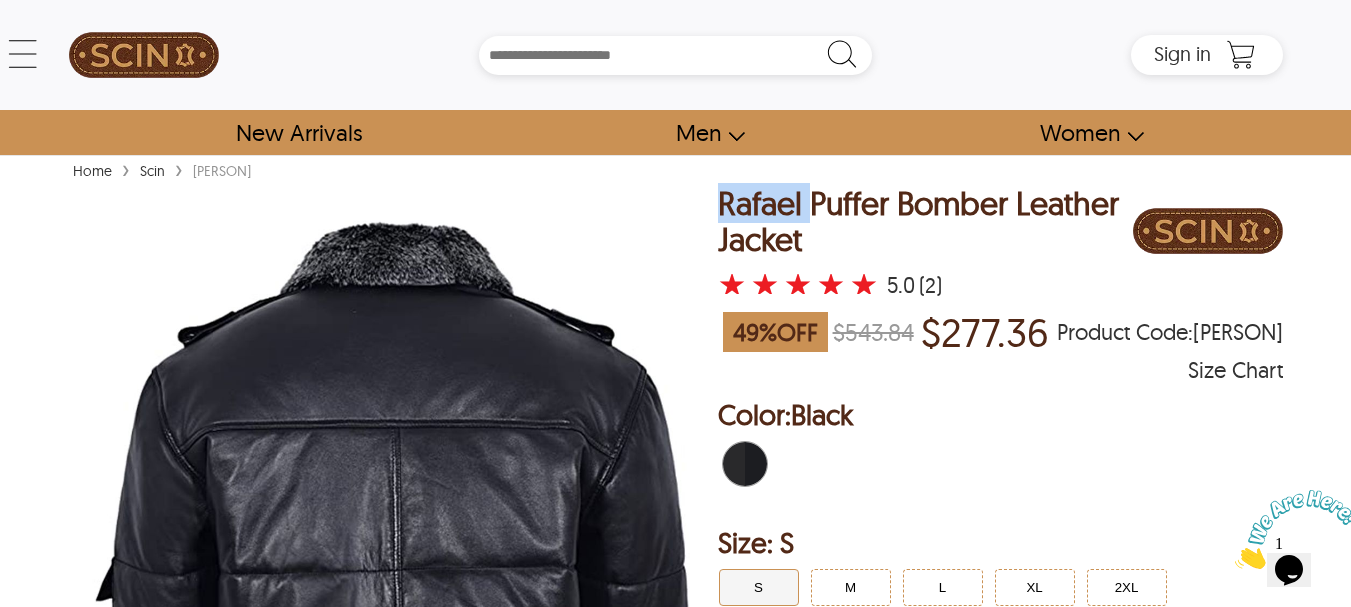 click on "Rafael Puffer Bomber Leather Jacket" at bounding box center (926, 221) 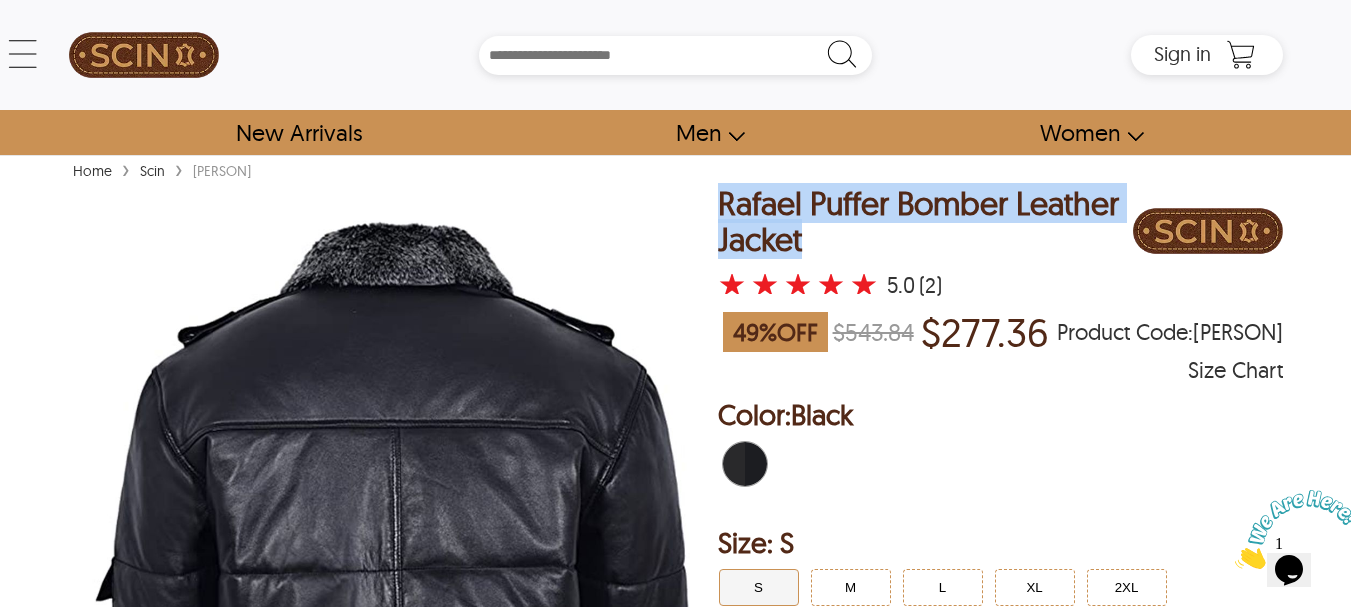 click on "Rafael Puffer Bomber Leather Jacket" at bounding box center (926, 221) 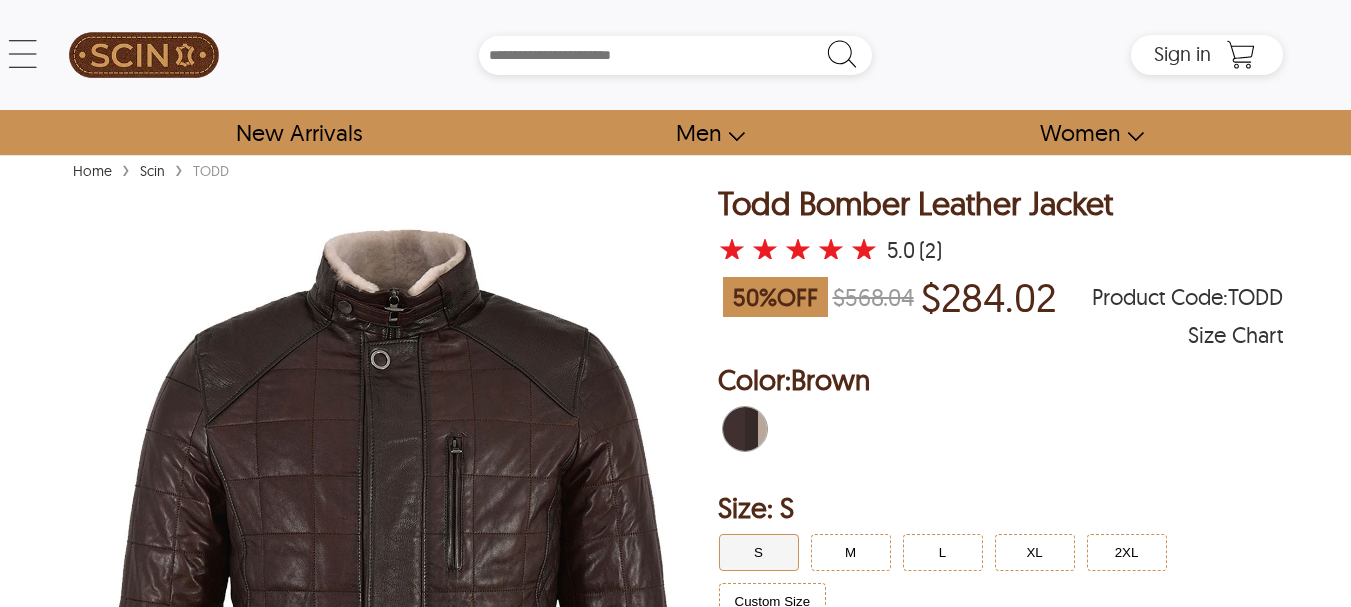 scroll, scrollTop: 0, scrollLeft: 0, axis: both 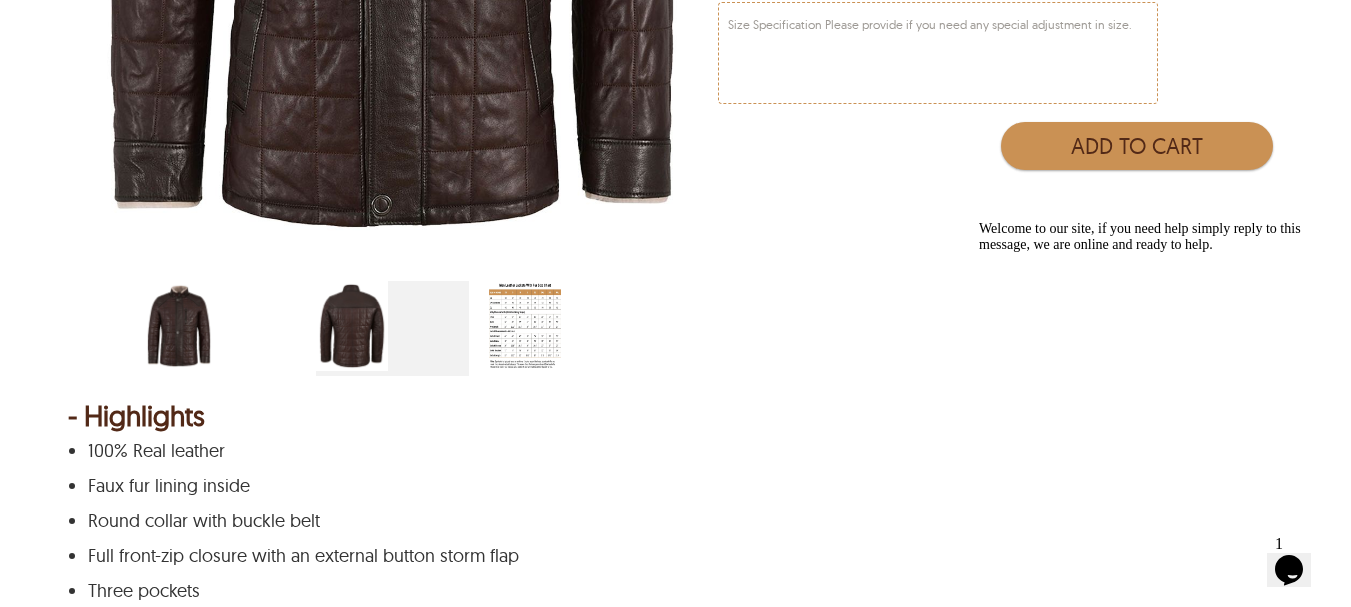 click at bounding box center [219, 328] 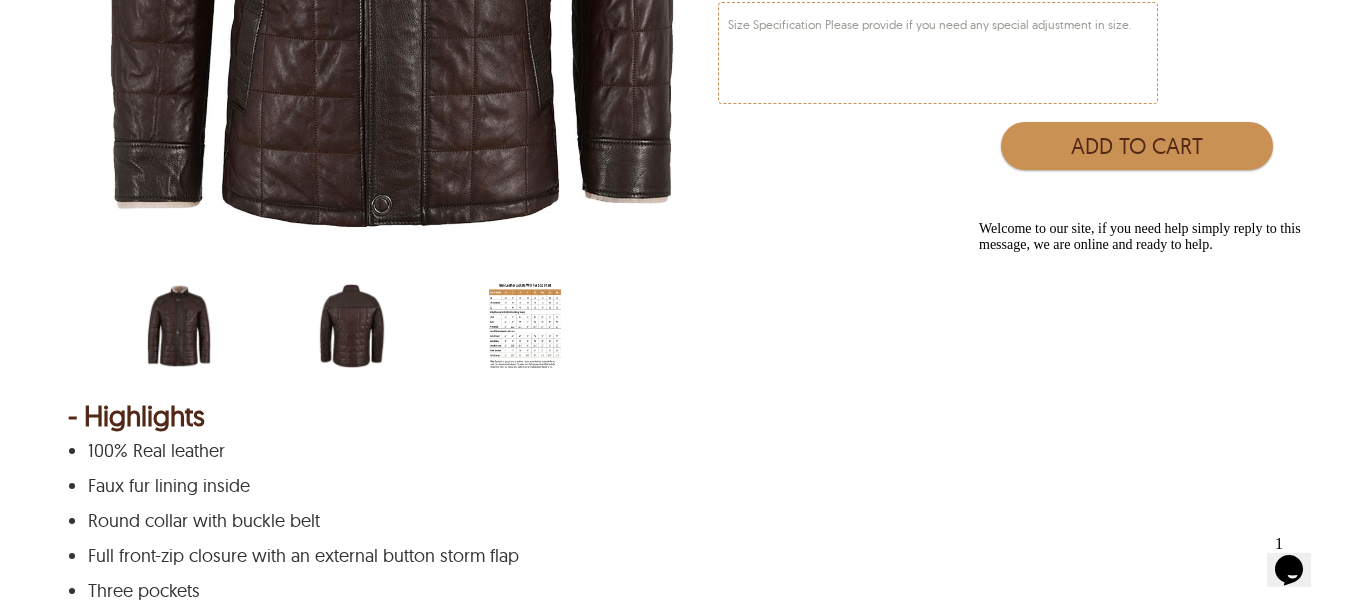 click at bounding box center [219, 328] 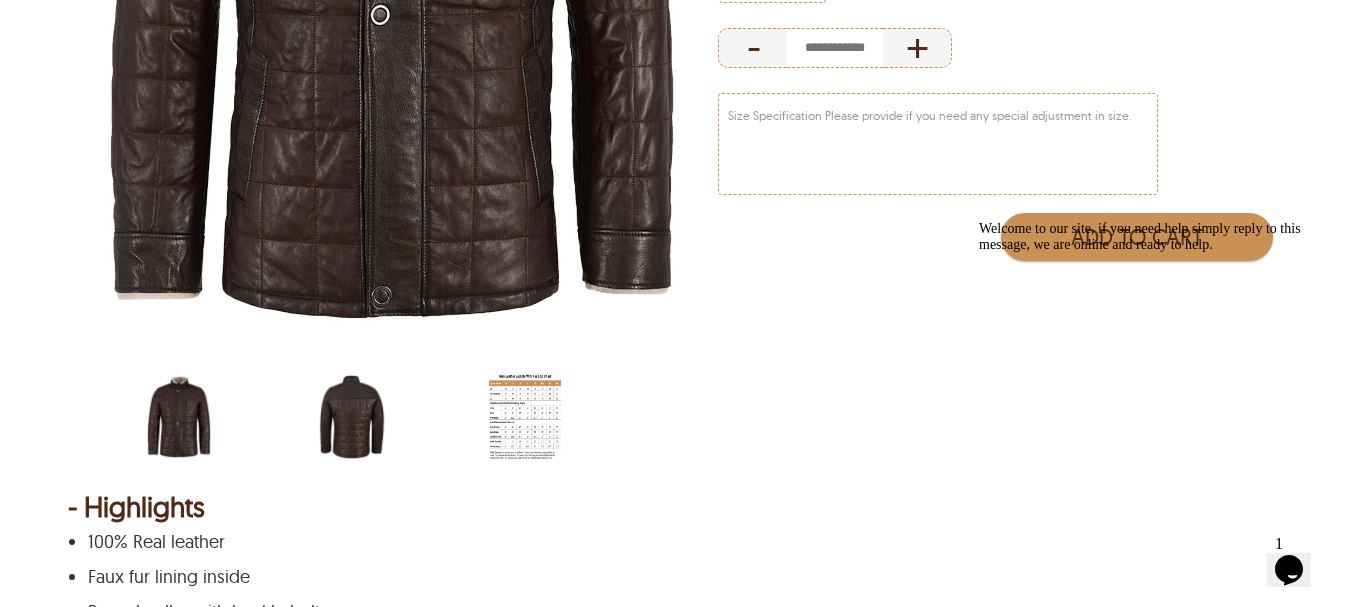 scroll, scrollTop: 657, scrollLeft: 0, axis: vertical 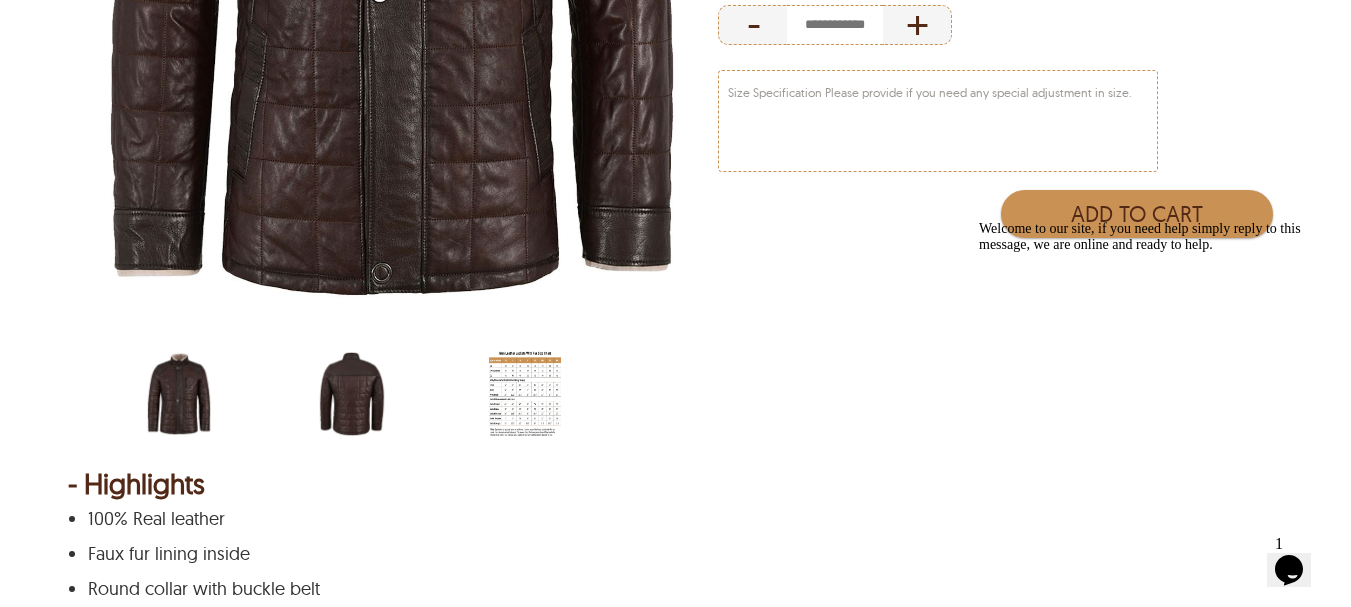 drag, startPoint x: 307, startPoint y: 378, endPoint x: 348, endPoint y: 384, distance: 41.4367 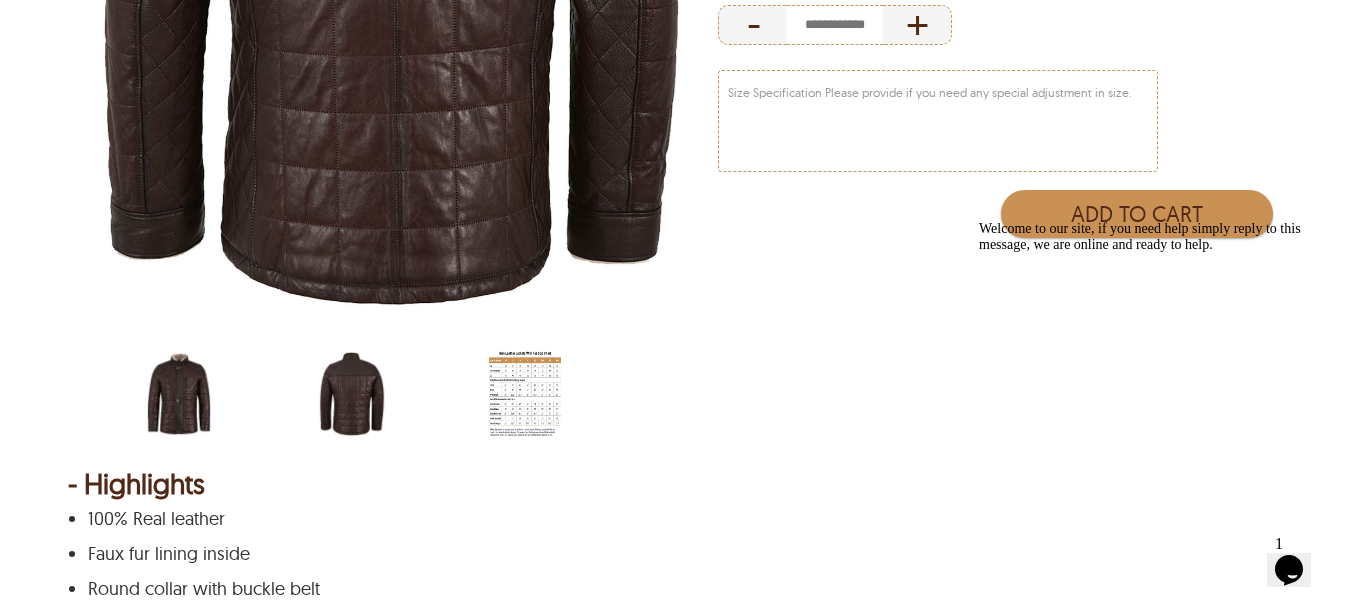 click at bounding box center (392, 396) 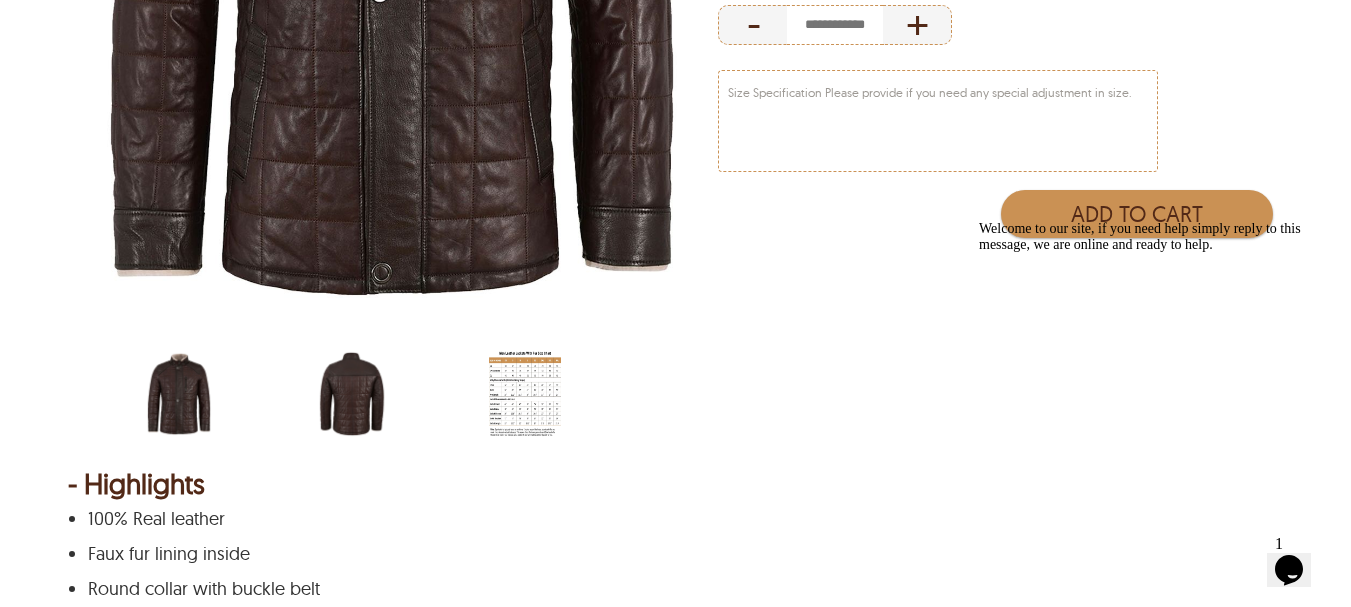 click at bounding box center [219, 396] 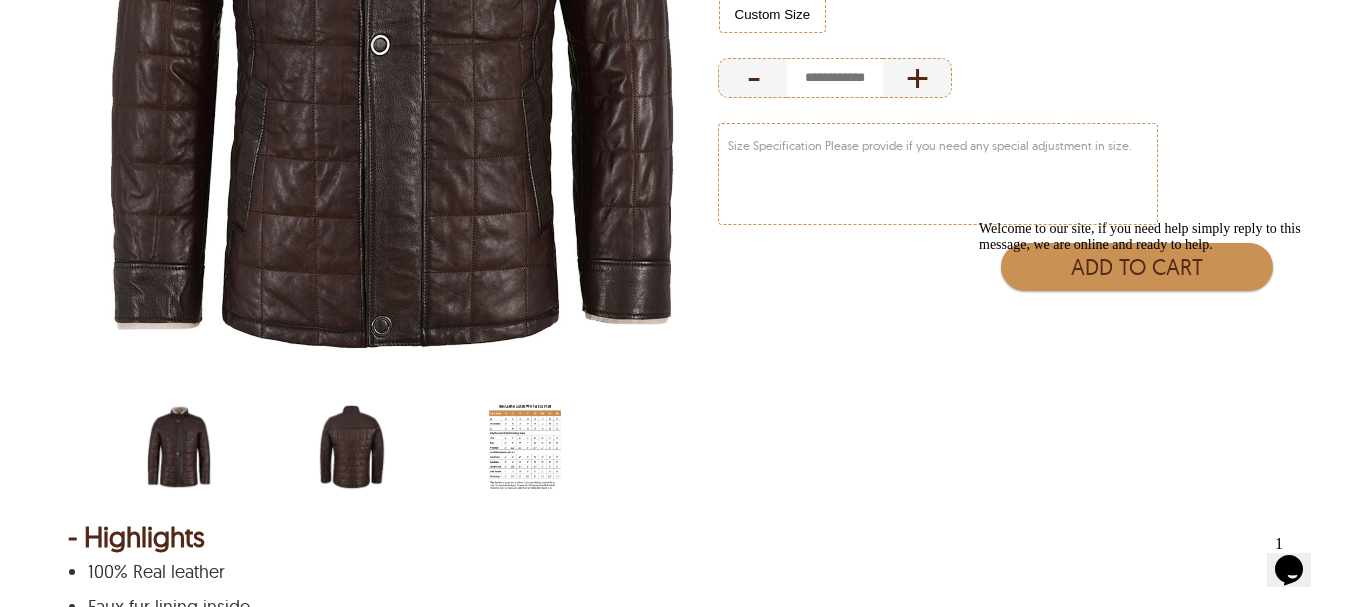 scroll, scrollTop: 747, scrollLeft: 0, axis: vertical 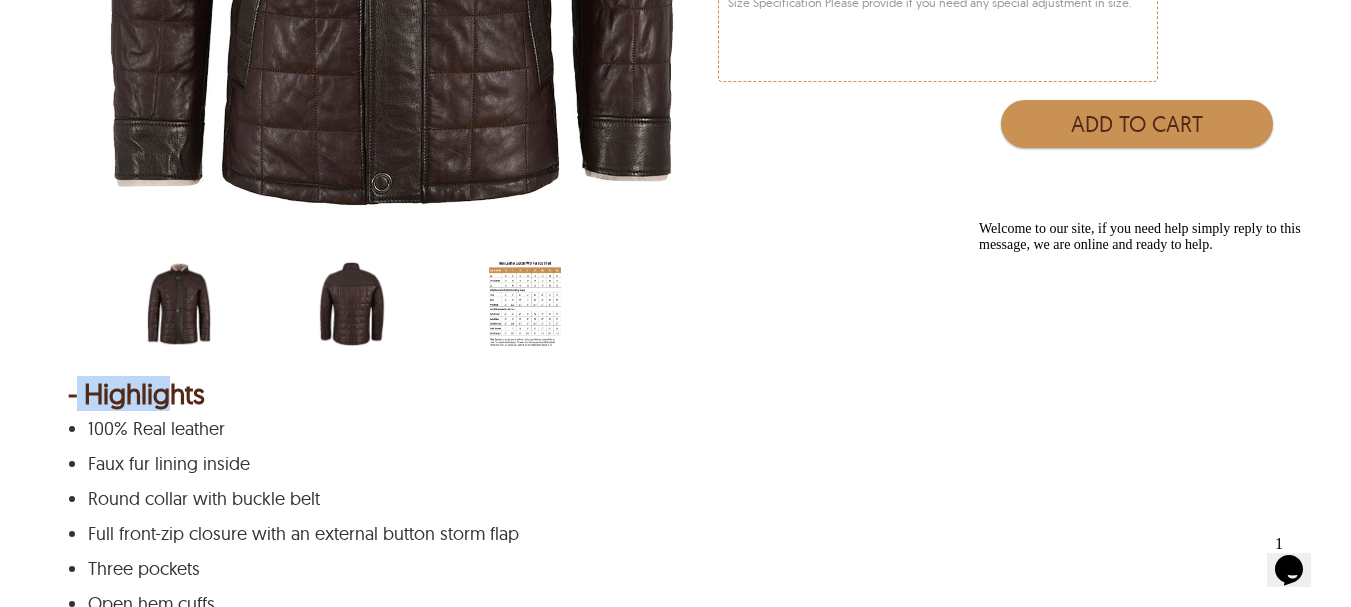 drag, startPoint x: 79, startPoint y: 384, endPoint x: 494, endPoint y: 334, distance: 418.0012 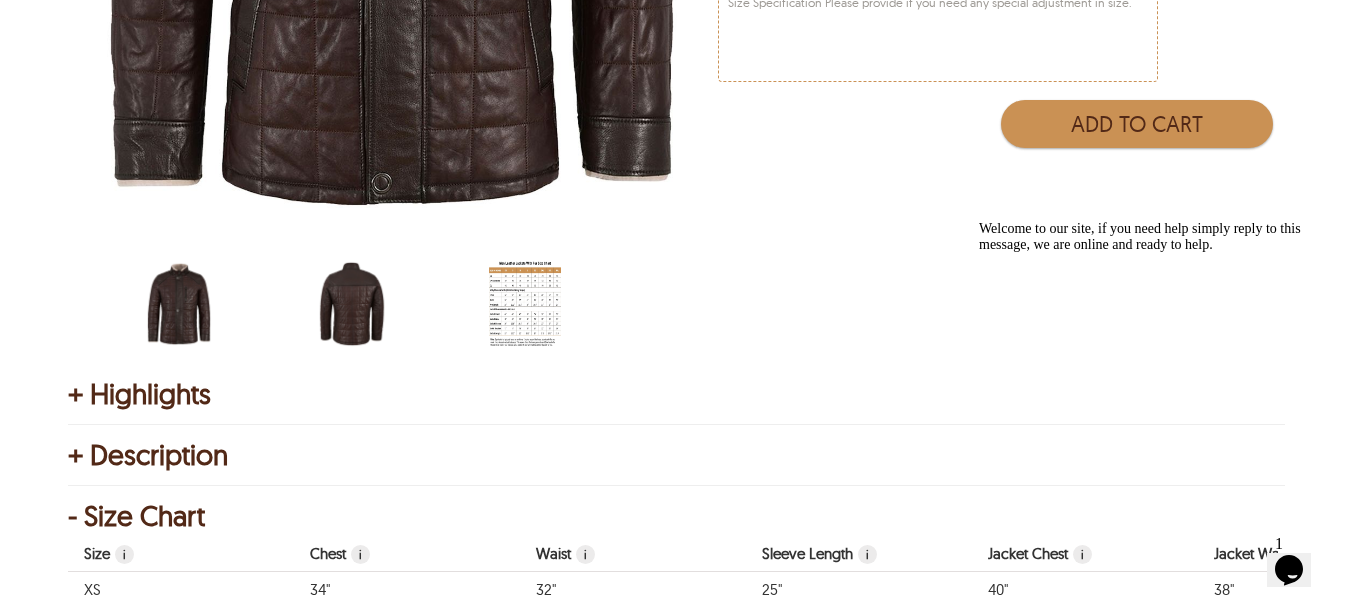 scroll, scrollTop: 1147, scrollLeft: 0, axis: vertical 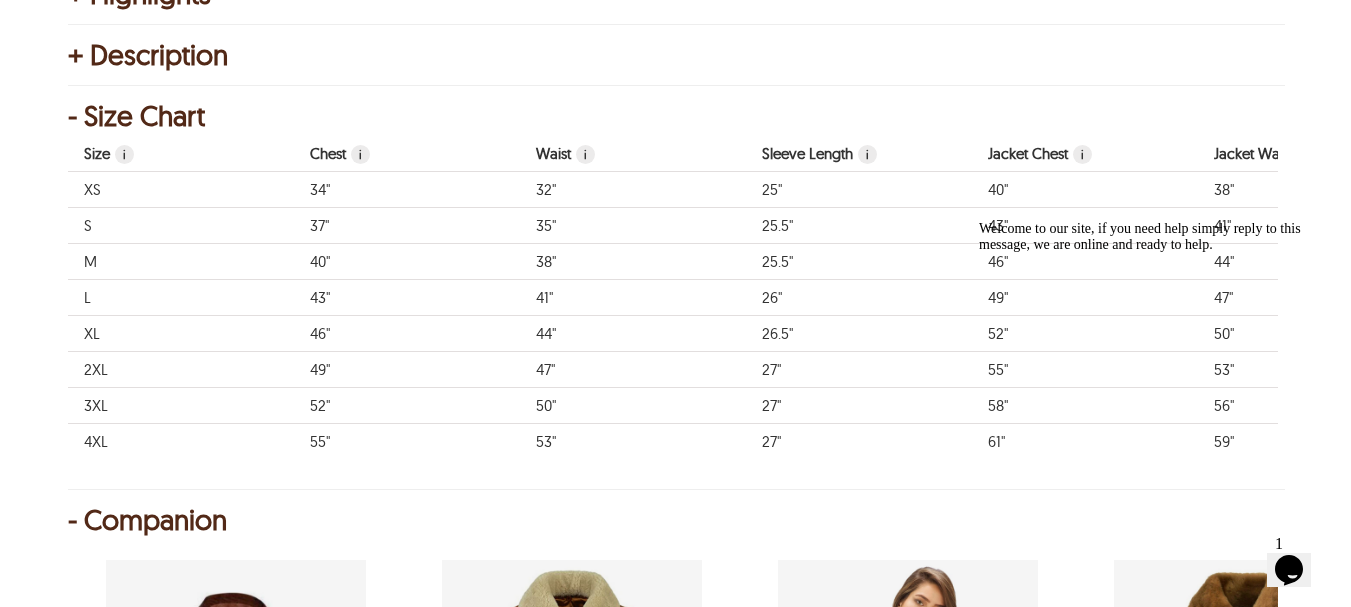 click on "+ Description" at bounding box center (676, 55) 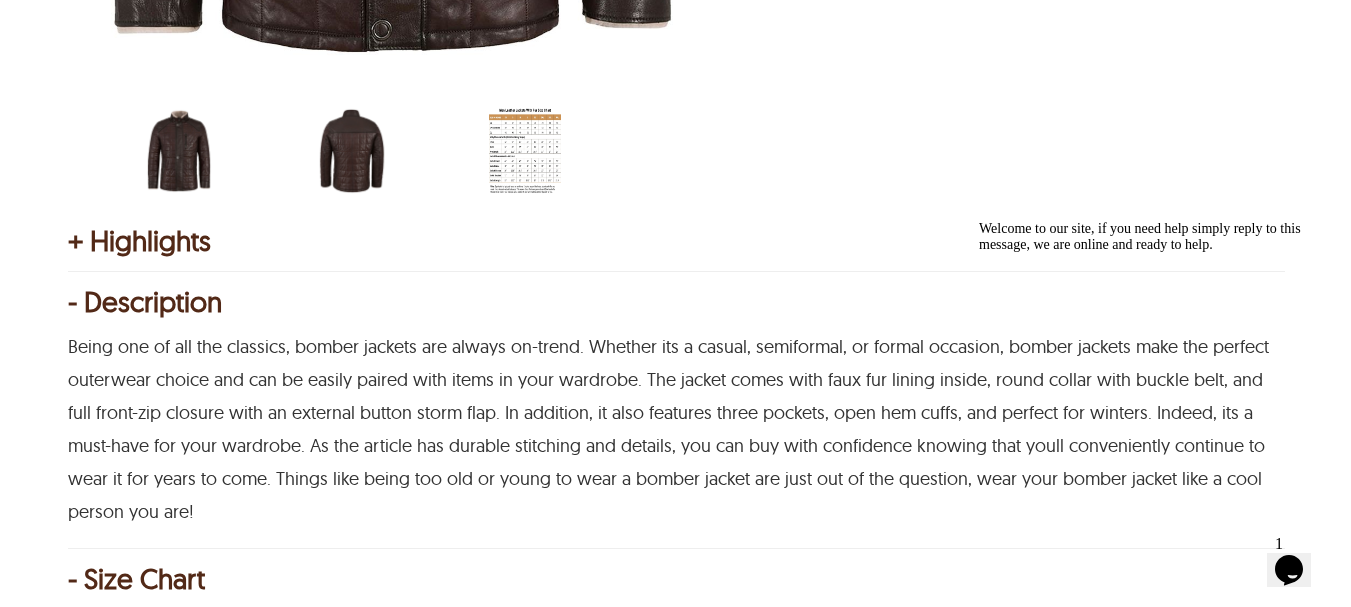 scroll, scrollTop: 885, scrollLeft: 0, axis: vertical 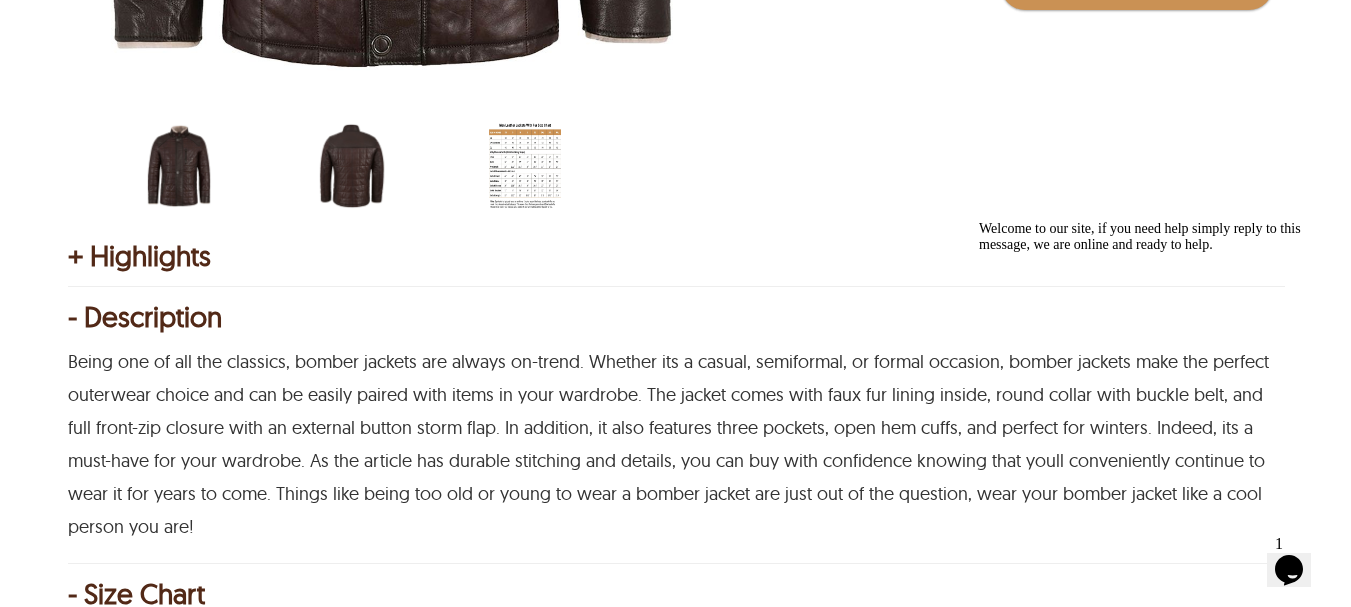 click on "+ Highlights" at bounding box center (676, 256) 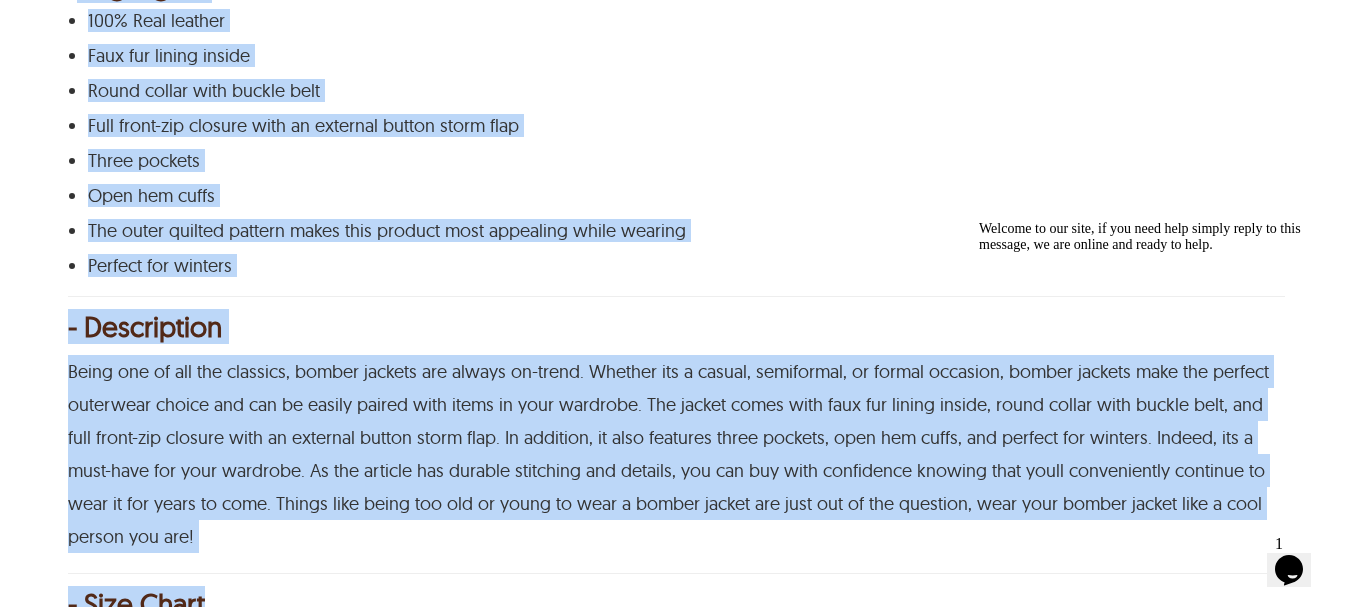 scroll, scrollTop: 1194, scrollLeft: 0, axis: vertical 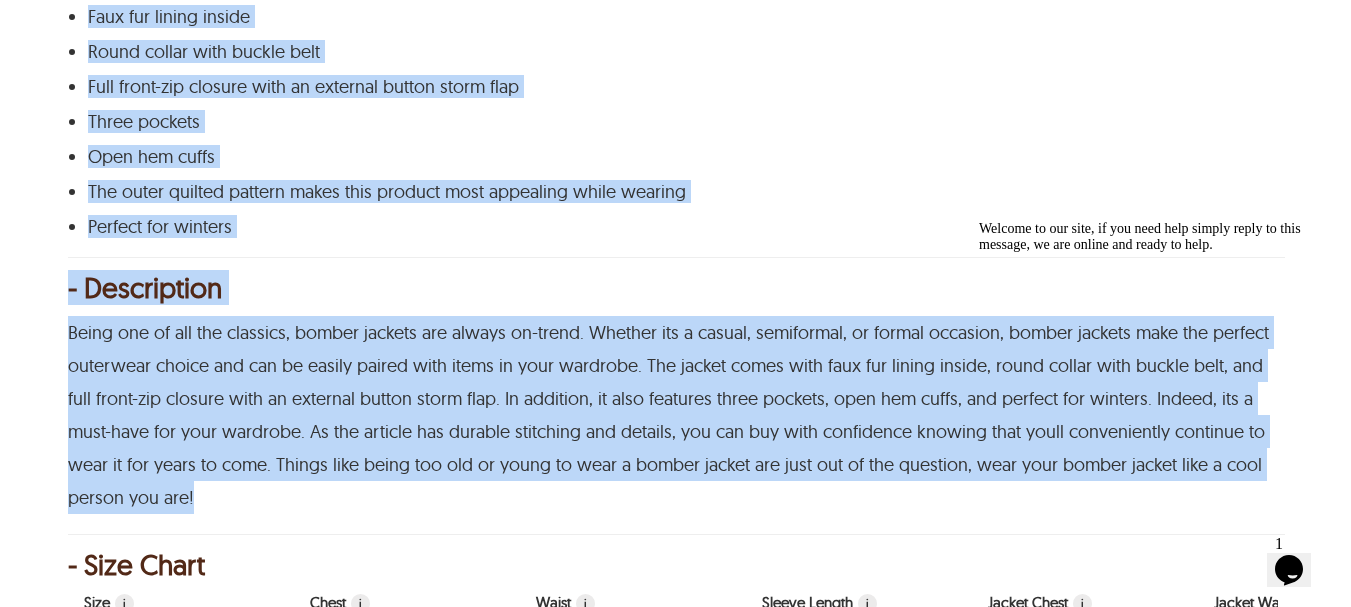 drag, startPoint x: 79, startPoint y: 253, endPoint x: 251, endPoint y: 505, distance: 305.10327 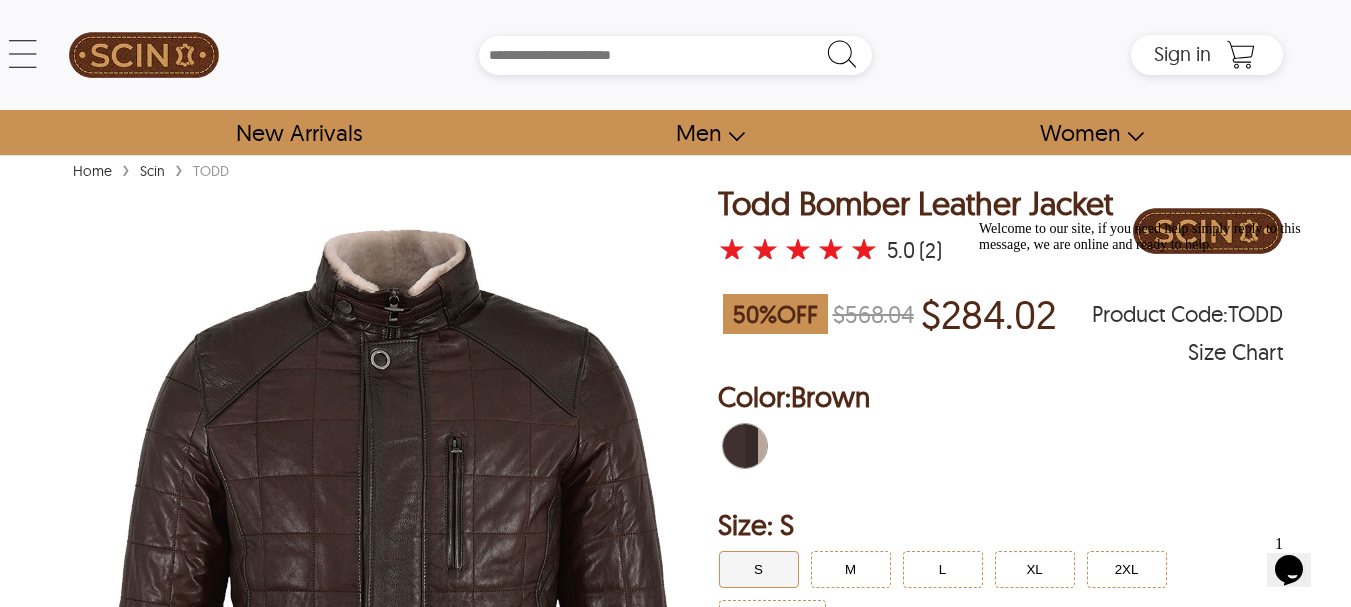 click on "Welcome to our site, if you need help simply reply to this message, we are online and ready to help." at bounding box center (1159, 237) 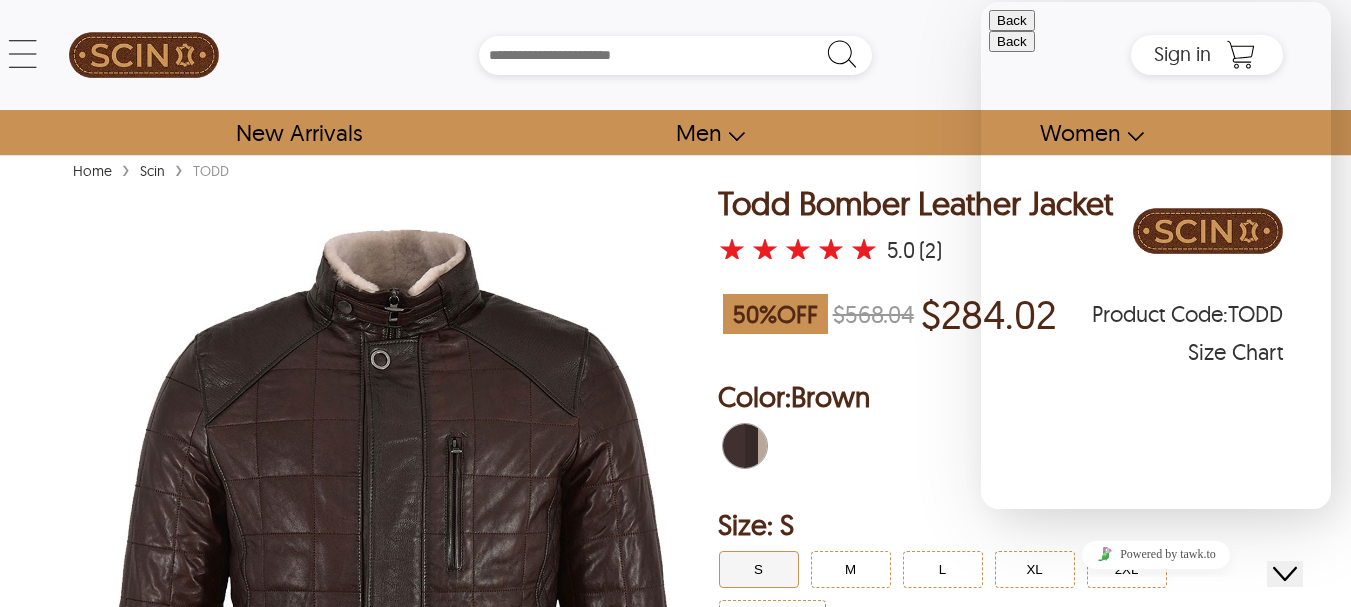 click on "Todd Bomber Leather Jacket" at bounding box center [915, 203] 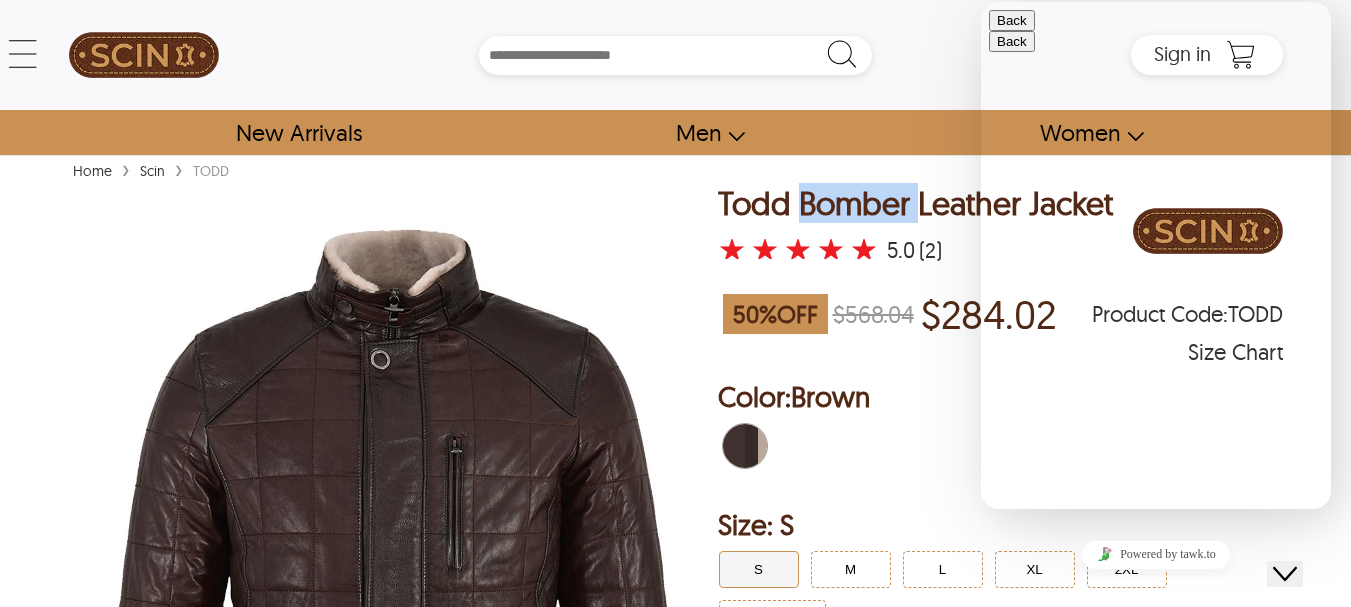 click on "Todd Bomber Leather Jacket" at bounding box center (915, 203) 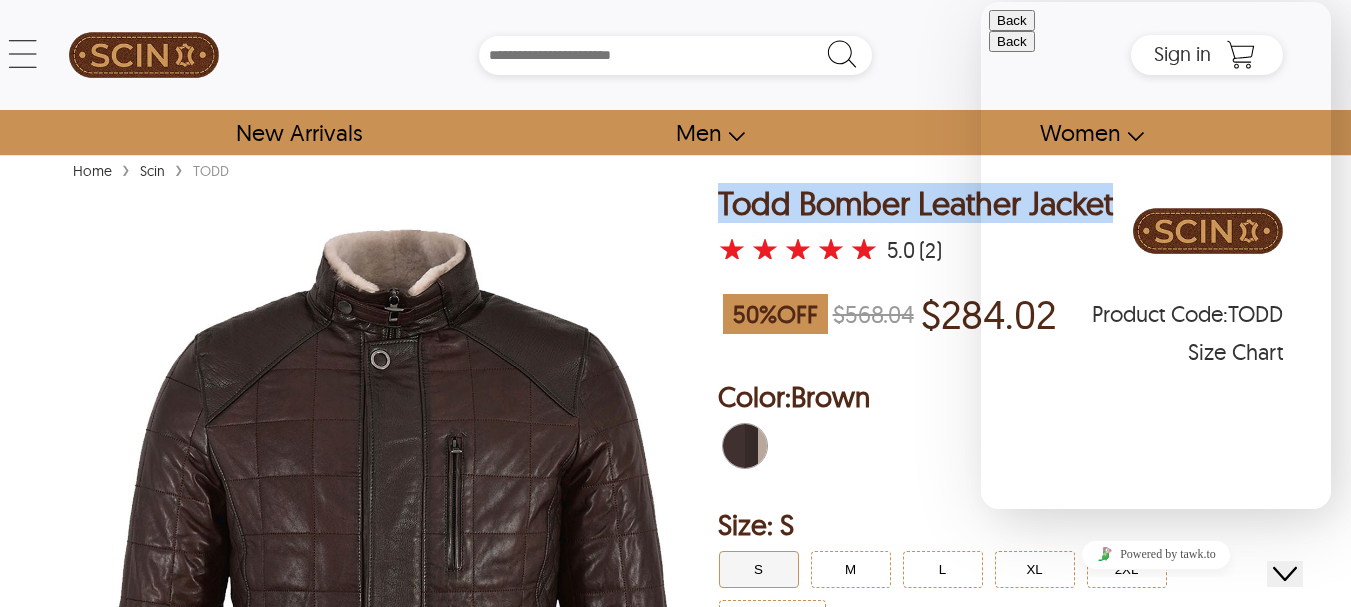 click on "Todd Bomber Leather Jacket" at bounding box center (915, 203) 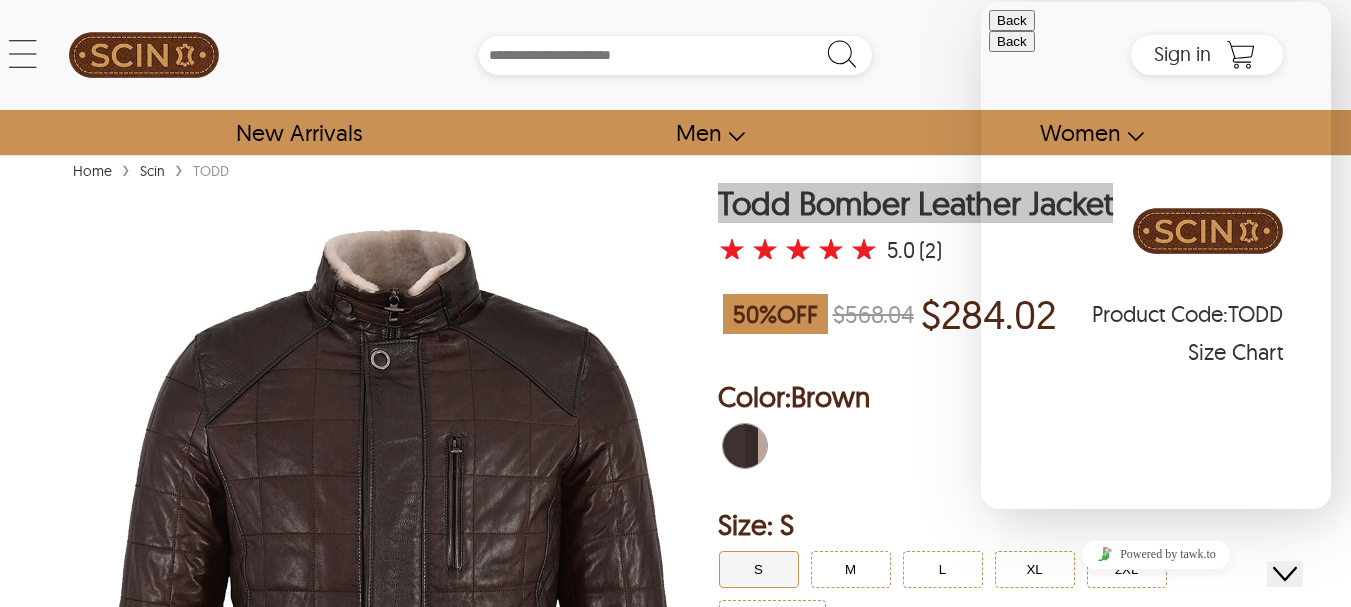 click on "Back" at bounding box center [1012, 20] 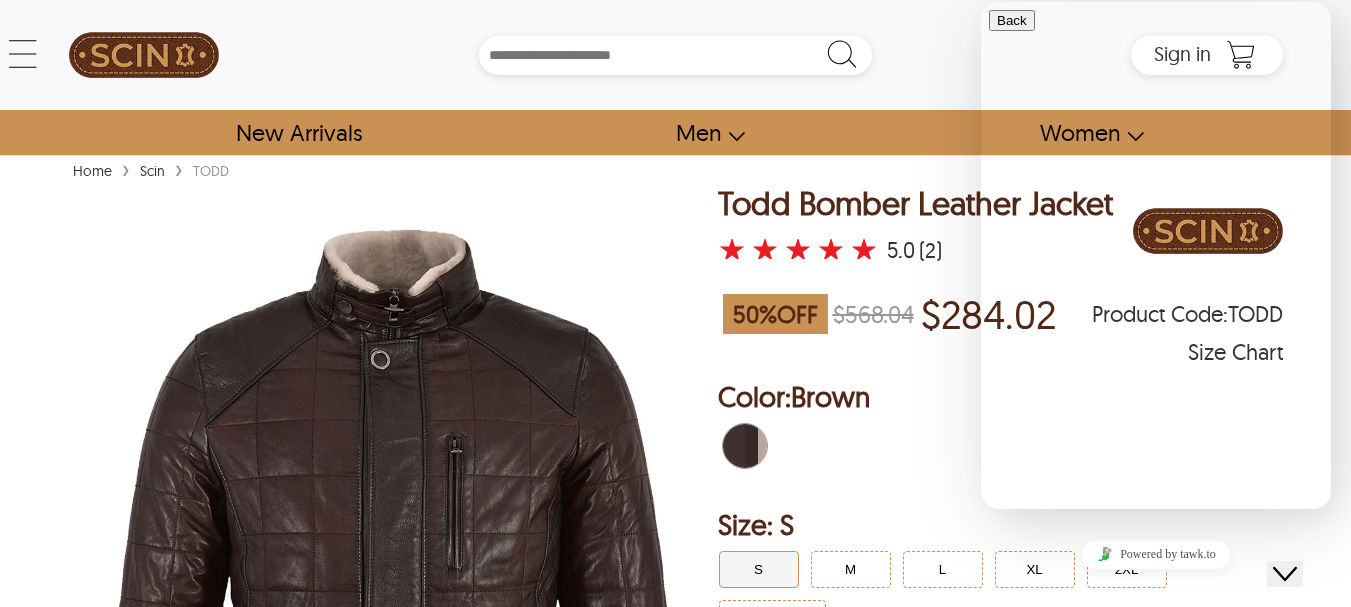click on "Search Box" at bounding box center [676, 55] 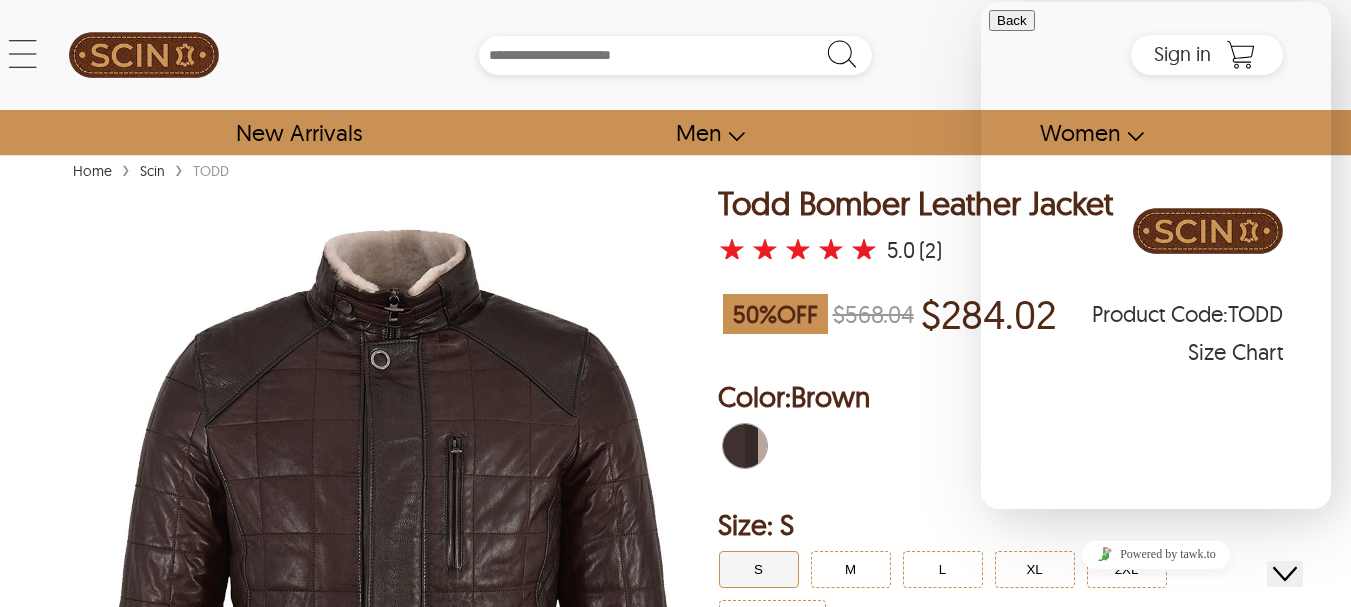 scroll, scrollTop: 805, scrollLeft: 0, axis: vertical 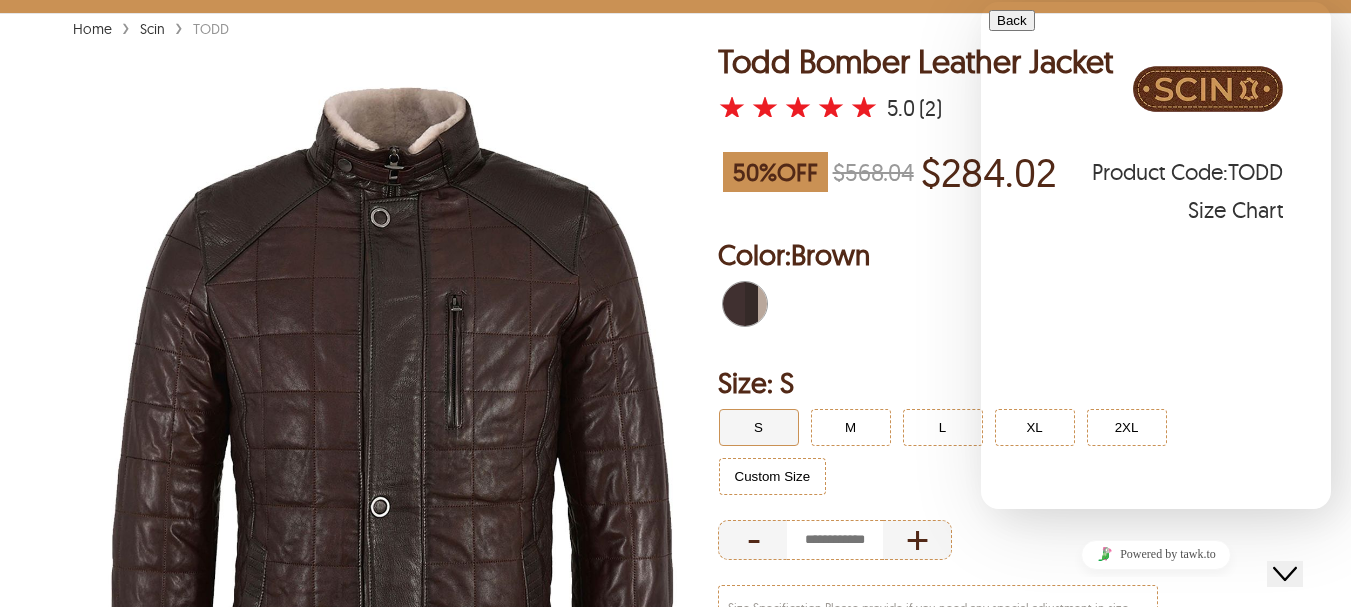 drag, startPoint x: 1365, startPoint y: 145, endPoint x: 263, endPoint y: 153, distance: 1102.029 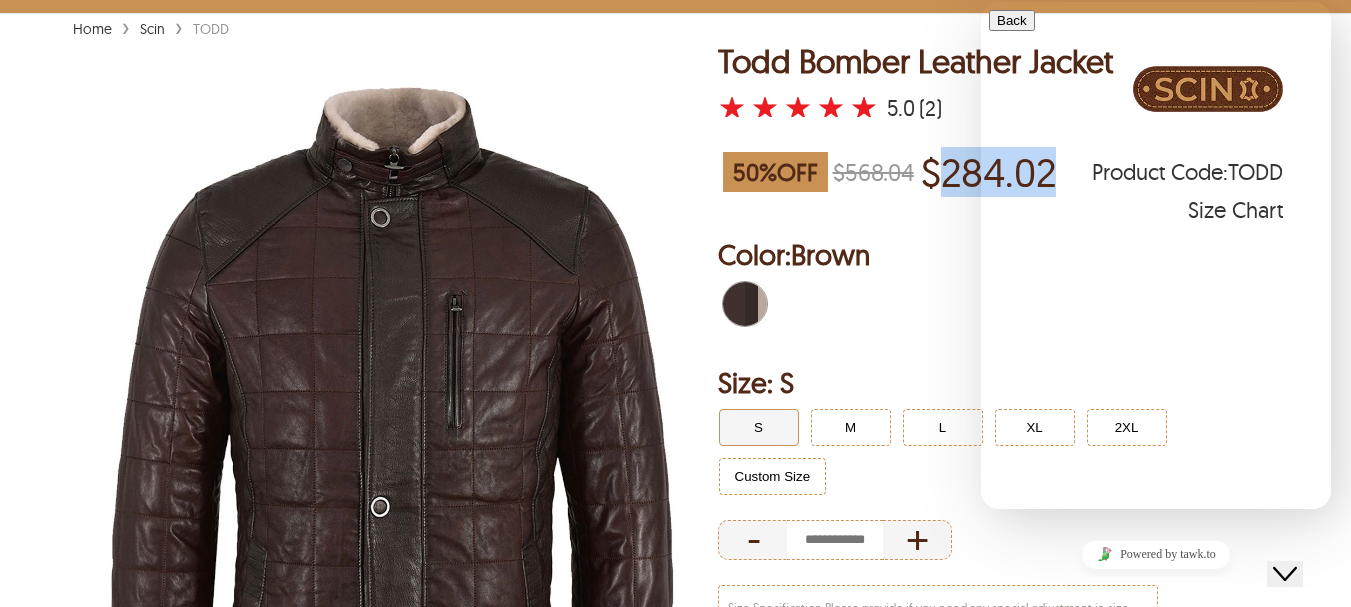 drag, startPoint x: 975, startPoint y: 176, endPoint x: 145, endPoint y: 250, distance: 833.29224 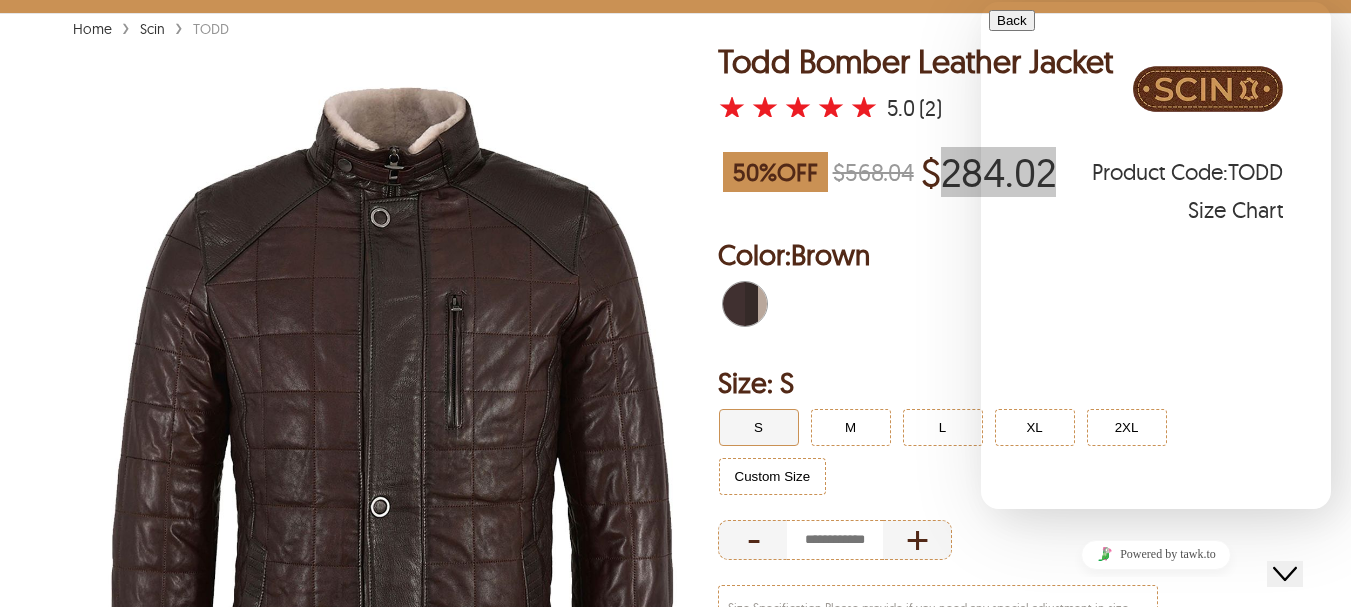 click on "Hi there  Need help? Search our help center for answers or start a conversation:  New Conversation   We typically reply in a few minutes" at bounding box center [1156, 648] 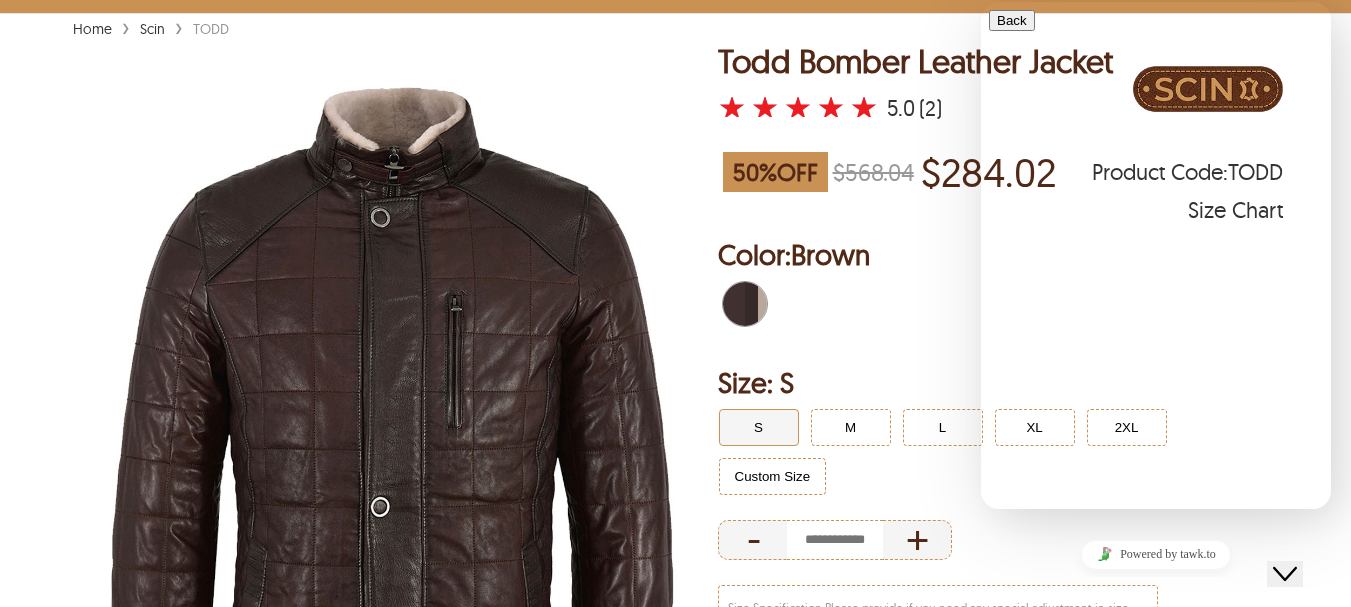 click on "Color:  Brown" at bounding box center (1001, 255) 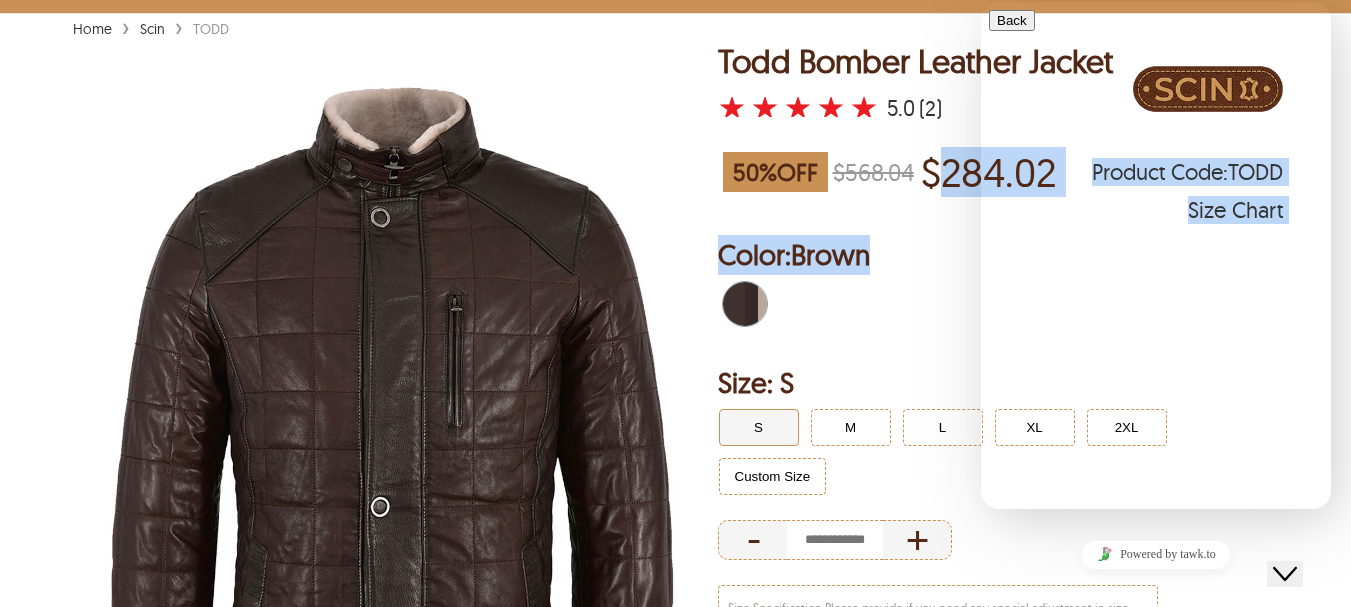 drag, startPoint x: 940, startPoint y: 170, endPoint x: 923, endPoint y: 252, distance: 83.74366 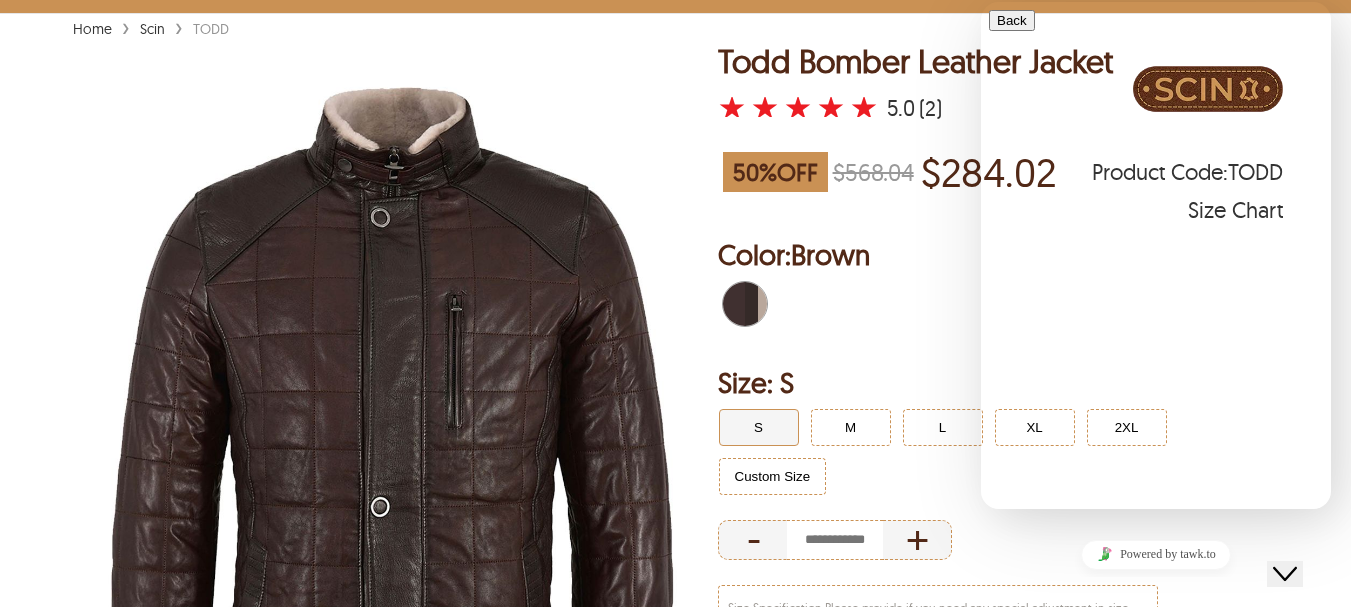 click at bounding box center (1156, 758) 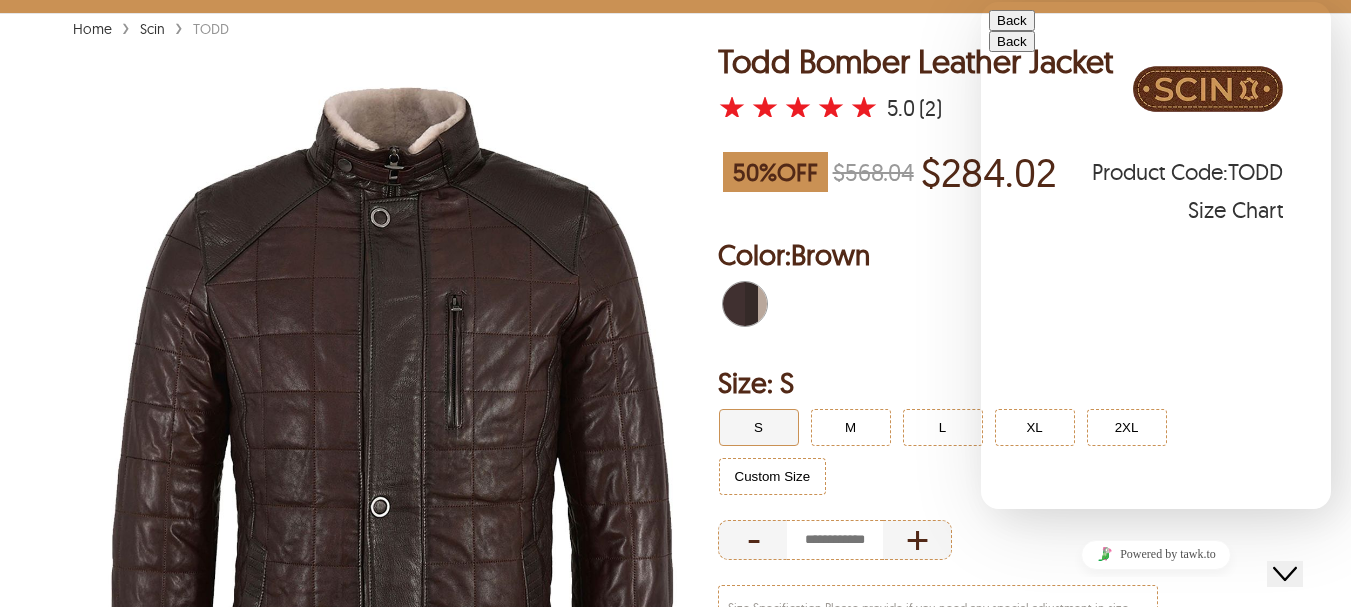 click on "Back" at bounding box center (1012, 20) 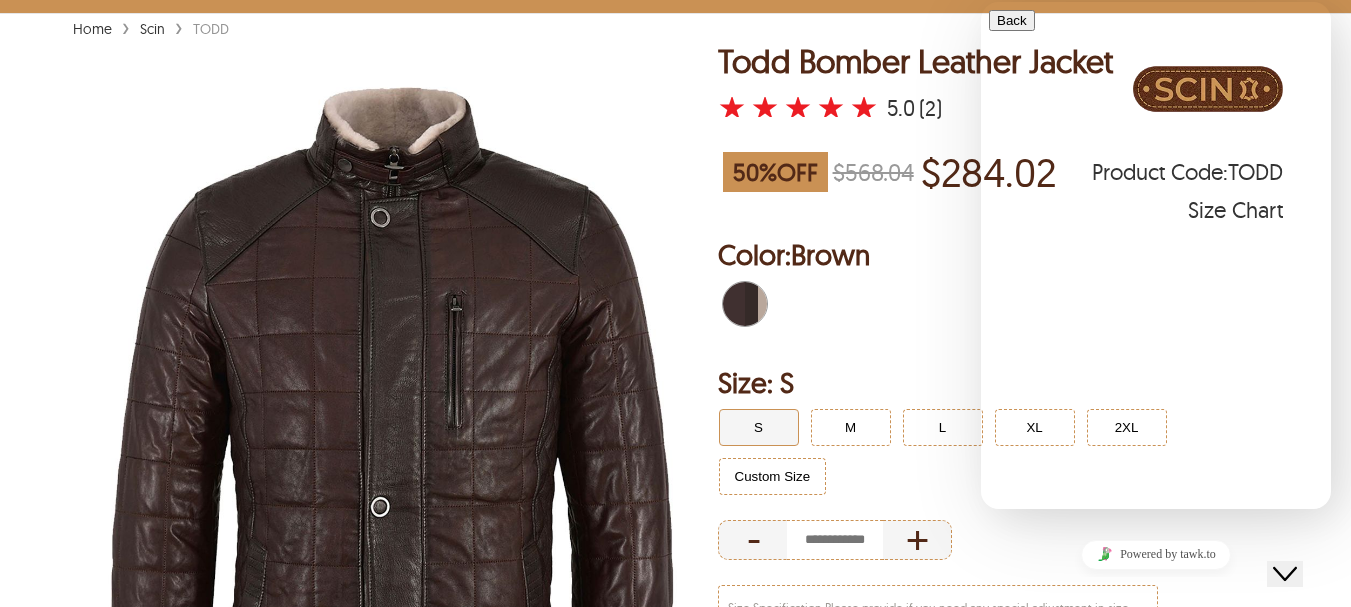 click on "Hi there  Need help? Search our help center for answers or start a conversation:  New Conversation   We typically reply in a few minutes" at bounding box center (1156, 648) 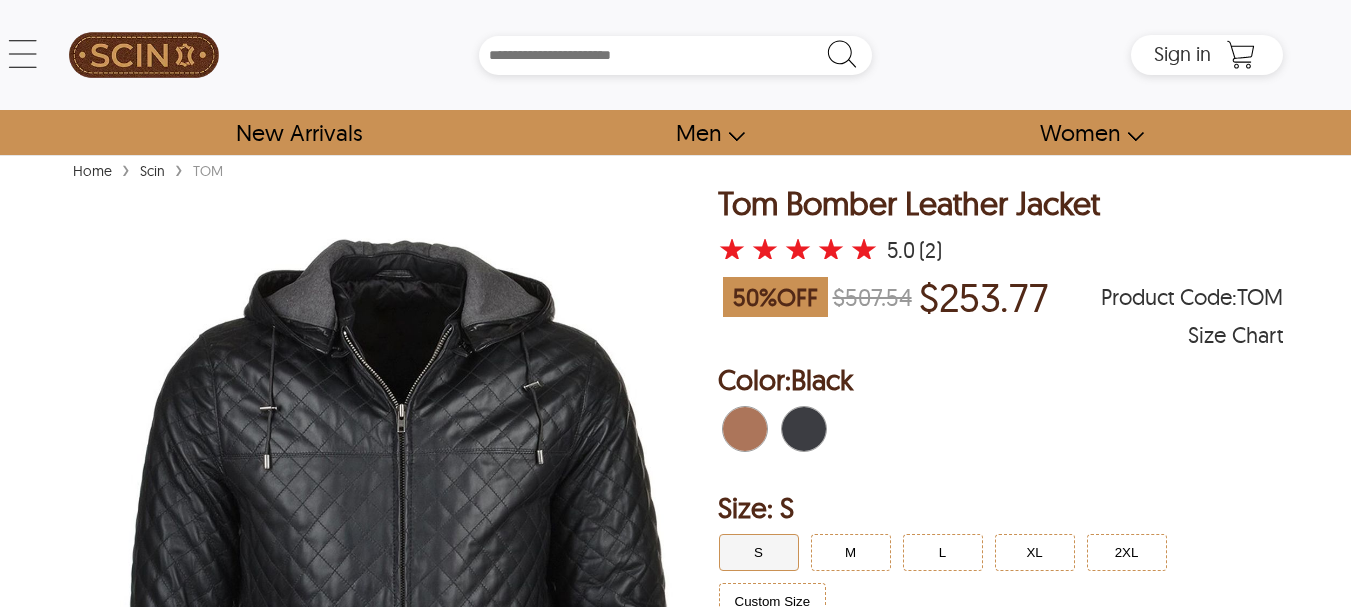 scroll, scrollTop: 0, scrollLeft: 0, axis: both 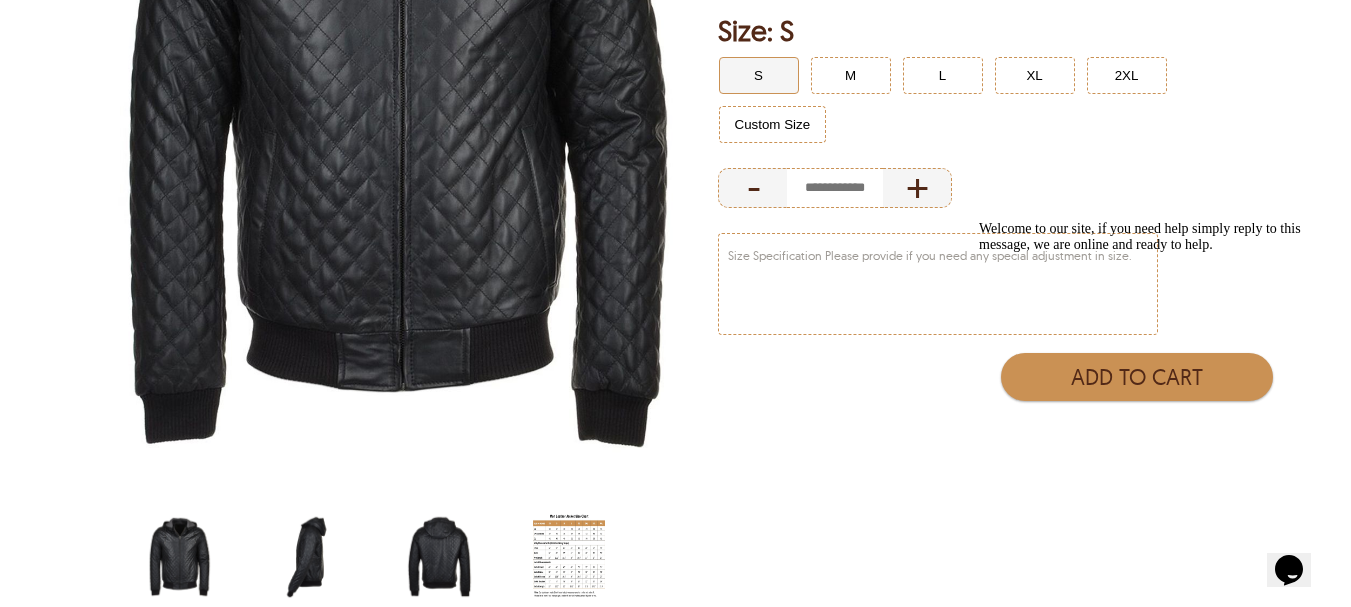 click at bounding box center [309, 557] 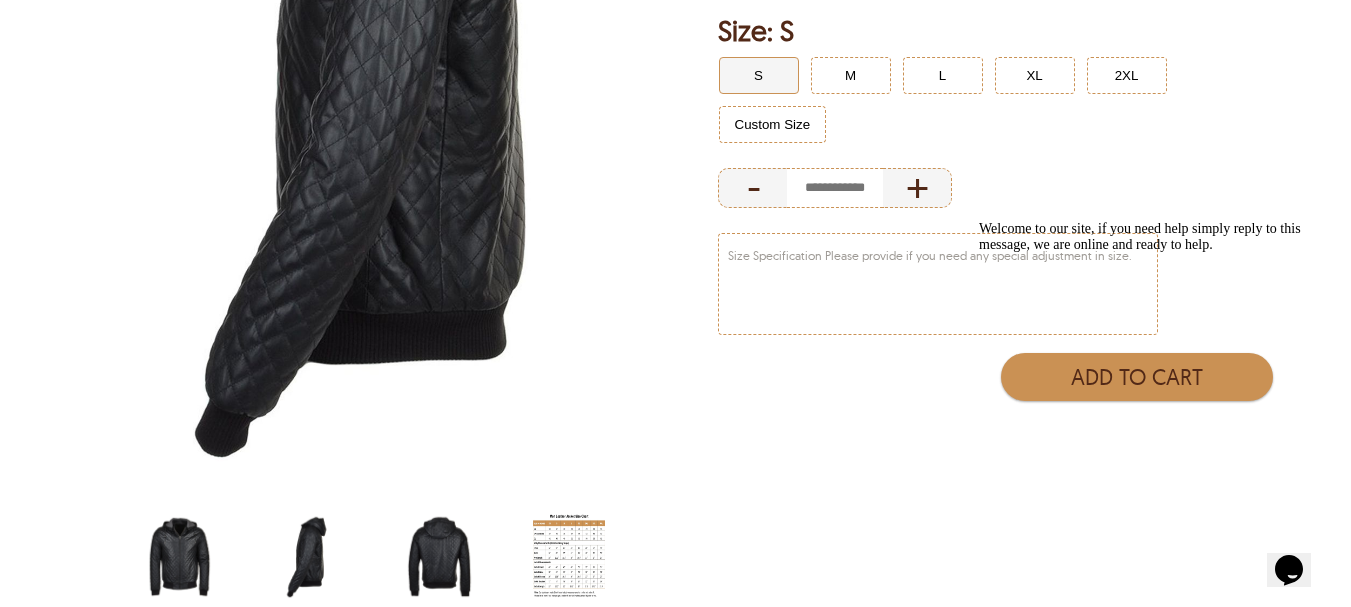 click at bounding box center [439, 557] 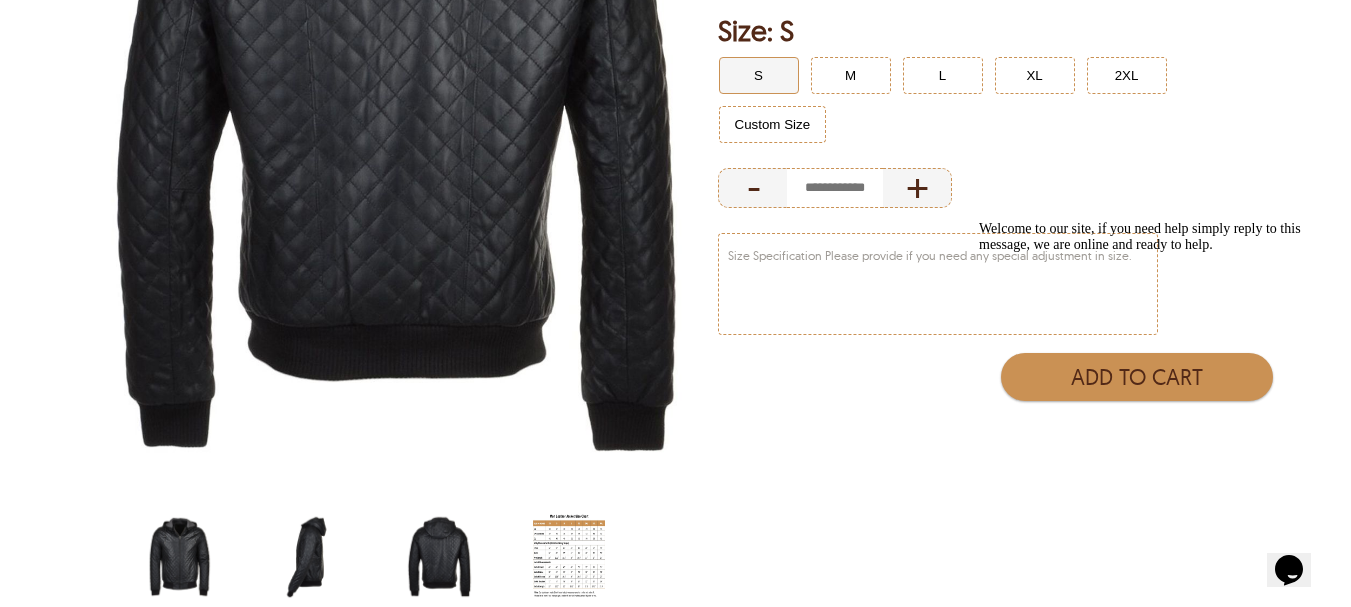 click at bounding box center [569, 557] 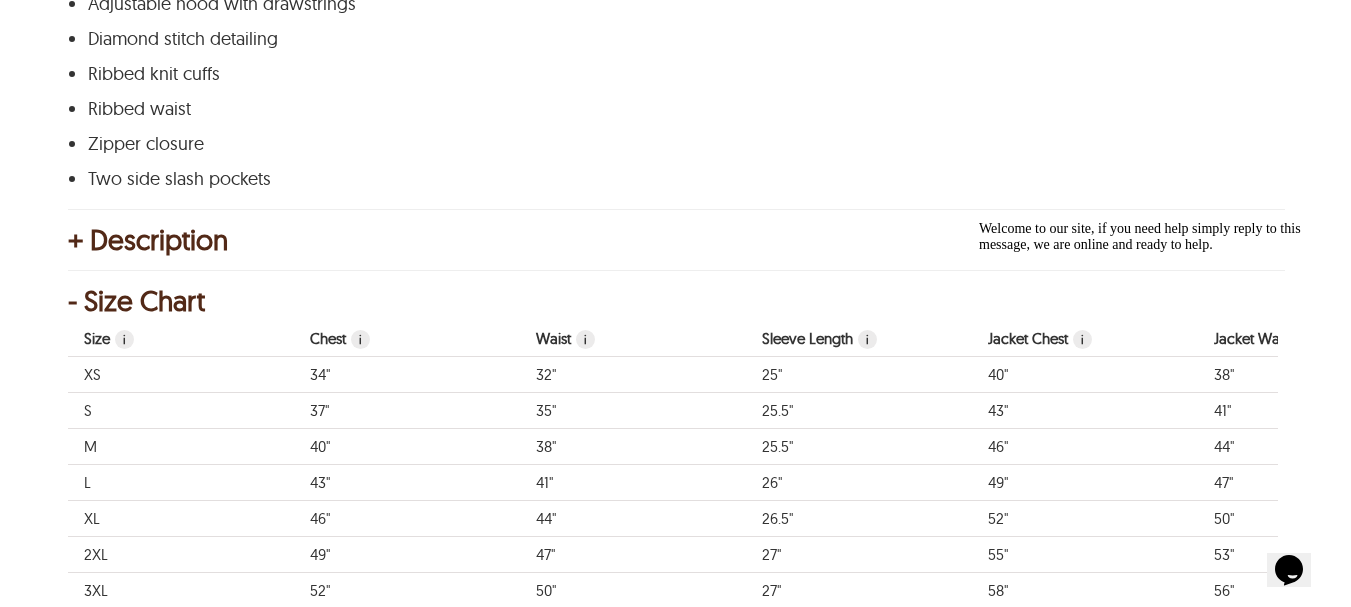 scroll, scrollTop: 1170, scrollLeft: 0, axis: vertical 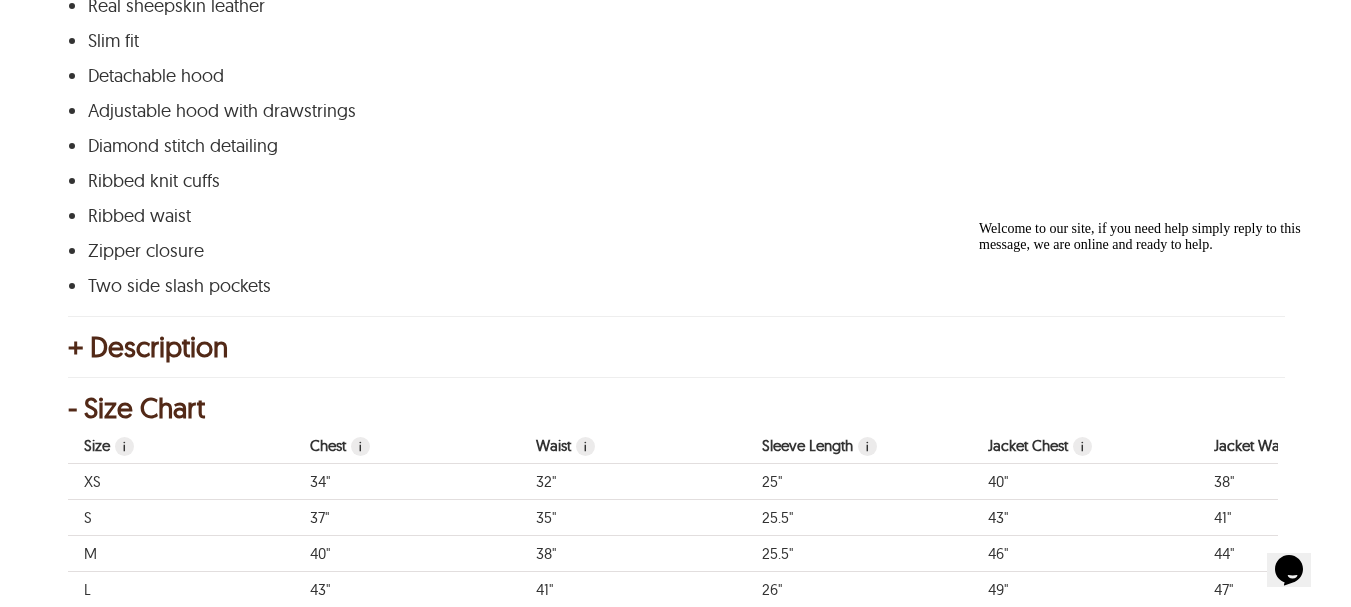 drag, startPoint x: 202, startPoint y: 343, endPoint x: 132, endPoint y: 189, distance: 169.16264 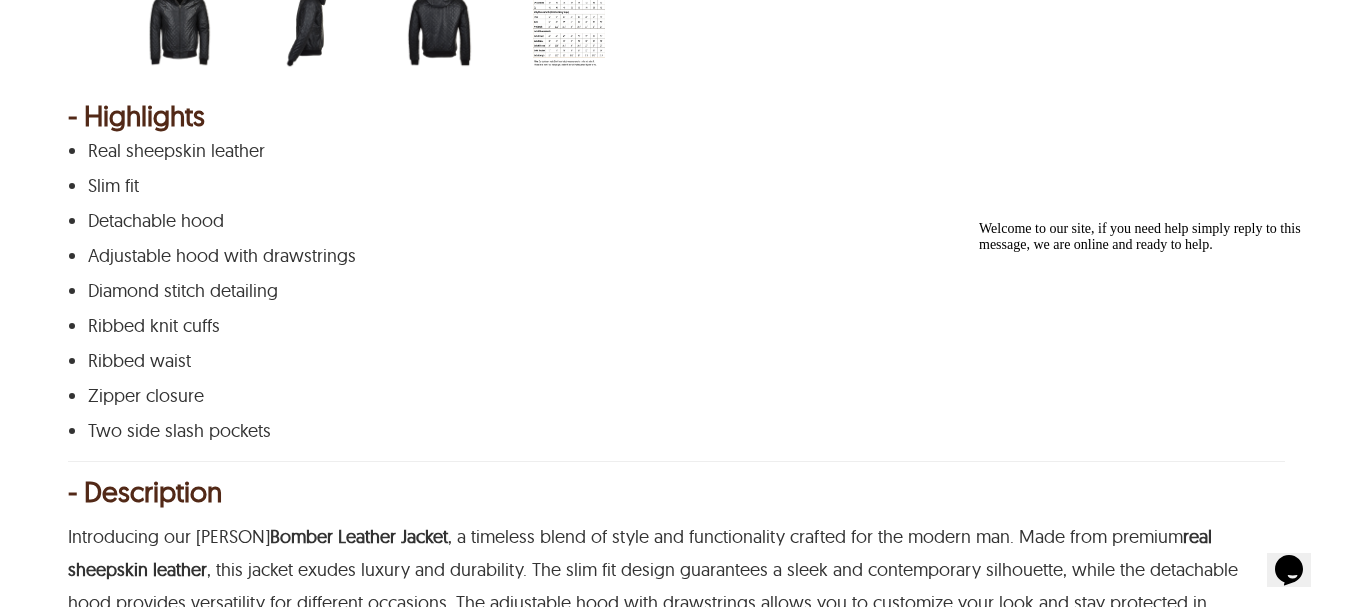 scroll, scrollTop: 1009, scrollLeft: 0, axis: vertical 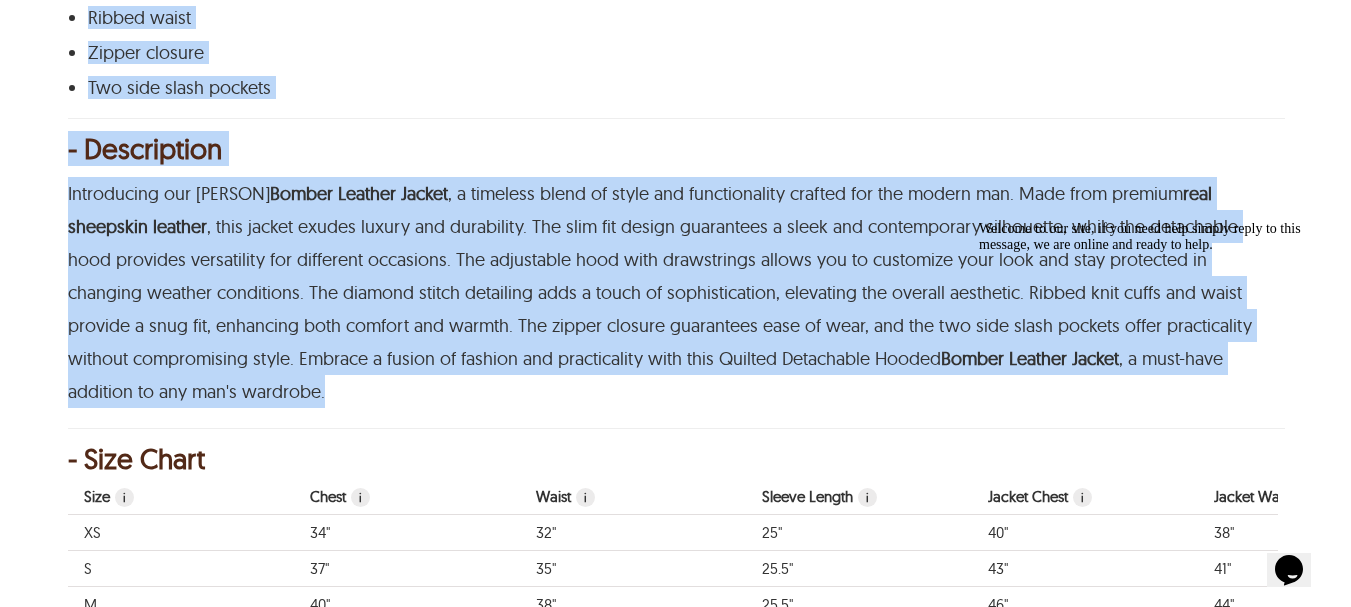 drag, startPoint x: 81, startPoint y: 129, endPoint x: 207, endPoint y: 393, distance: 292.52692 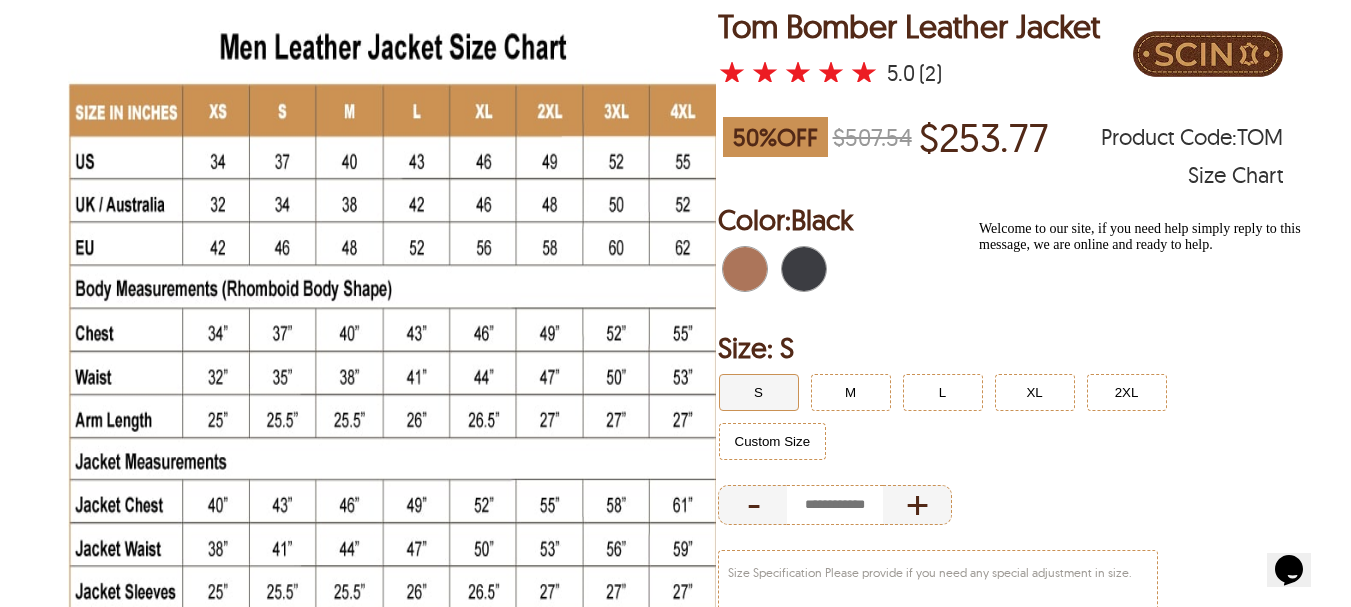scroll, scrollTop: 168, scrollLeft: 0, axis: vertical 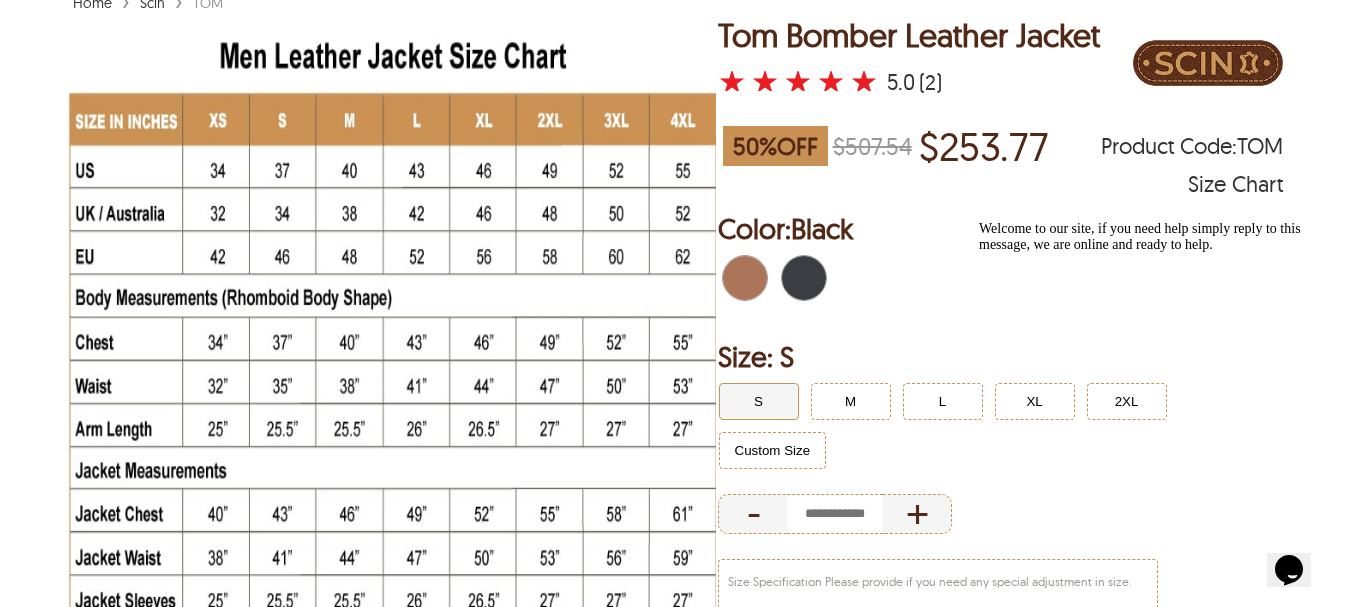 drag, startPoint x: 915, startPoint y: 266, endPoint x: 1338, endPoint y: 117, distance: 448.4752 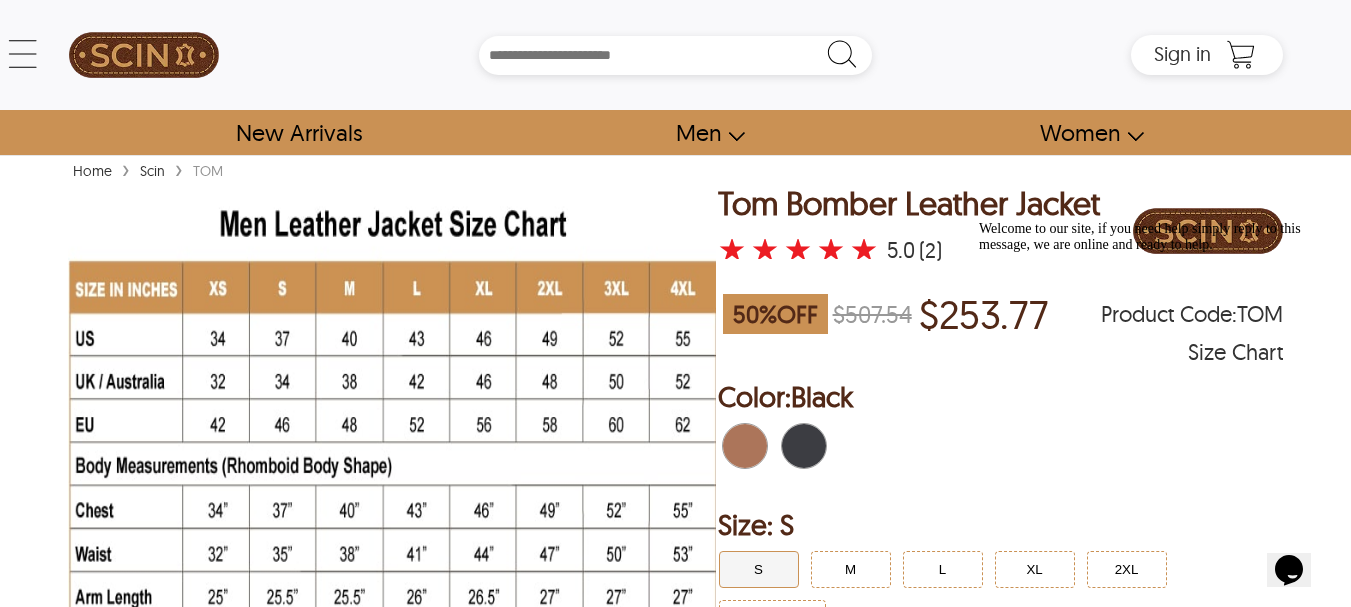 click on "Tom Bomber Leather Jacket" at bounding box center (909, 203) 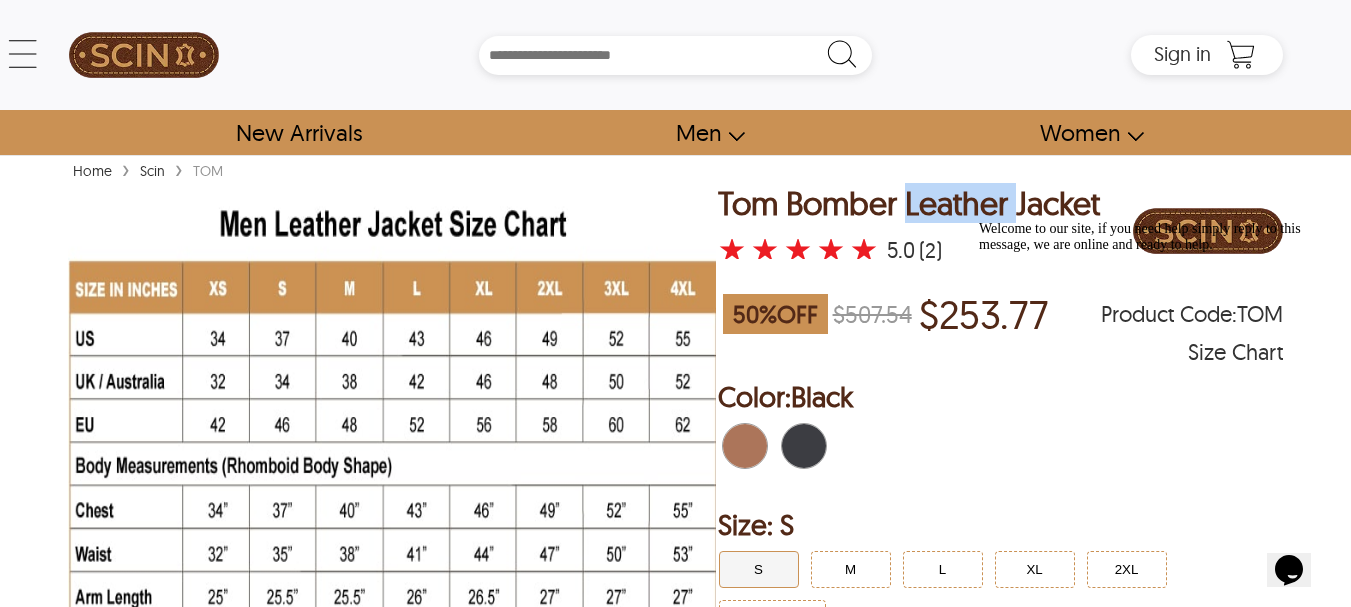click on "Tom Bomber Leather Jacket" at bounding box center (909, 203) 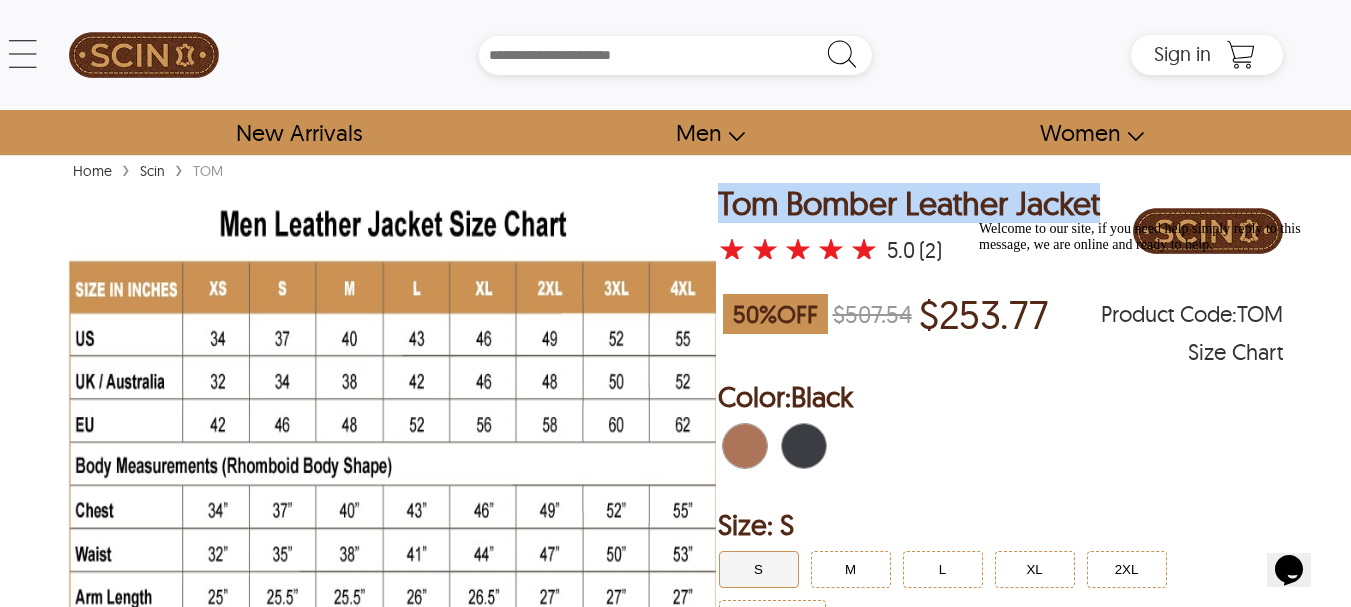 click on "Tom Bomber Leather Jacket" at bounding box center (909, 203) 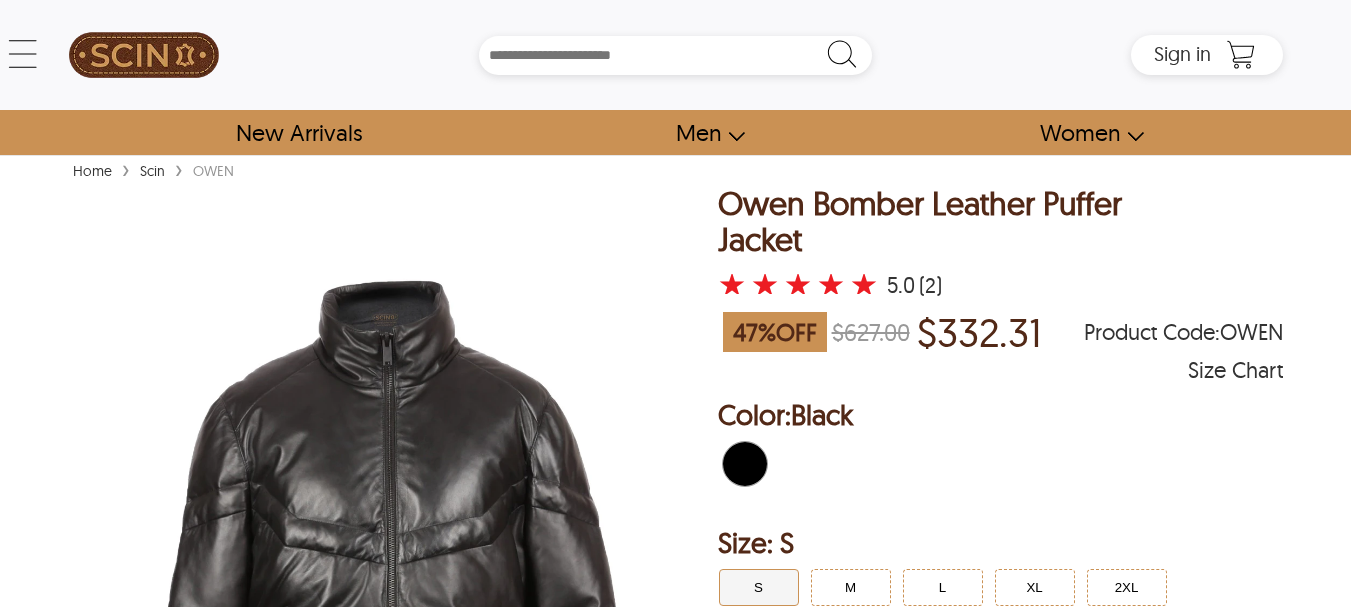 scroll, scrollTop: 0, scrollLeft: 0, axis: both 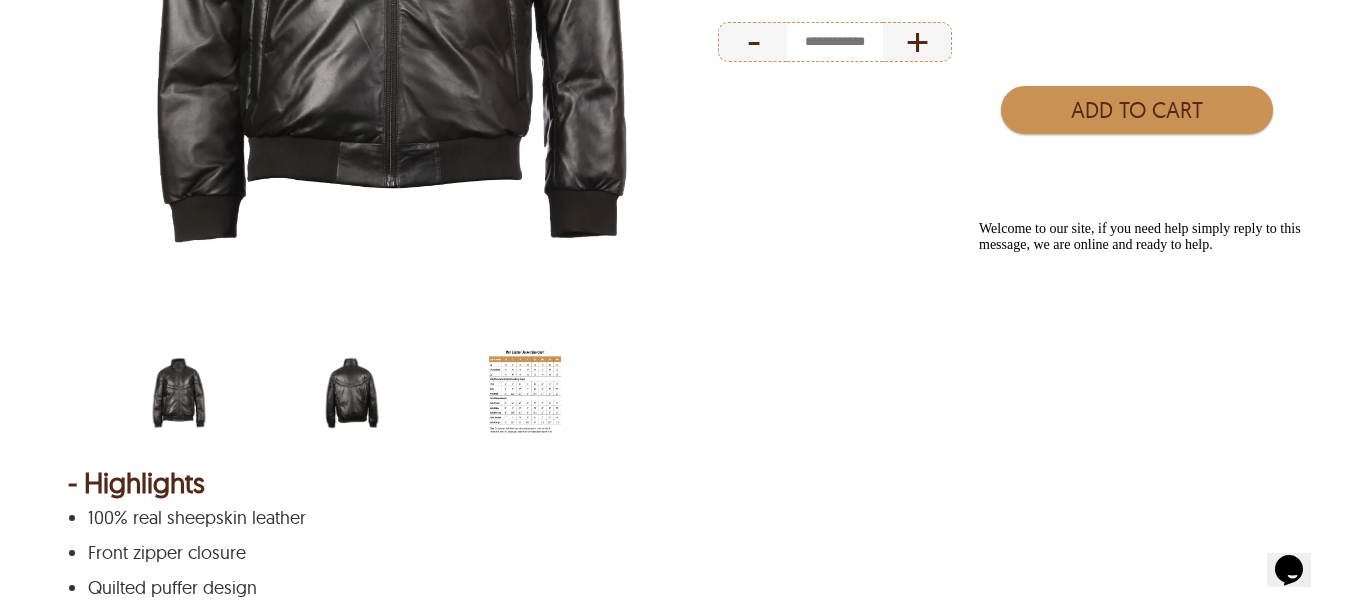 click at bounding box center [352, 393] 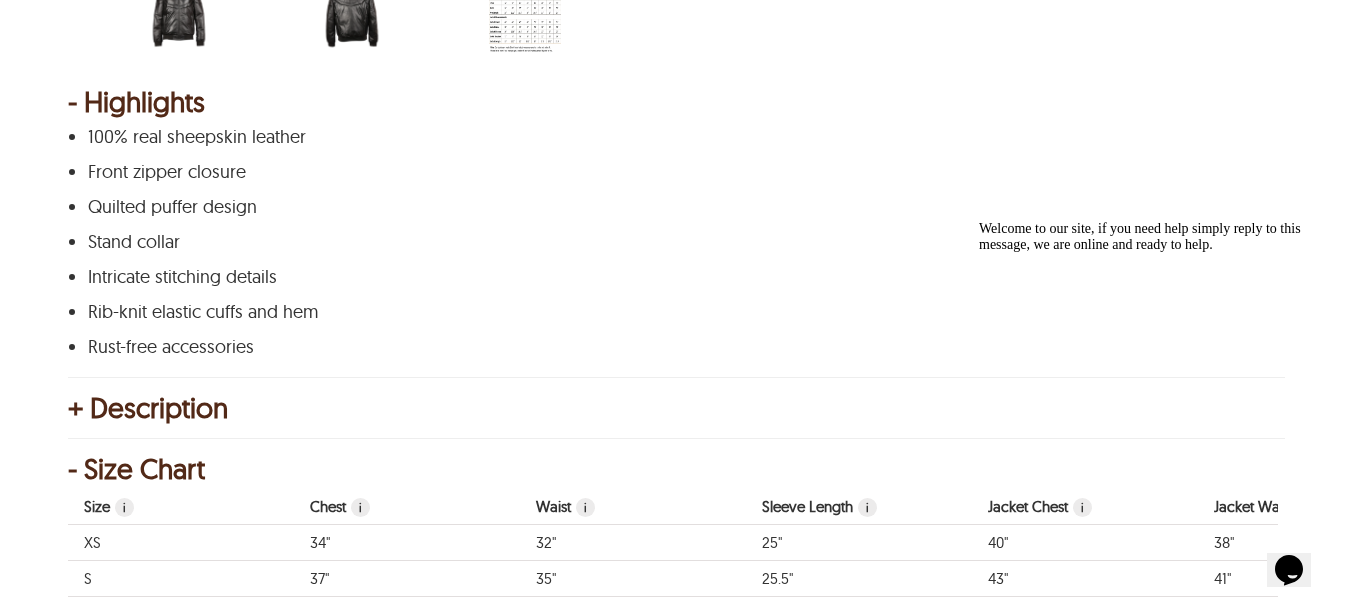 scroll, scrollTop: 1085, scrollLeft: 0, axis: vertical 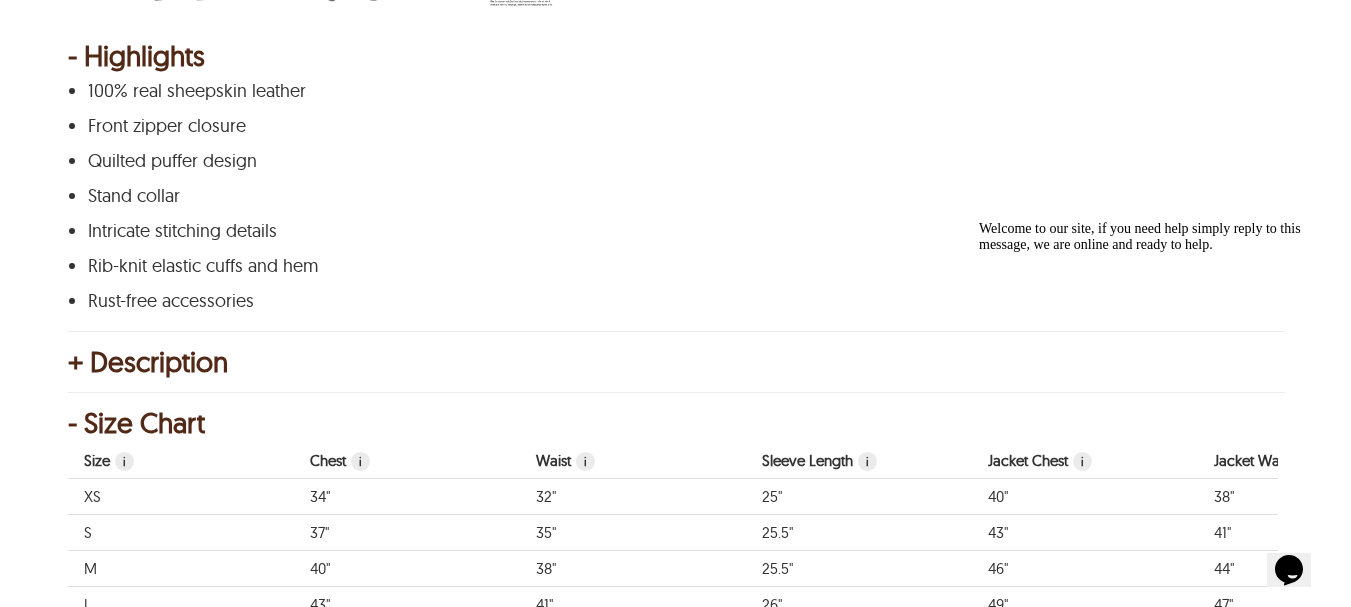 click on "+ Description" at bounding box center (676, 362) 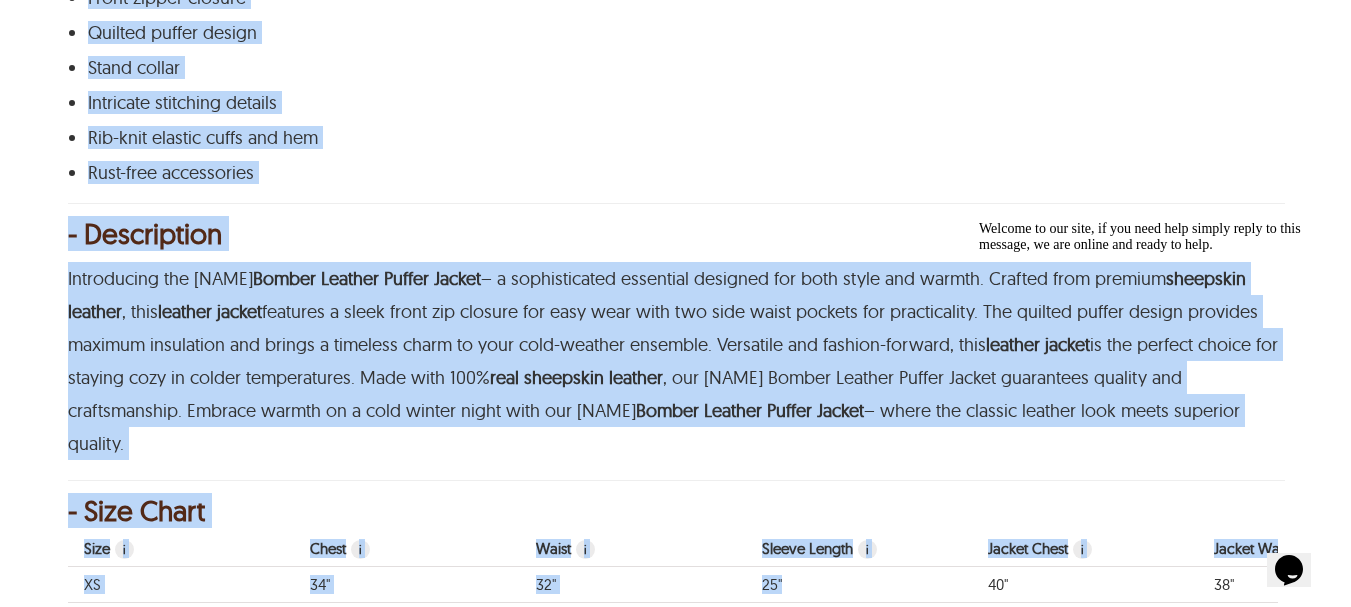 scroll, scrollTop: 1337, scrollLeft: 0, axis: vertical 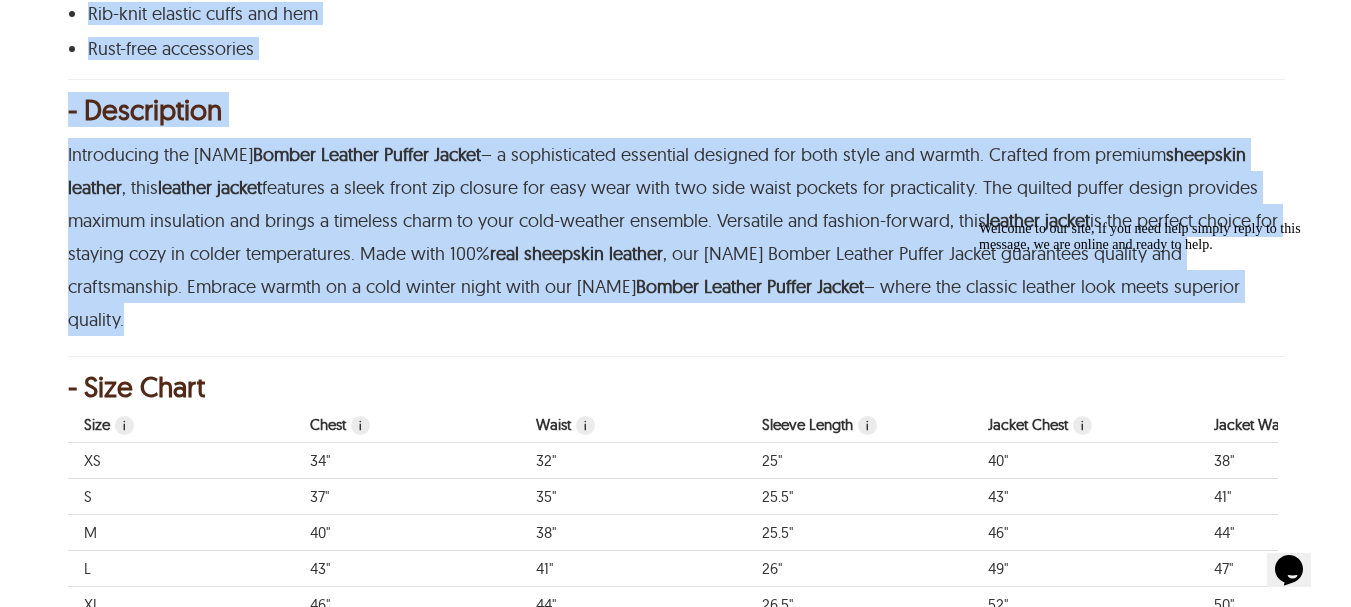 drag, startPoint x: 82, startPoint y: 56, endPoint x: 117, endPoint y: 321, distance: 267.30133 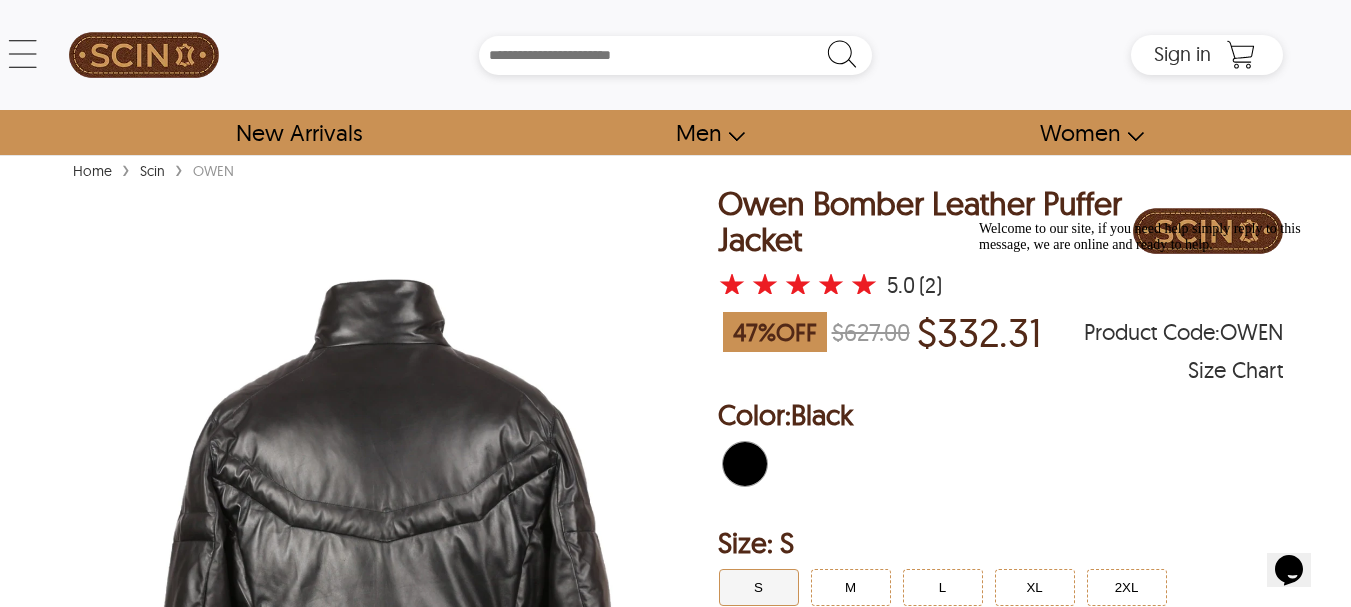 click on "Owen Bomber Leather Puffer Jacket" at bounding box center [926, 221] 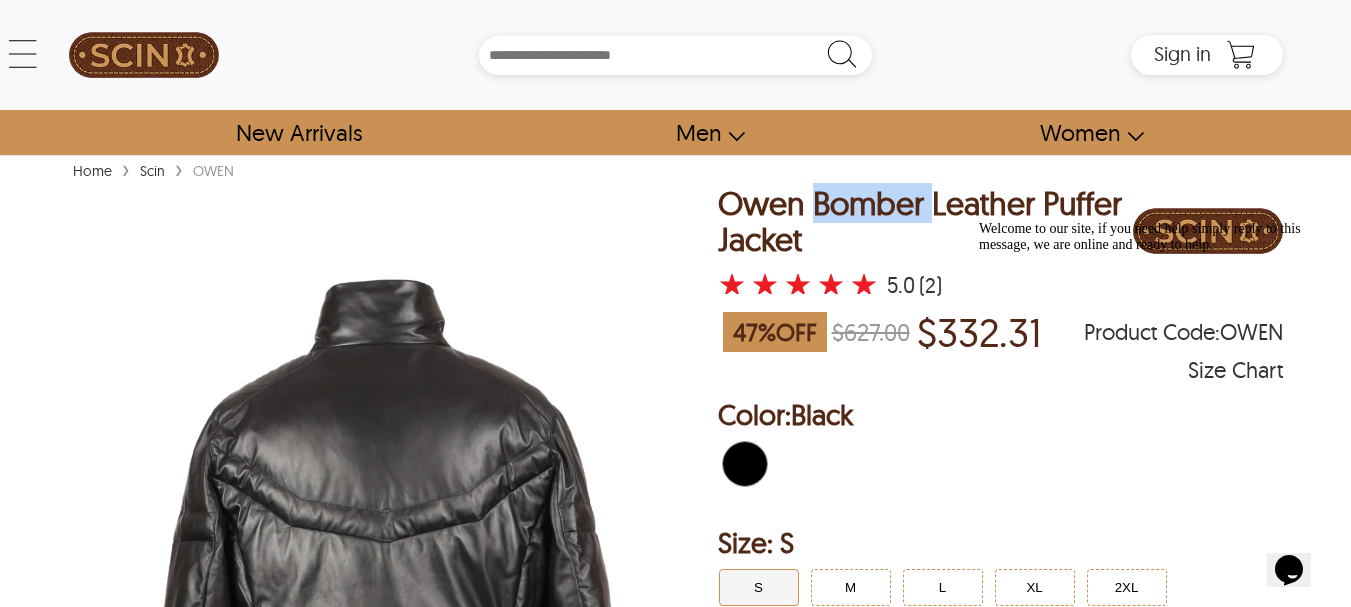 click on "Owen Bomber Leather Puffer Jacket" at bounding box center [926, 221] 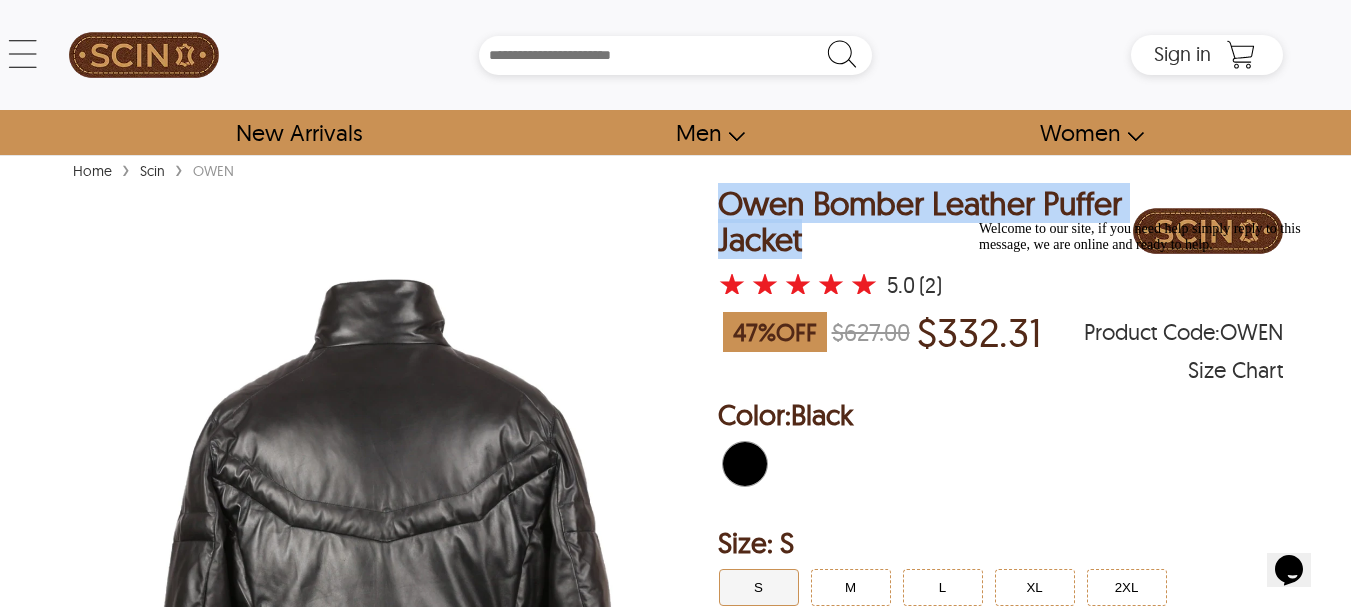 click on "Owen Bomber Leather Puffer Jacket" at bounding box center (926, 221) 